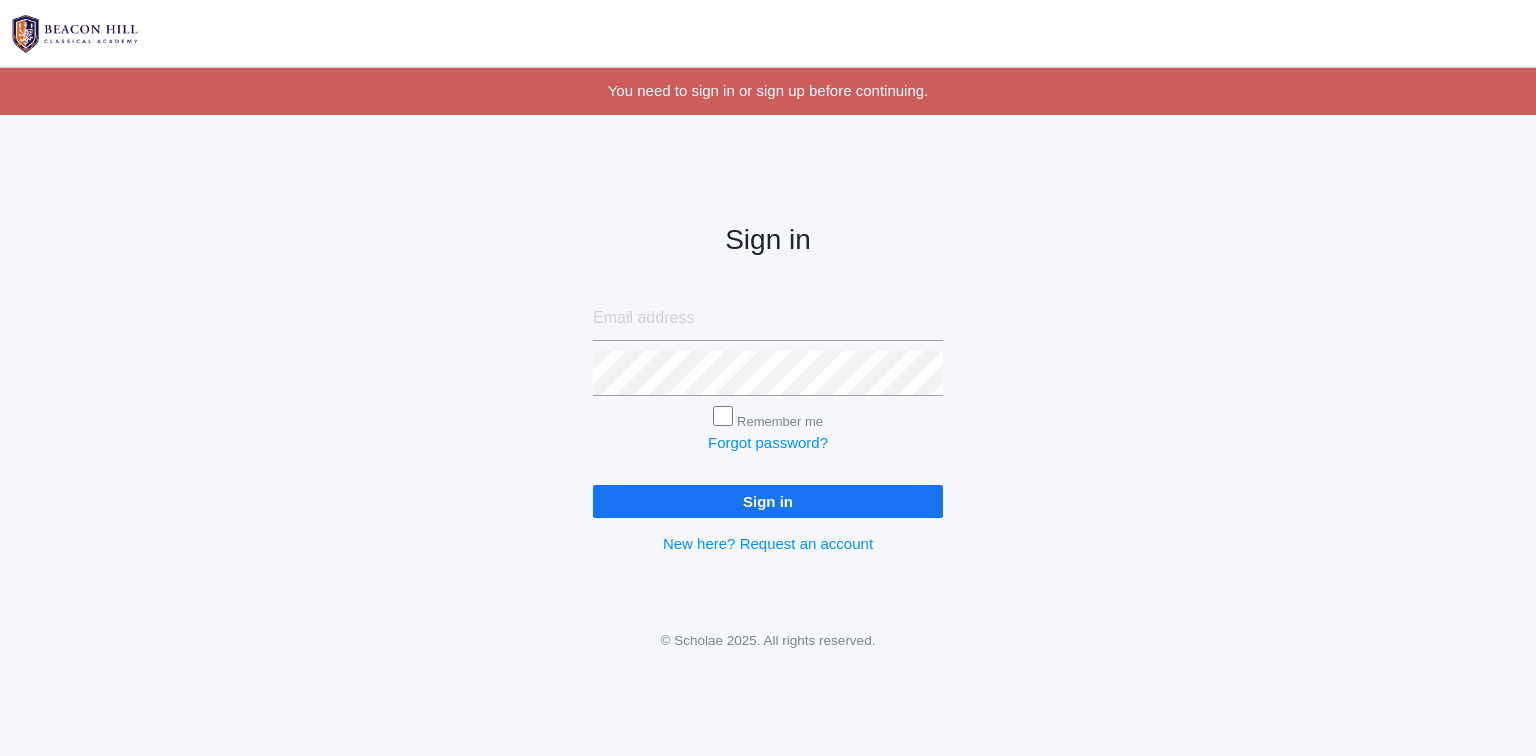 scroll, scrollTop: 0, scrollLeft: 0, axis: both 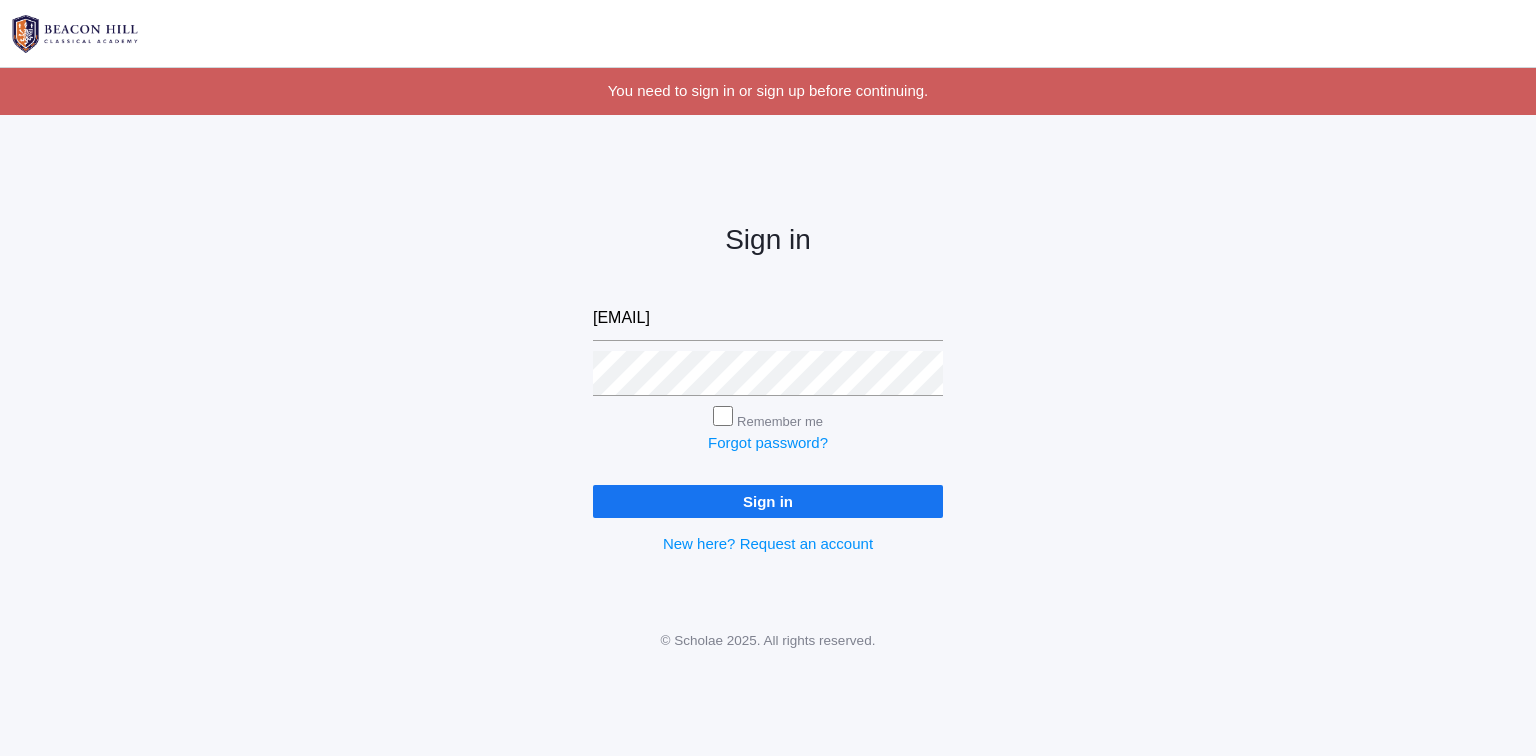 type on "[EMAIL]" 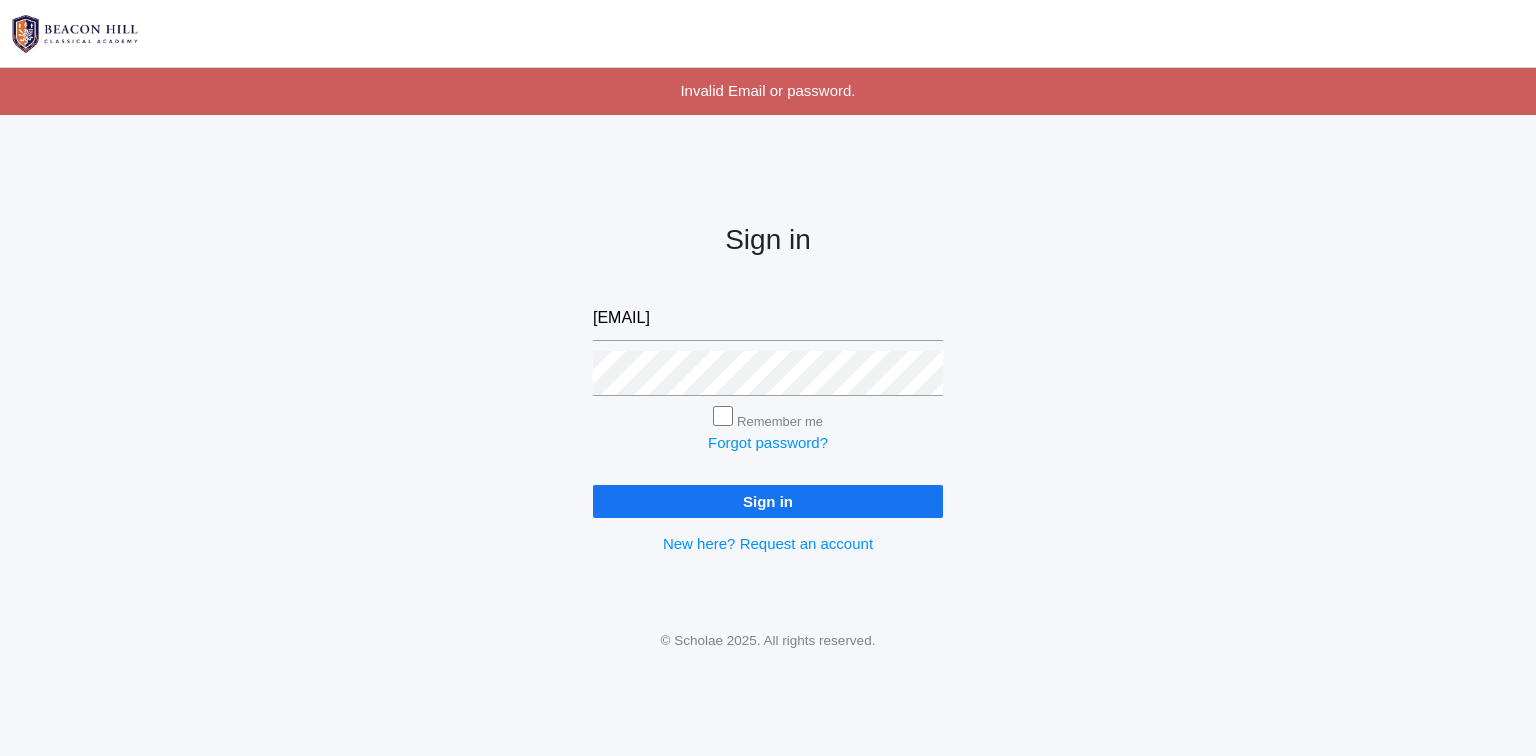 scroll, scrollTop: 0, scrollLeft: 0, axis: both 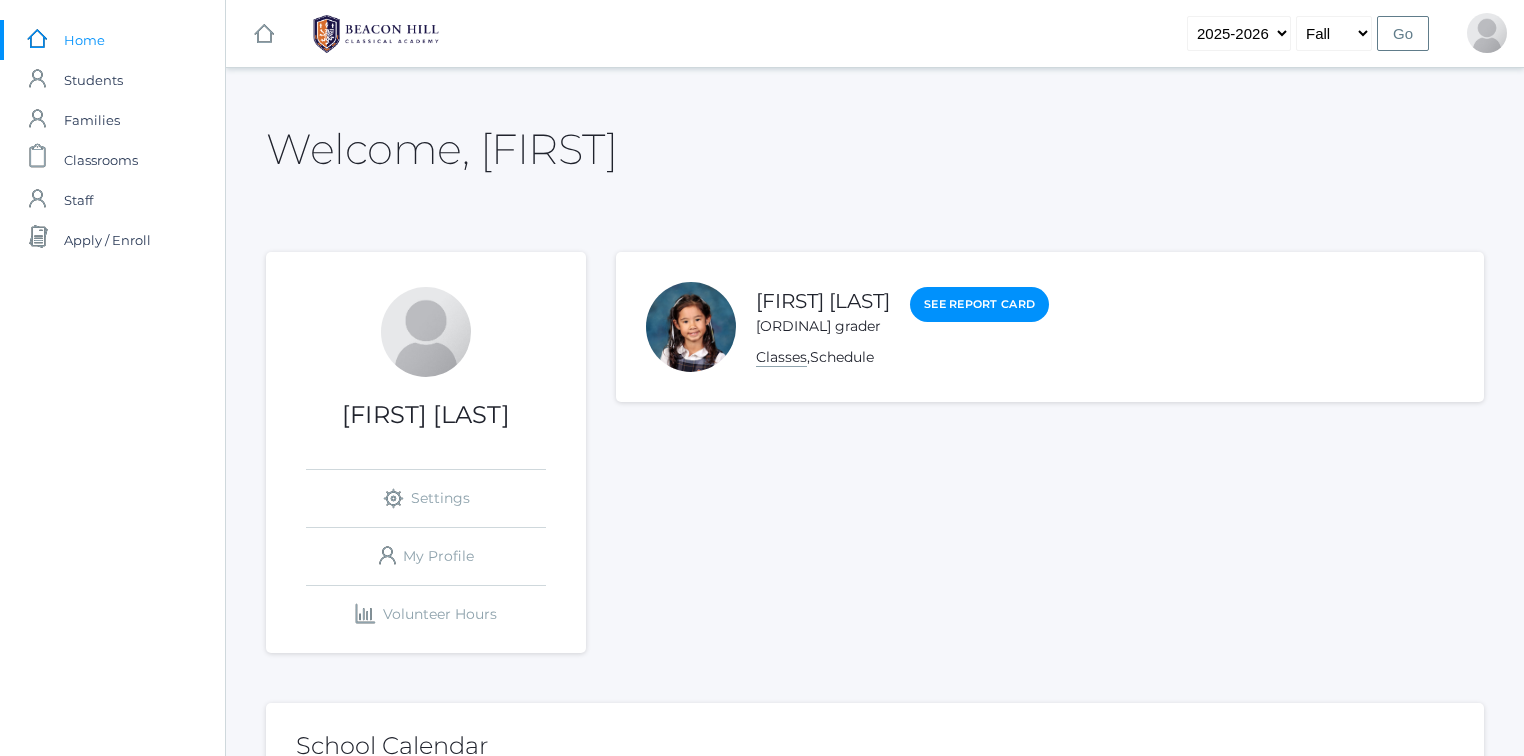 click on "Classes" at bounding box center (781, 357) 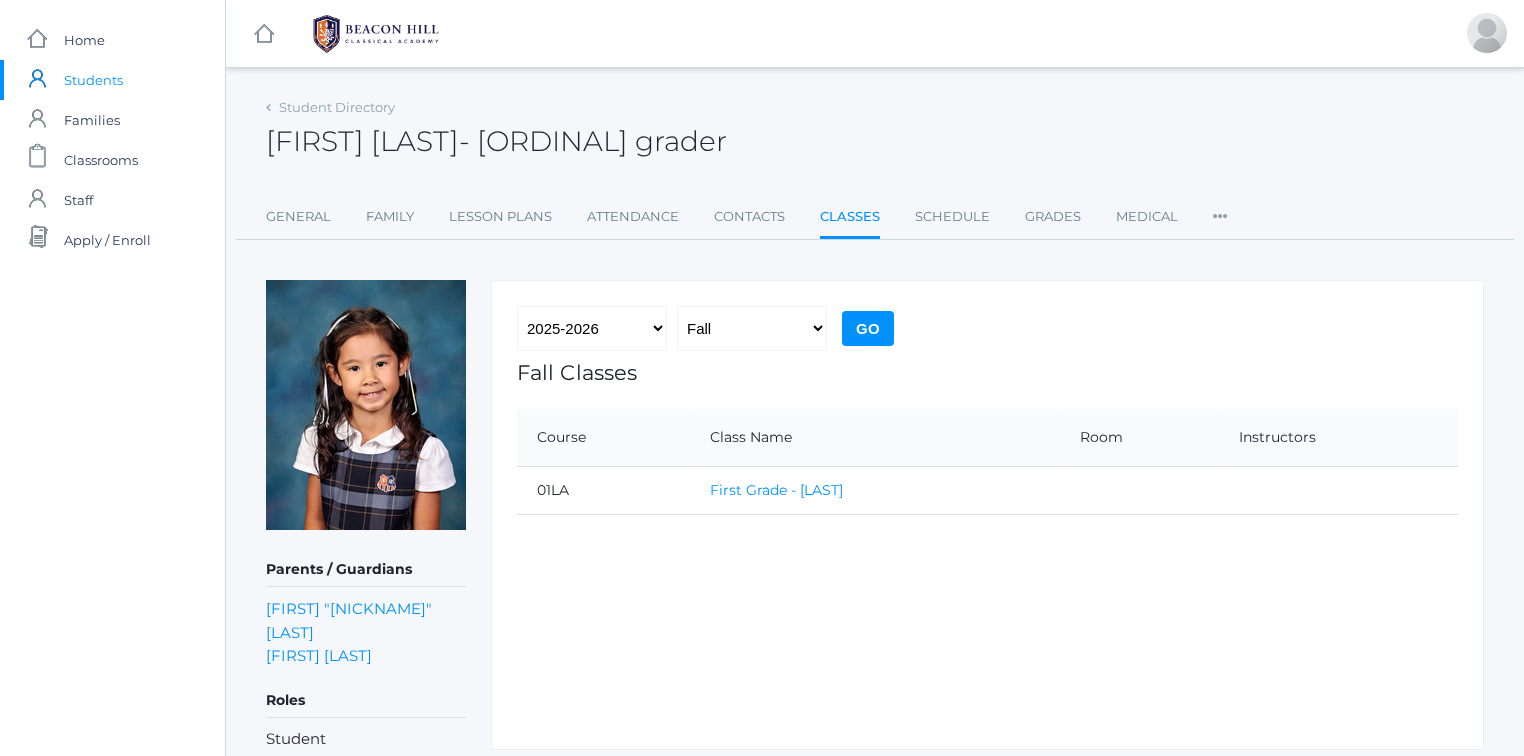 click on "First Grade - Barber" at bounding box center [776, 490] 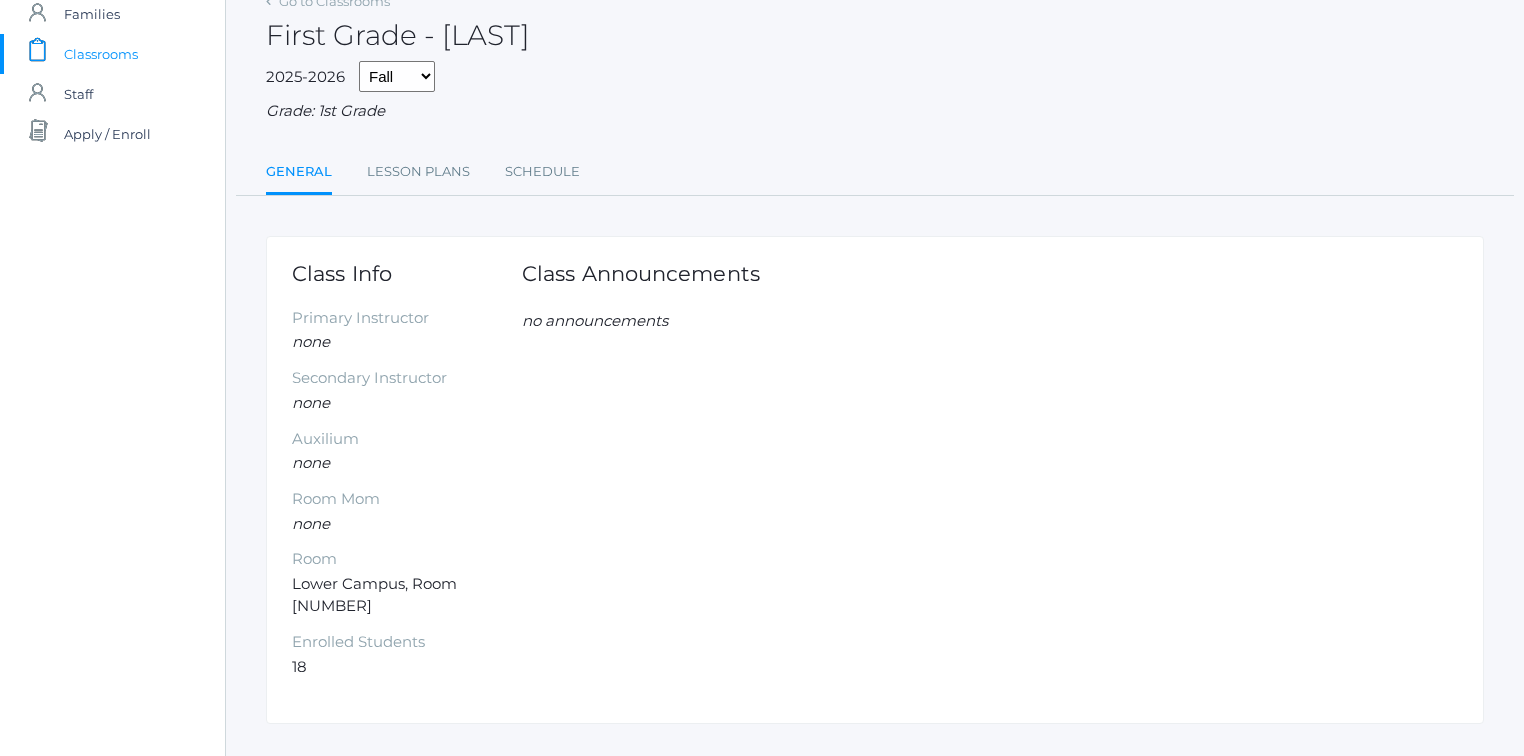 scroll, scrollTop: 124, scrollLeft: 0, axis: vertical 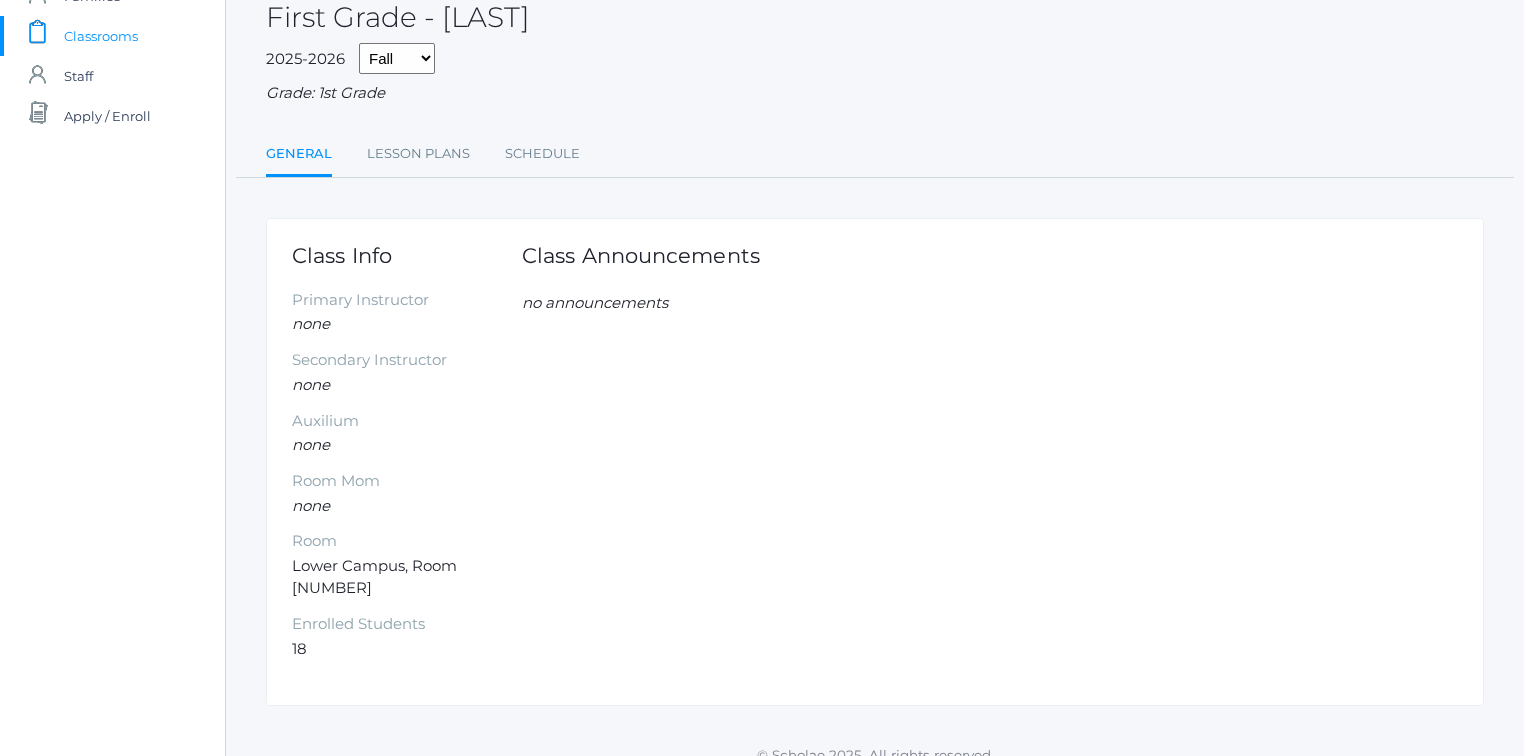 click on "18" at bounding box center [407, 649] 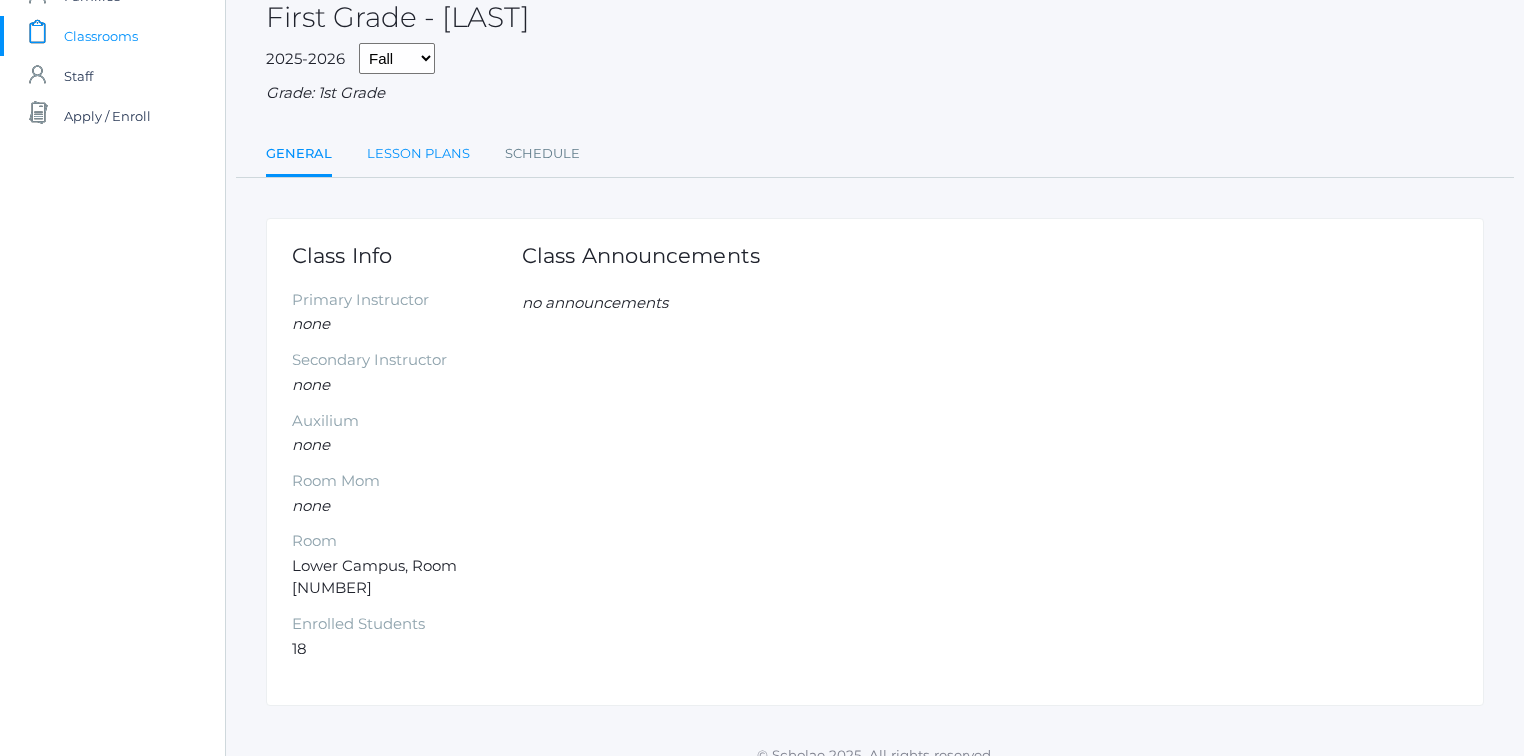 click on "Lesson Plans" at bounding box center (418, 154) 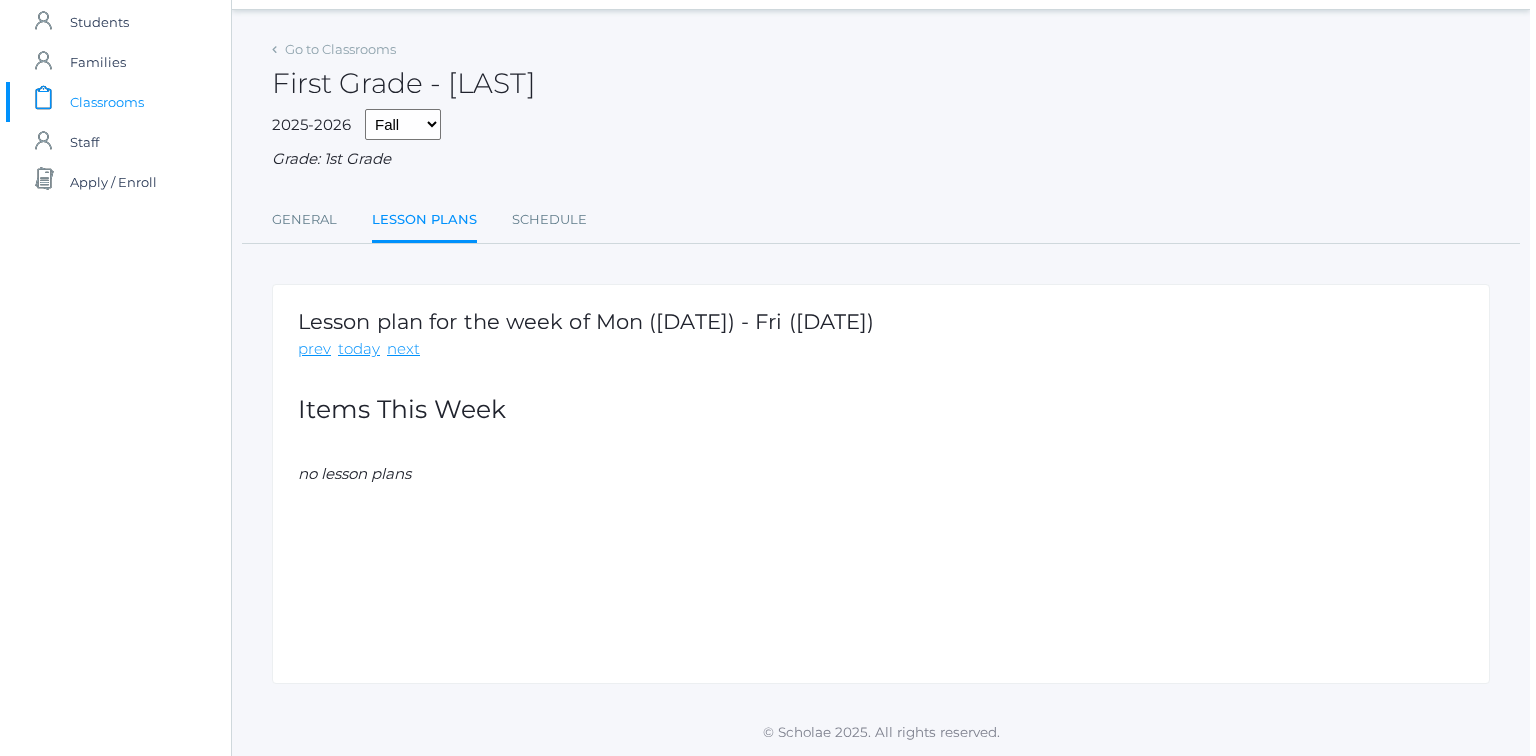 scroll, scrollTop: 0, scrollLeft: 0, axis: both 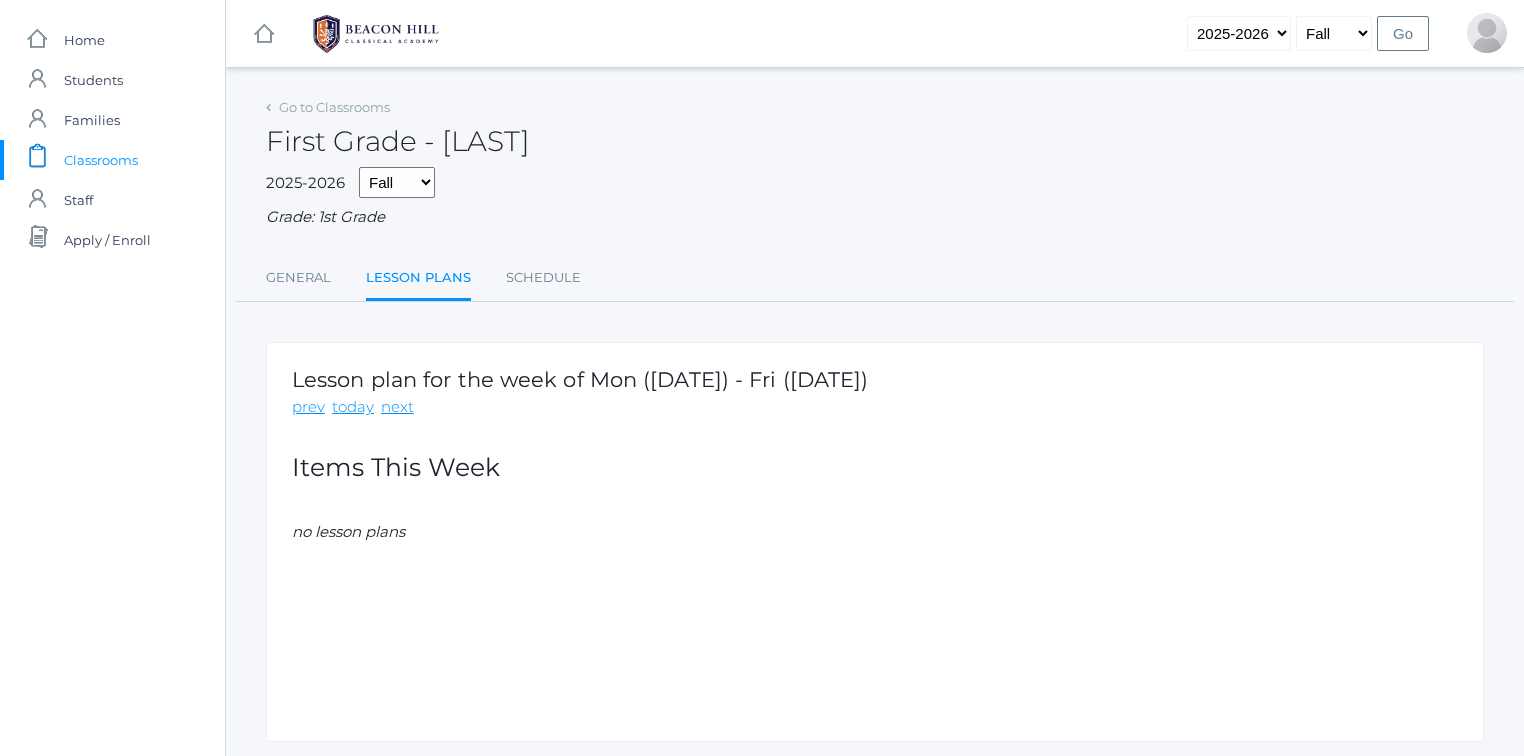 click on "First Grade - Barber" at bounding box center (398, 141) 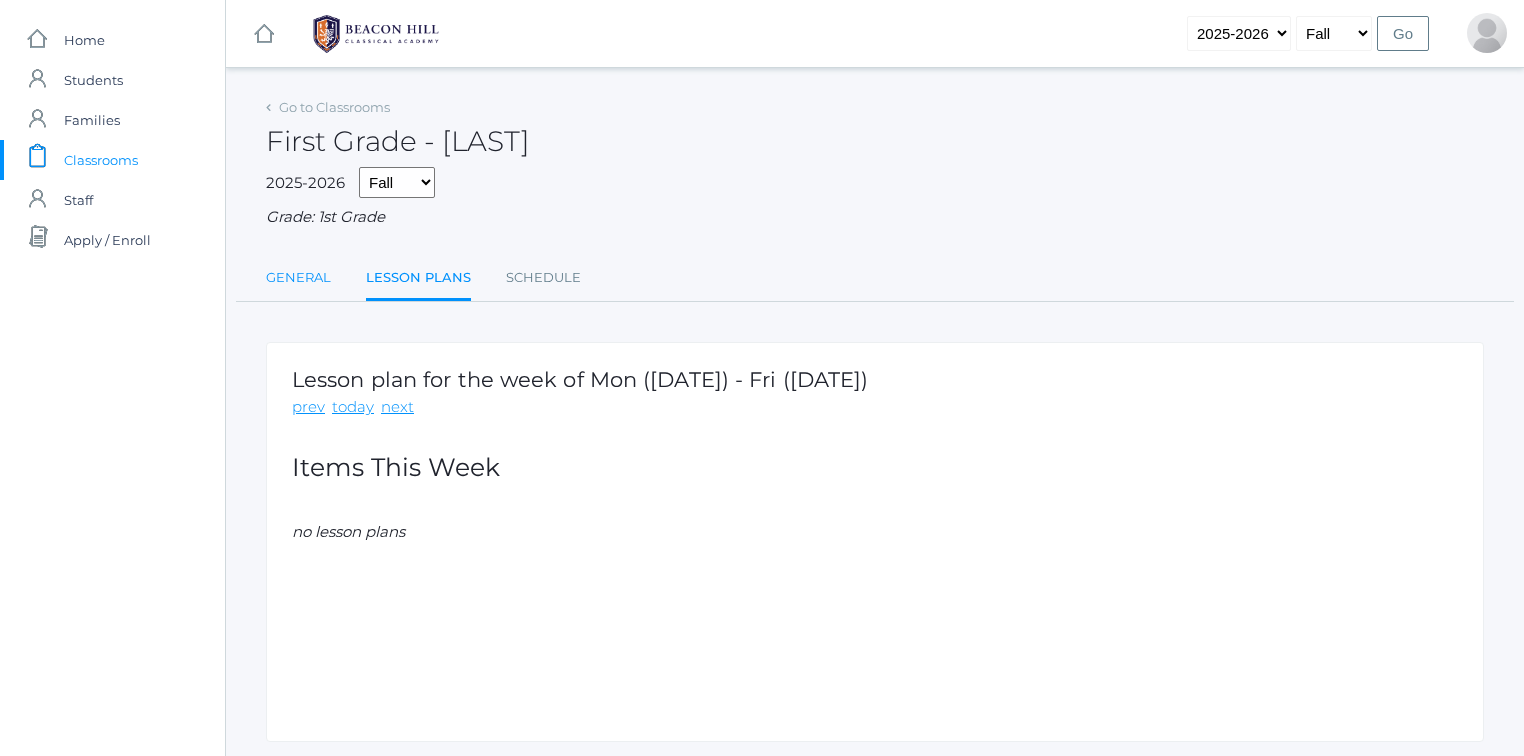 click on "General" at bounding box center (298, 278) 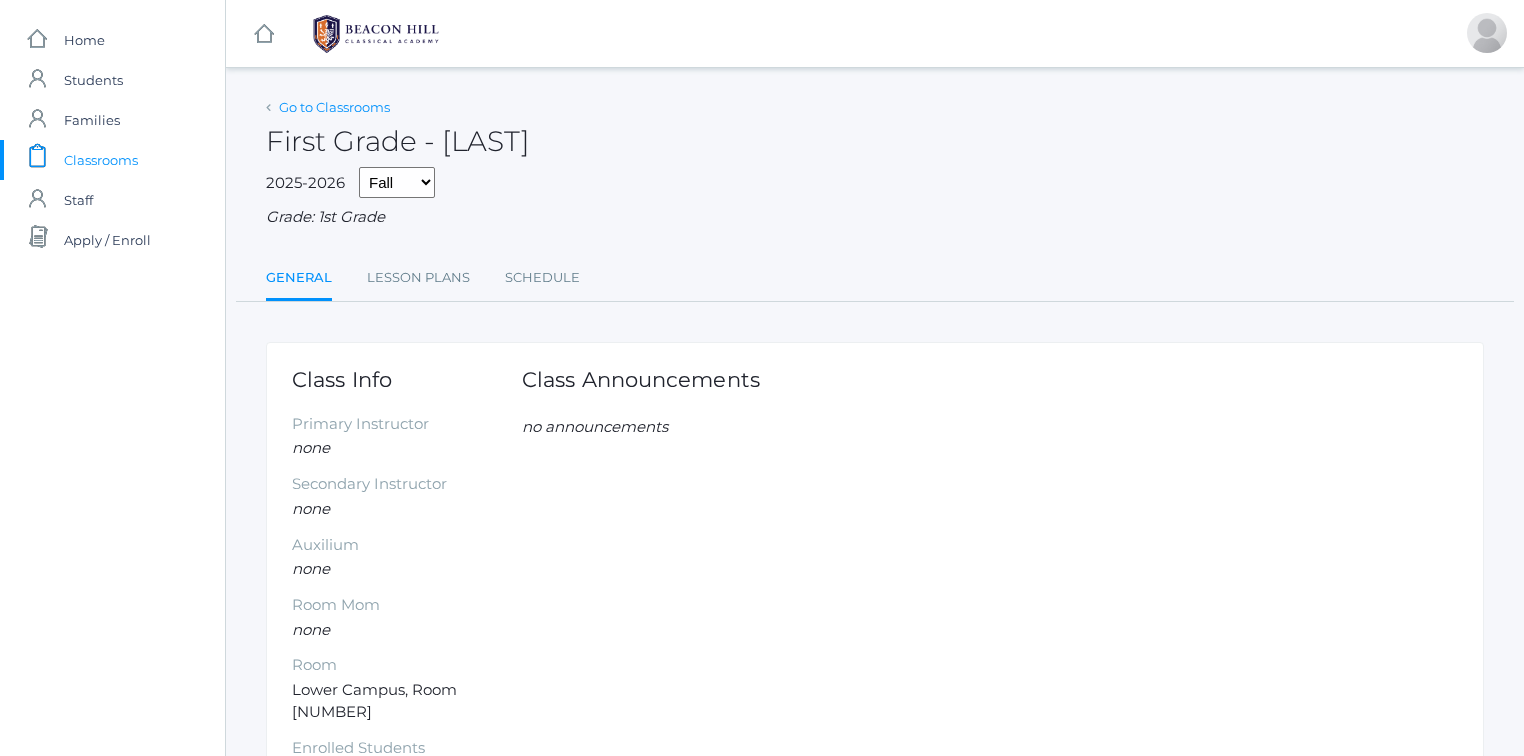 click on "Go to Classrooms" at bounding box center (334, 107) 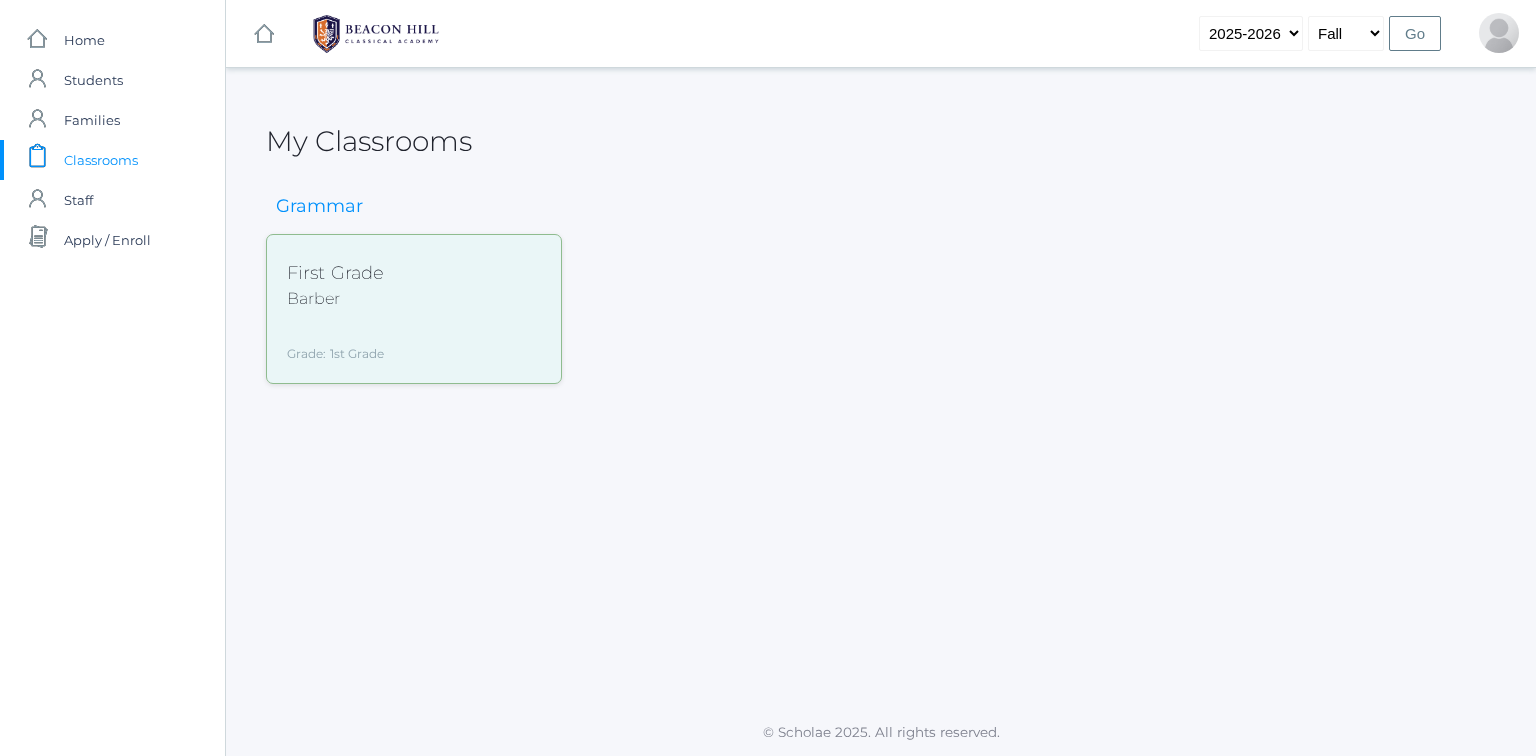 click on "First Grade
Barber
Grade: 1st Grade
01LA" at bounding box center (336, 309) 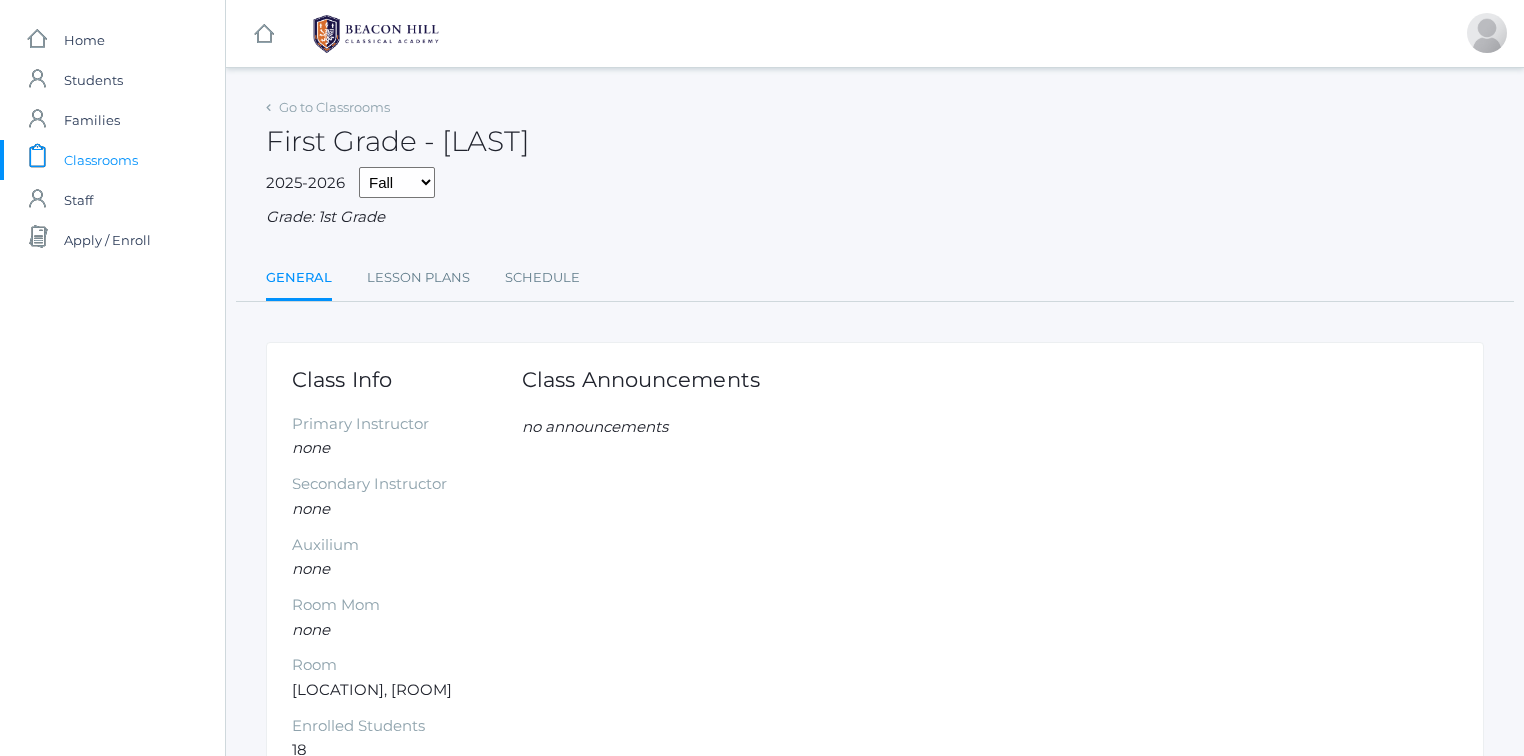 scroll, scrollTop: 0, scrollLeft: 0, axis: both 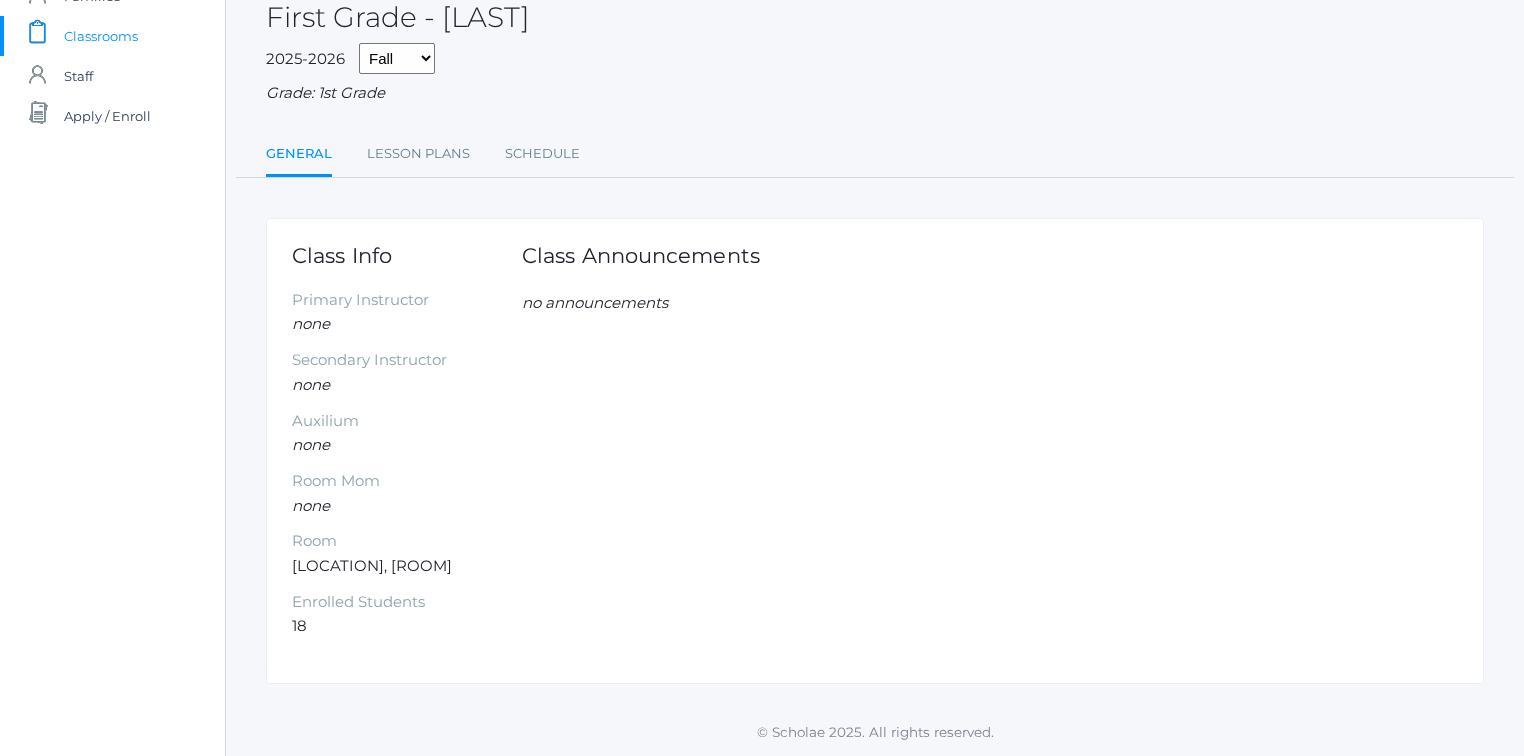 click on "18" at bounding box center [407, 626] 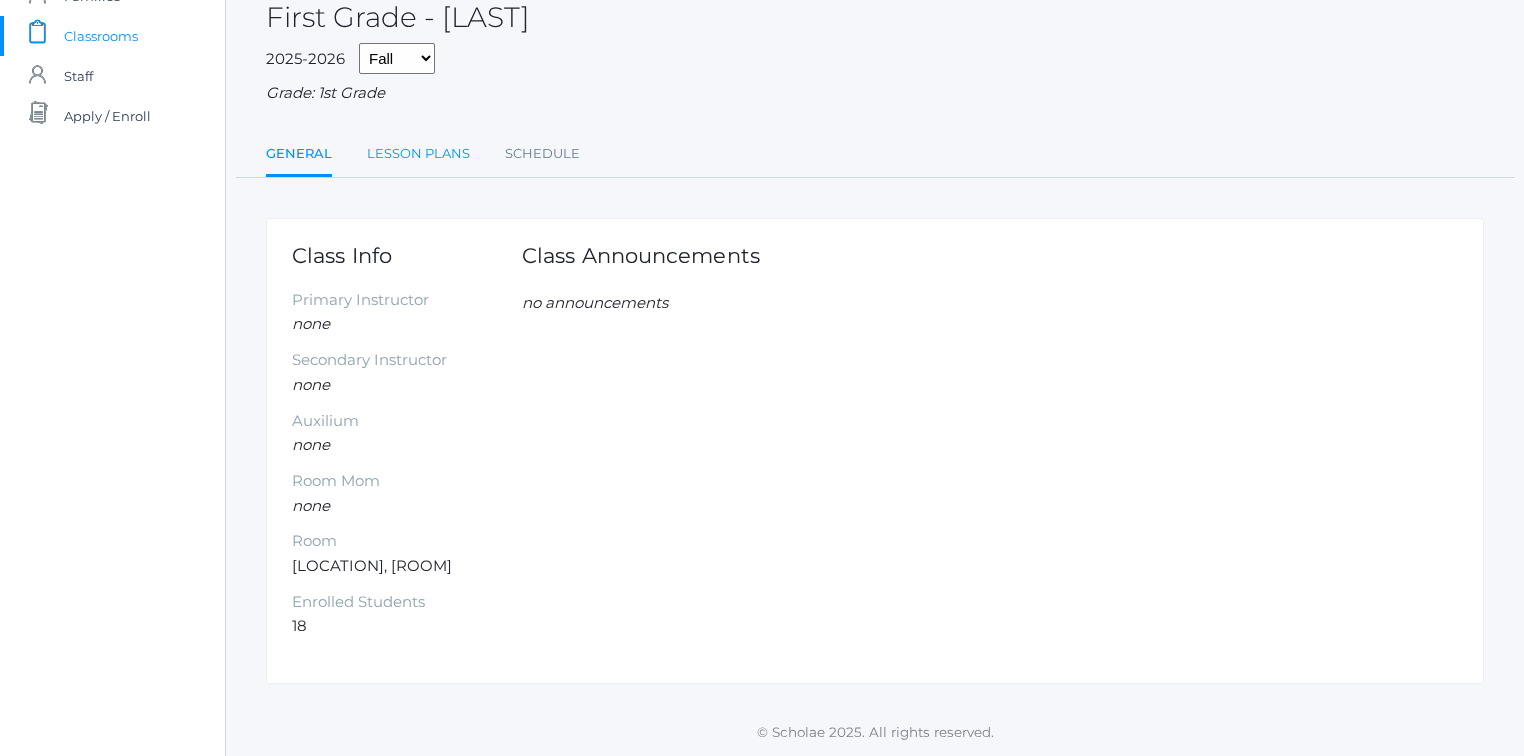 click on "Lesson Plans" at bounding box center (418, 154) 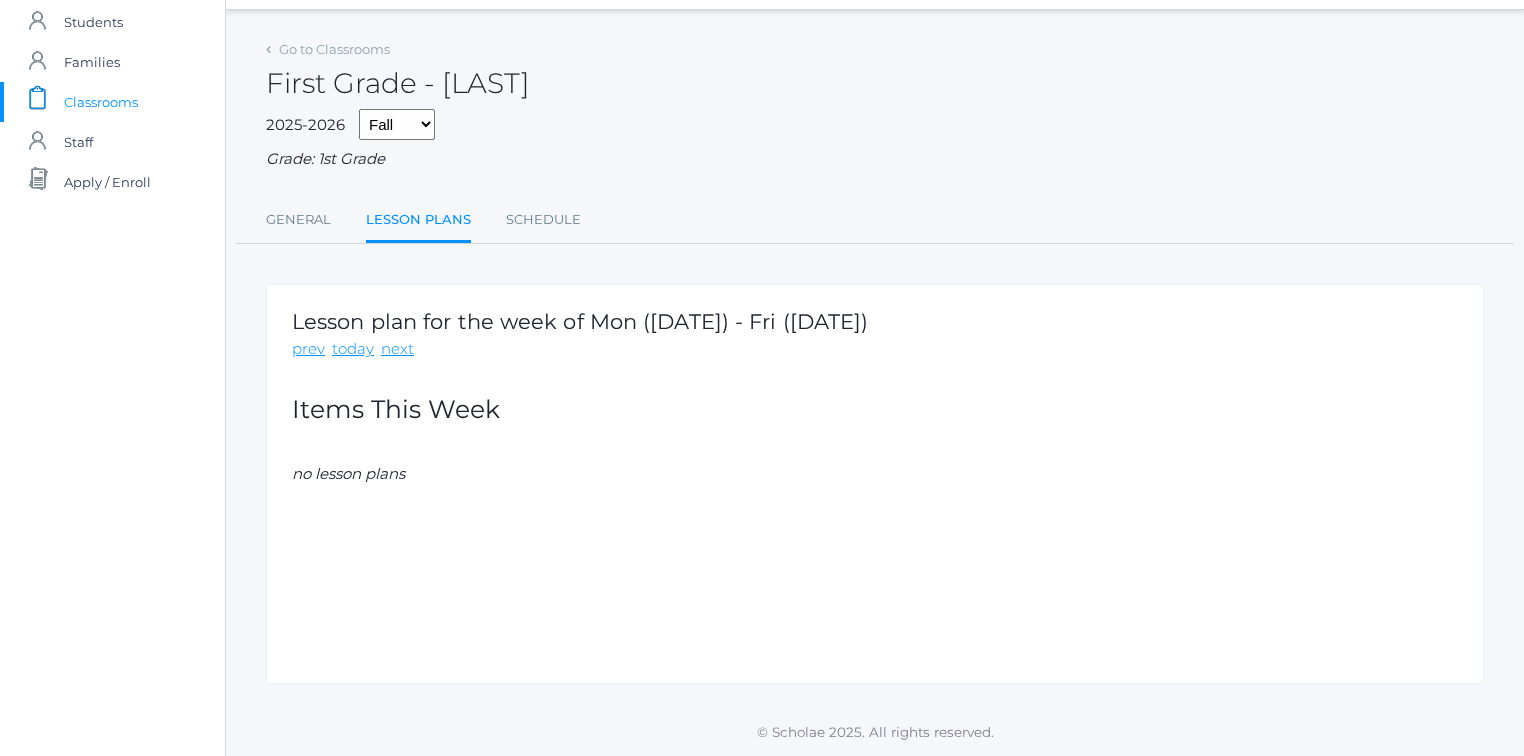 scroll, scrollTop: 0, scrollLeft: 0, axis: both 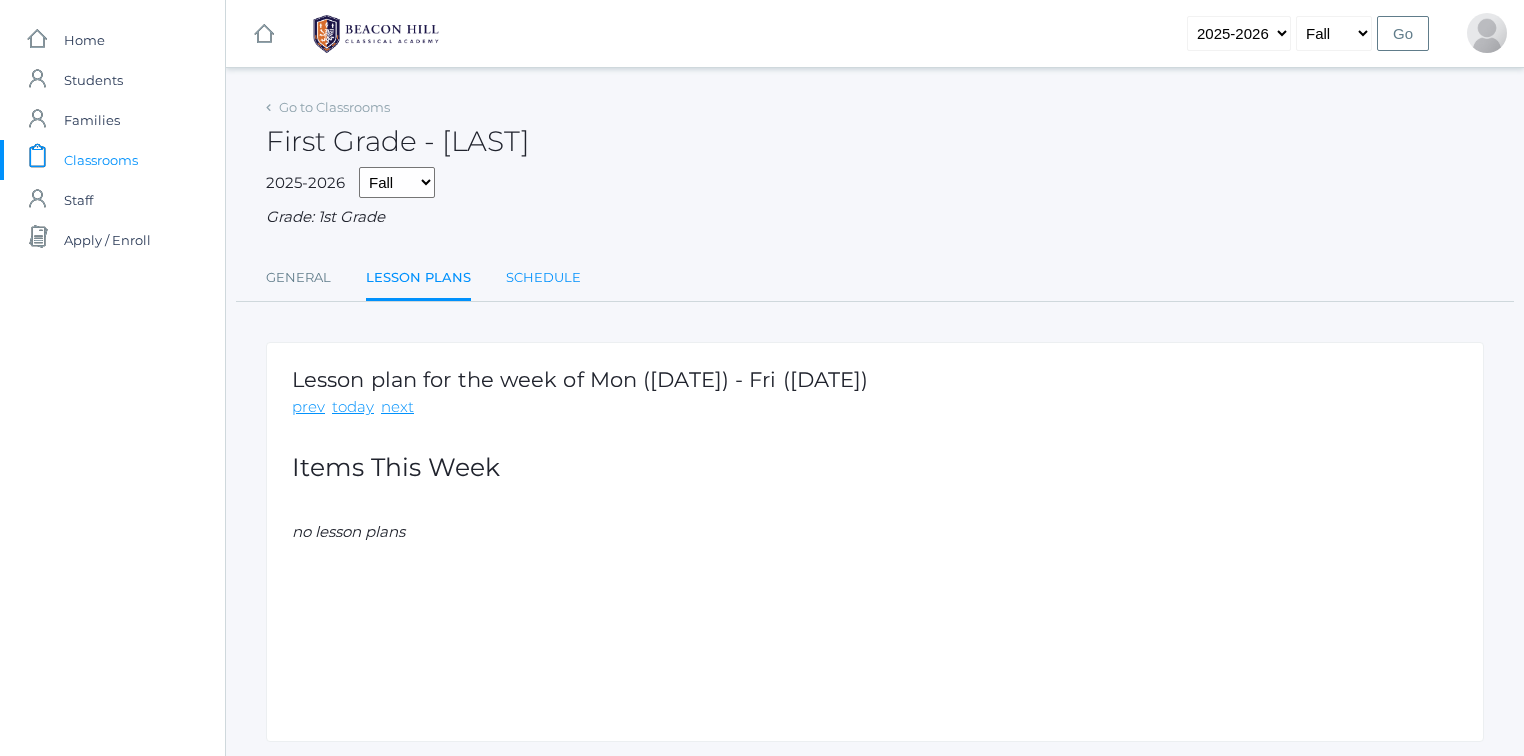 click on "Schedule" at bounding box center [543, 278] 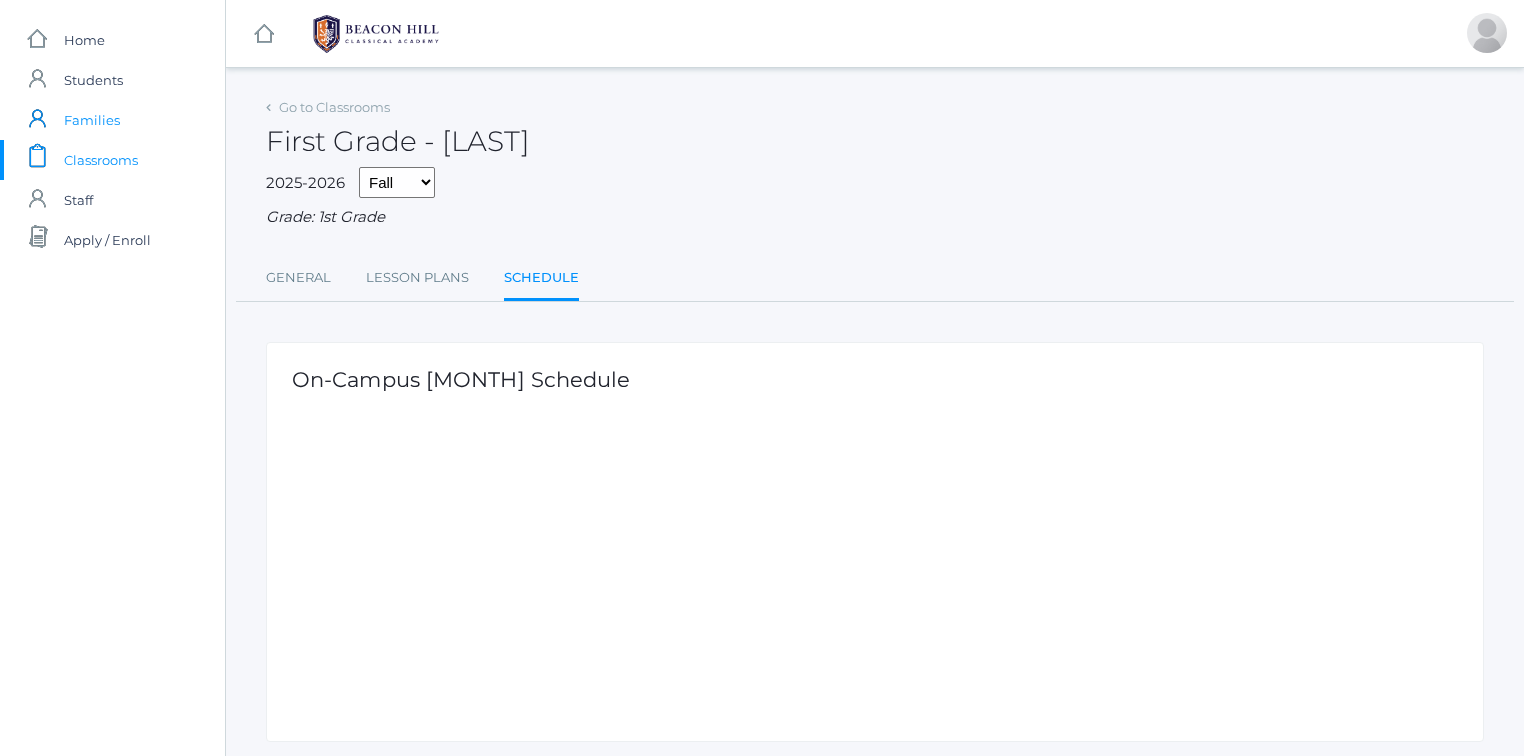 click on "Families" at bounding box center [92, 120] 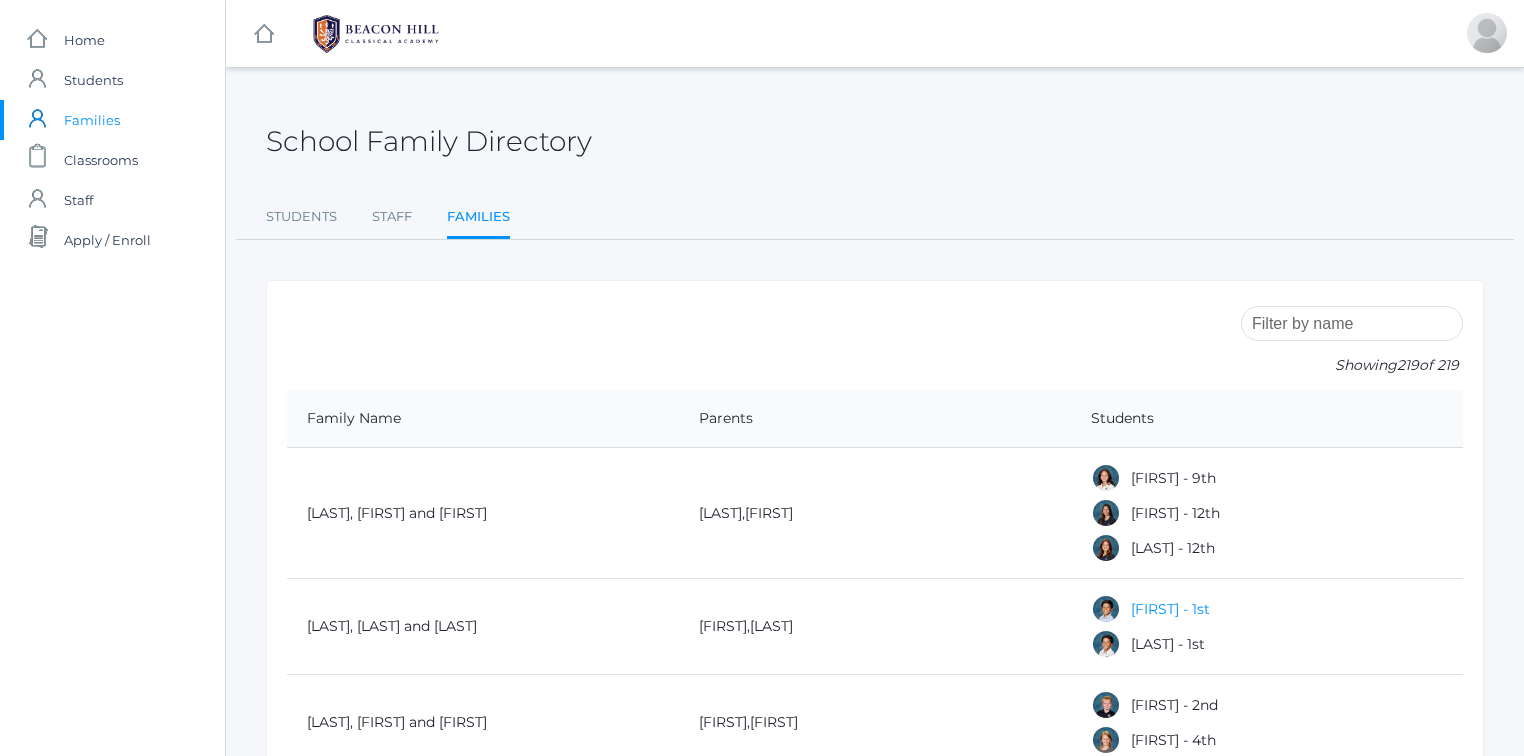 click on "Dominic - 1st" at bounding box center [1170, 609] 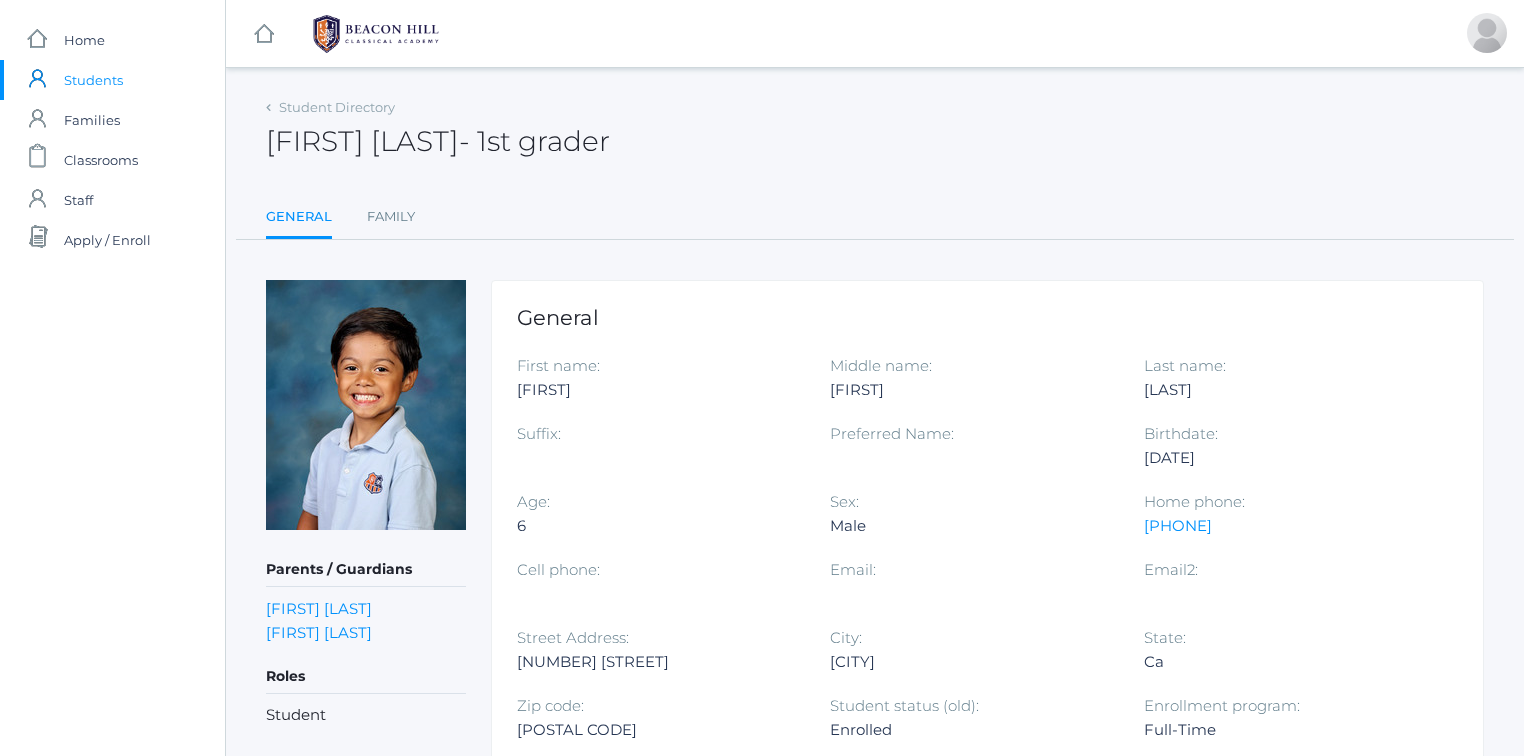 scroll, scrollTop: 0, scrollLeft: 0, axis: both 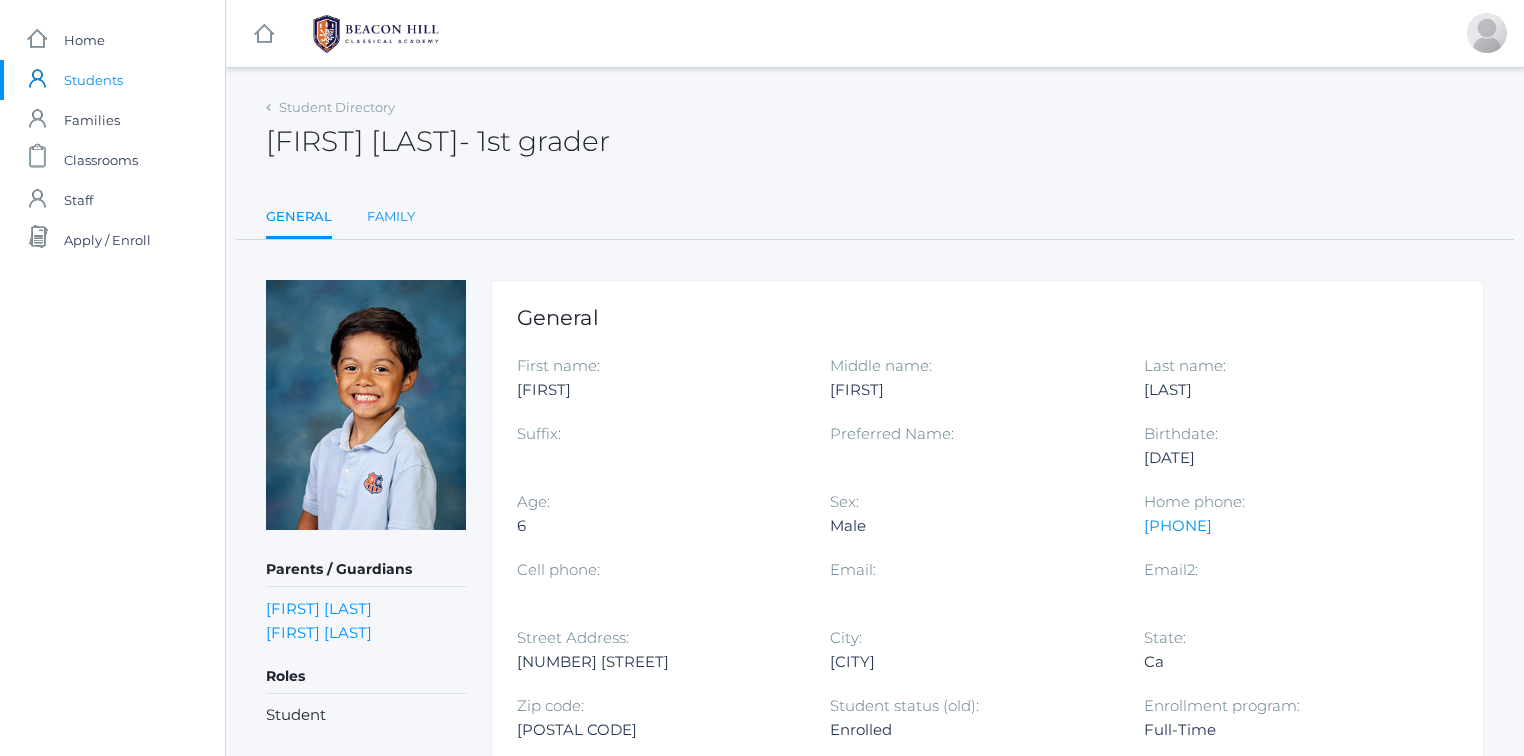 click on "Family" at bounding box center [391, 217] 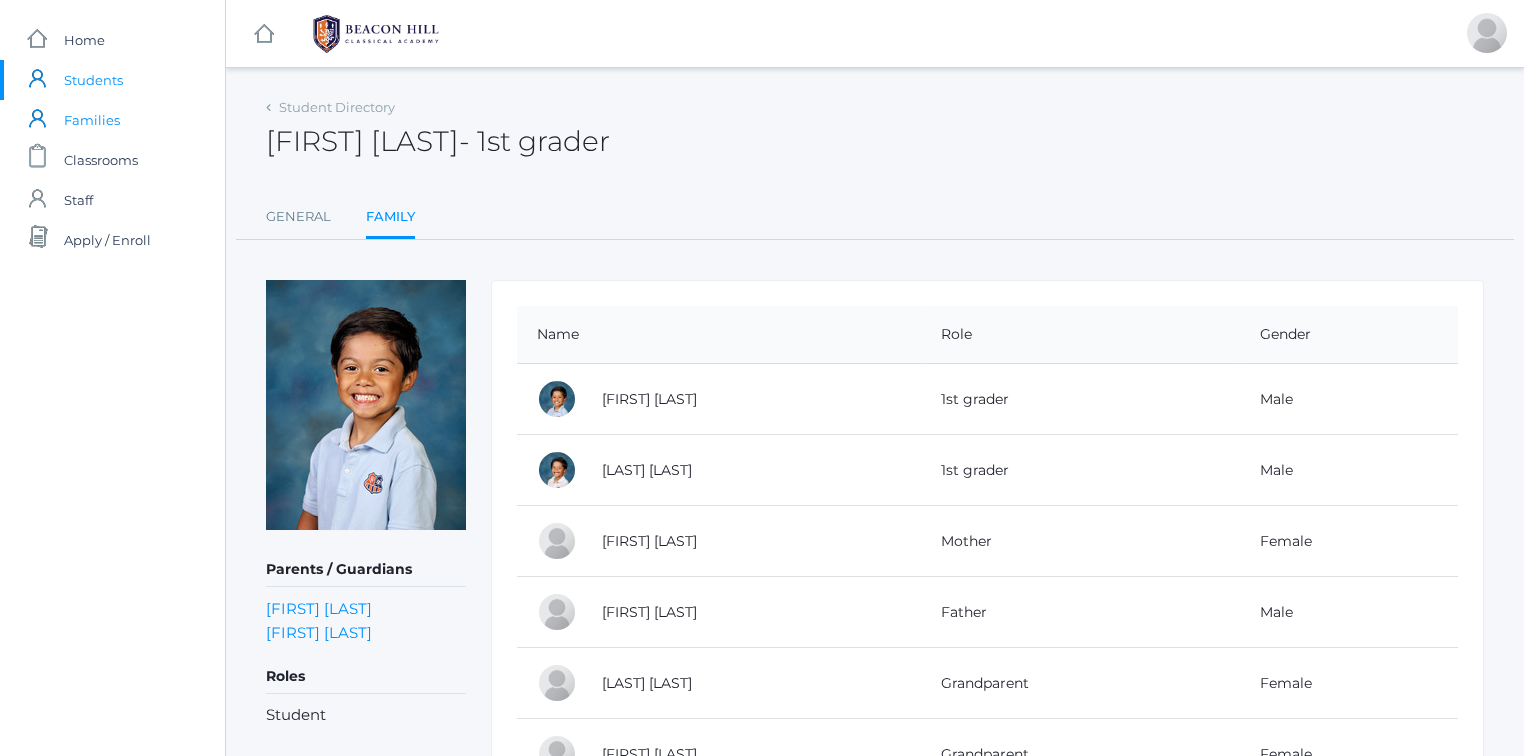click on "Families" at bounding box center (92, 120) 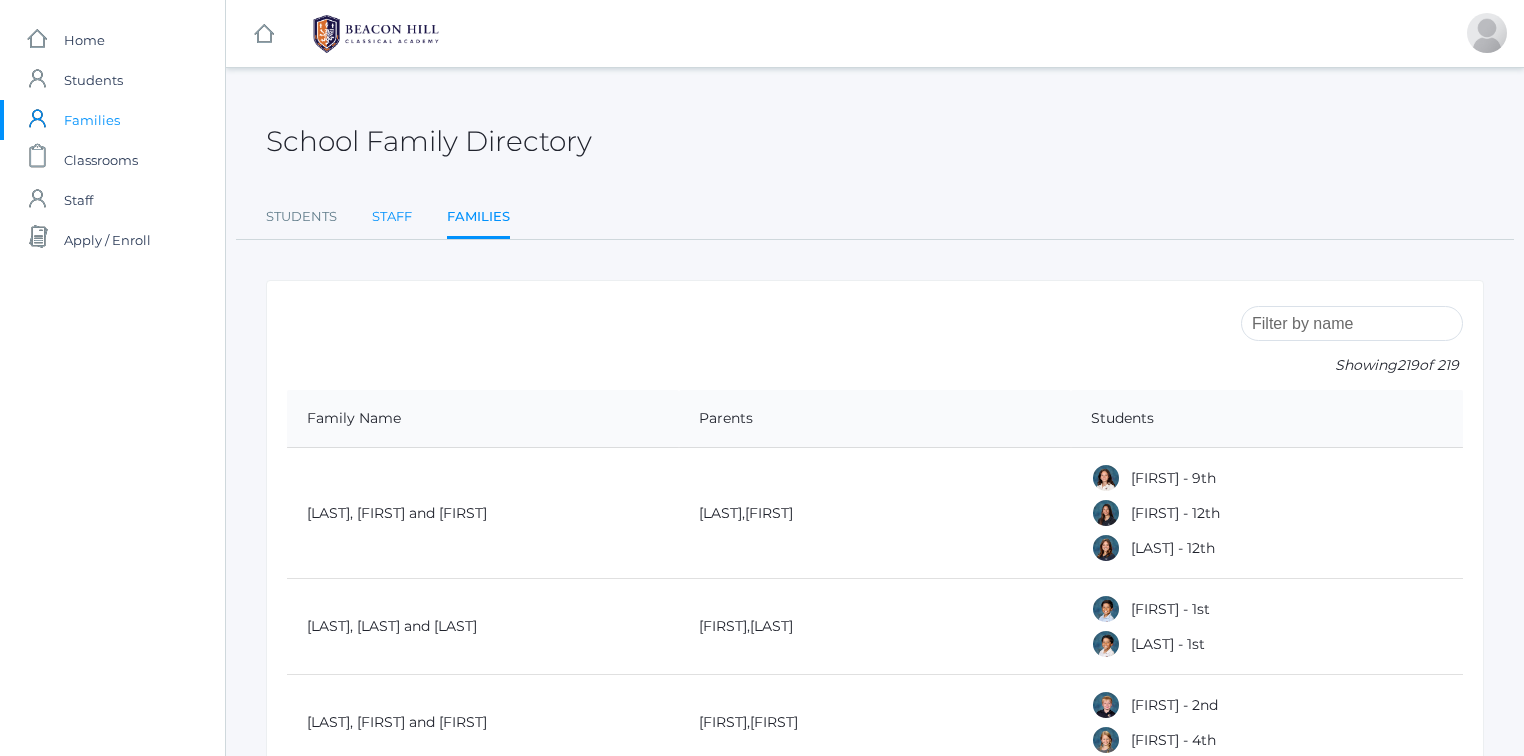 click on "Staff" at bounding box center (392, 217) 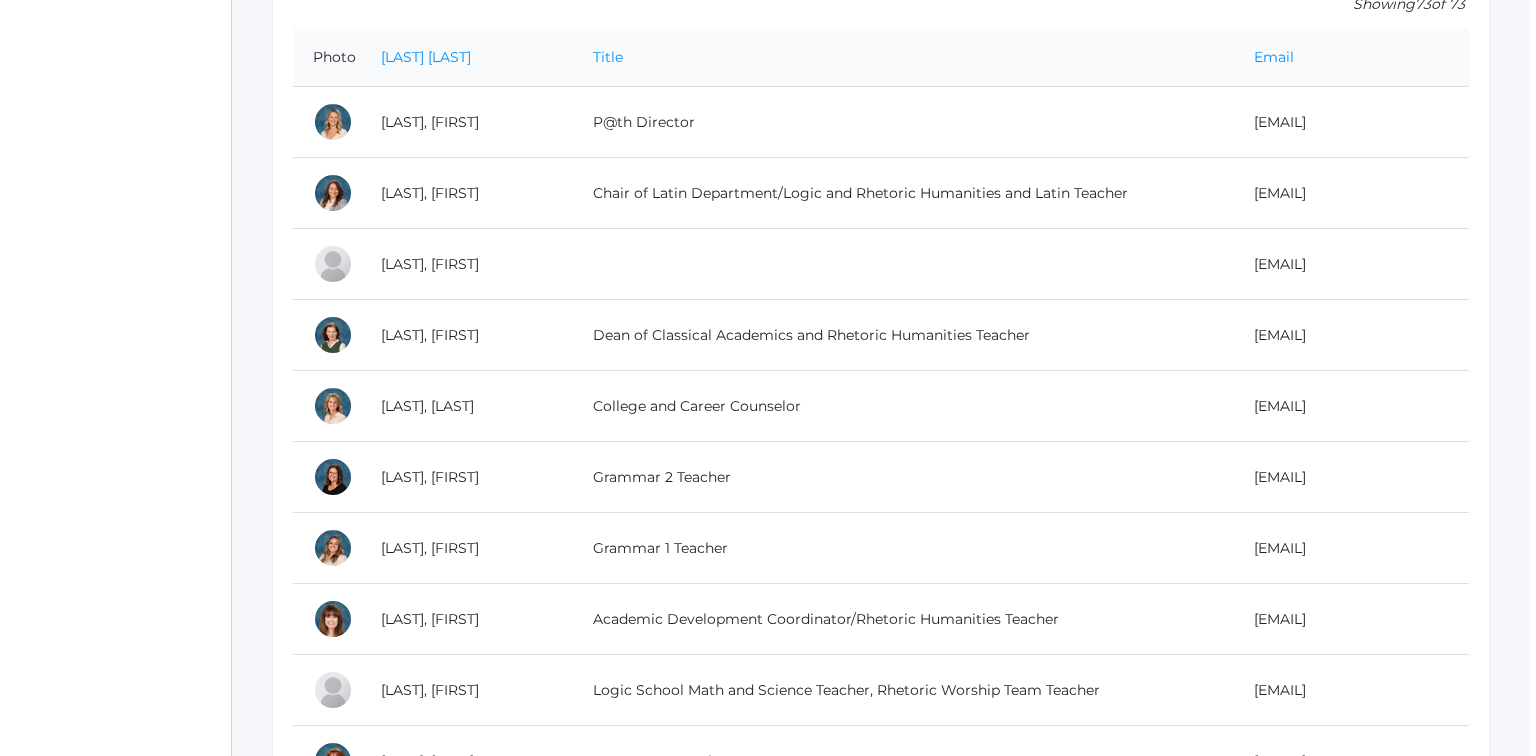 scroll, scrollTop: 0, scrollLeft: 0, axis: both 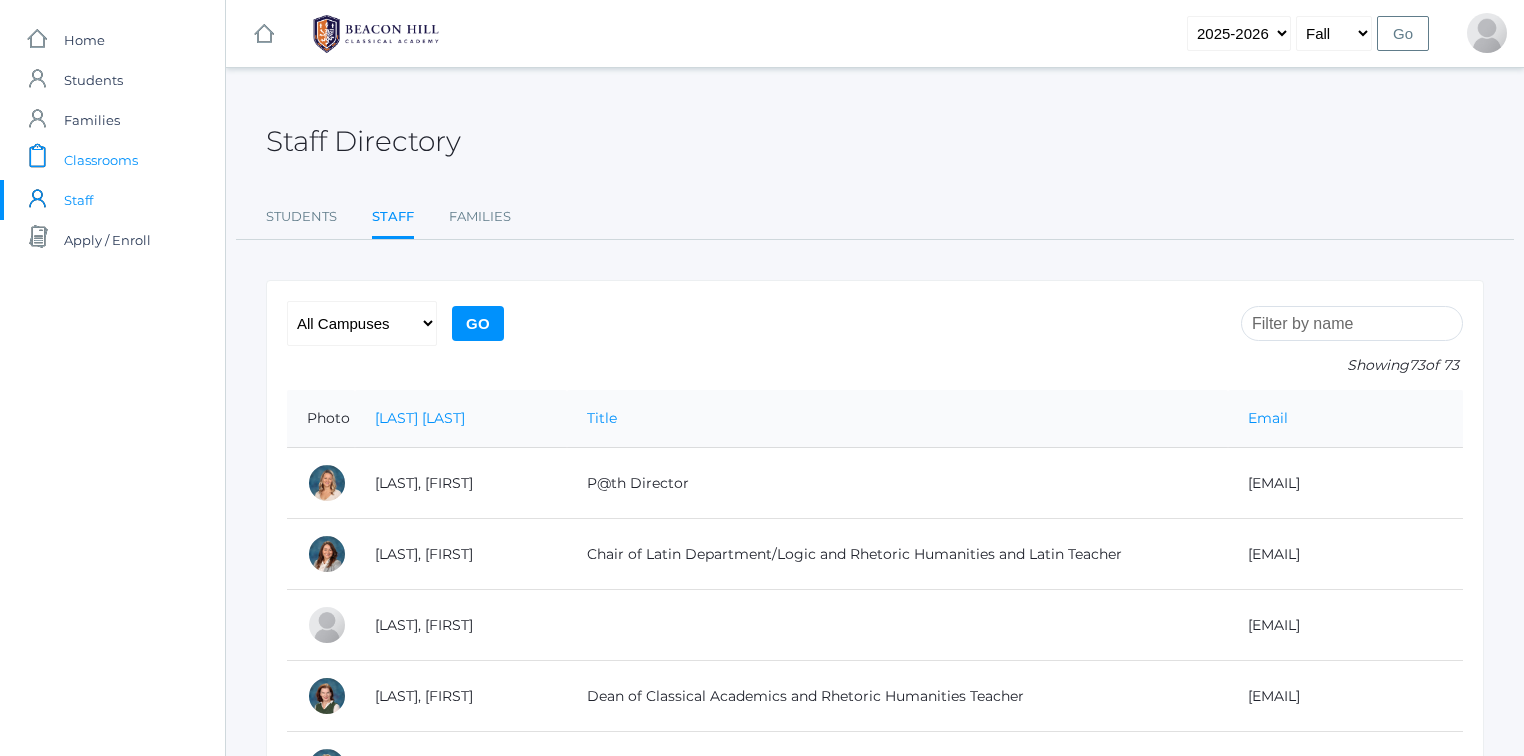 click on "Classrooms" at bounding box center [101, 160] 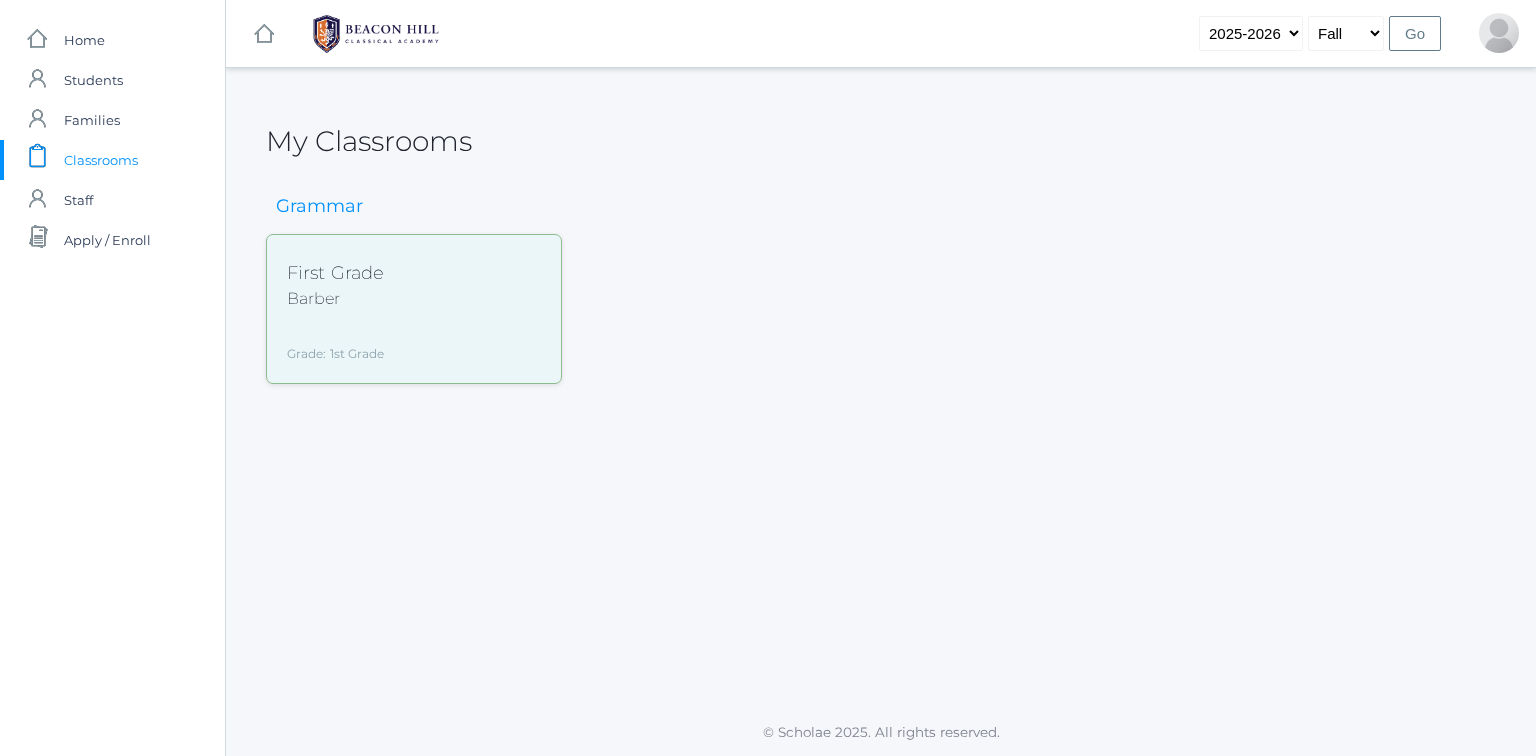 click on "Grammar
First Grade
Barber
Grade: 1st Grade
01LA" at bounding box center (881, 275) 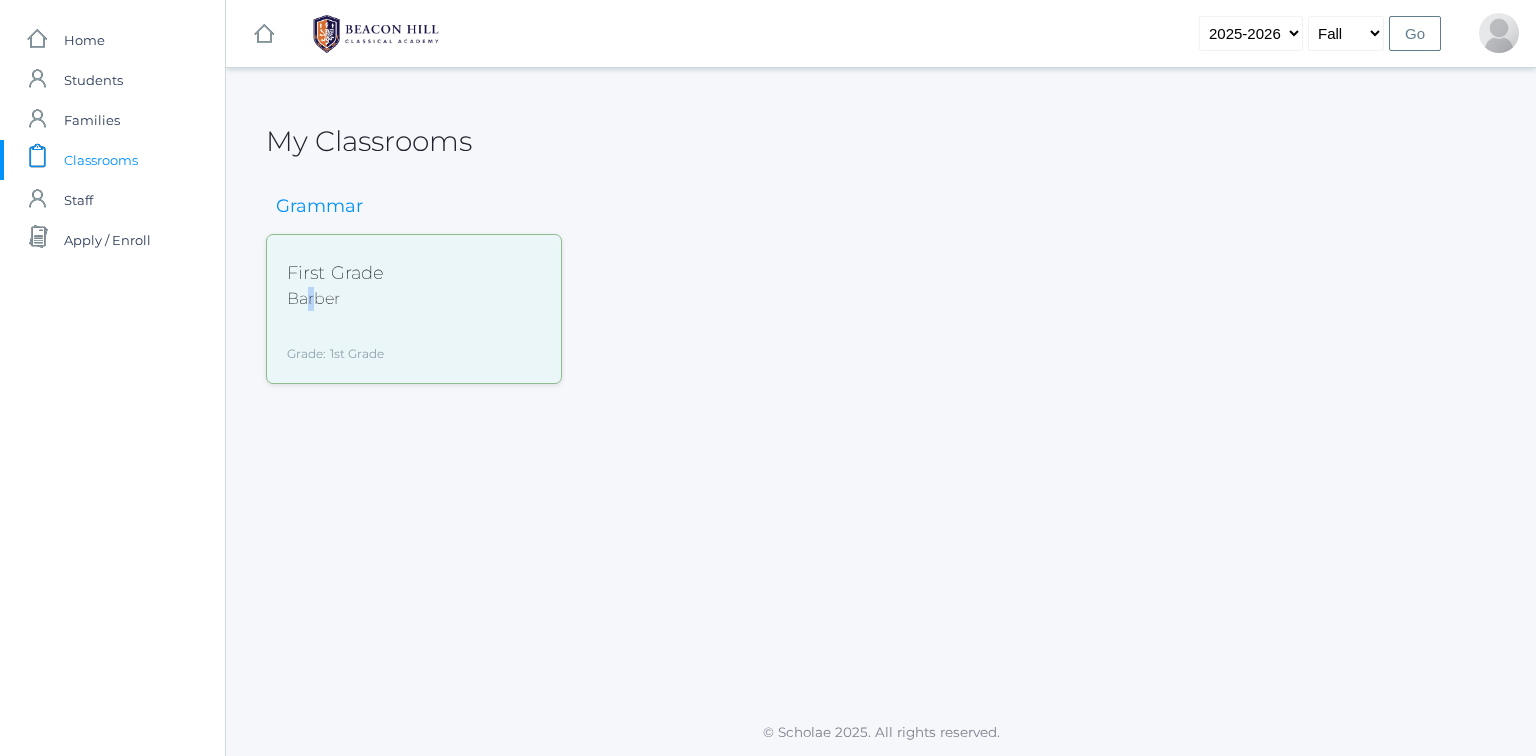 click on "Barber" at bounding box center (336, 299) 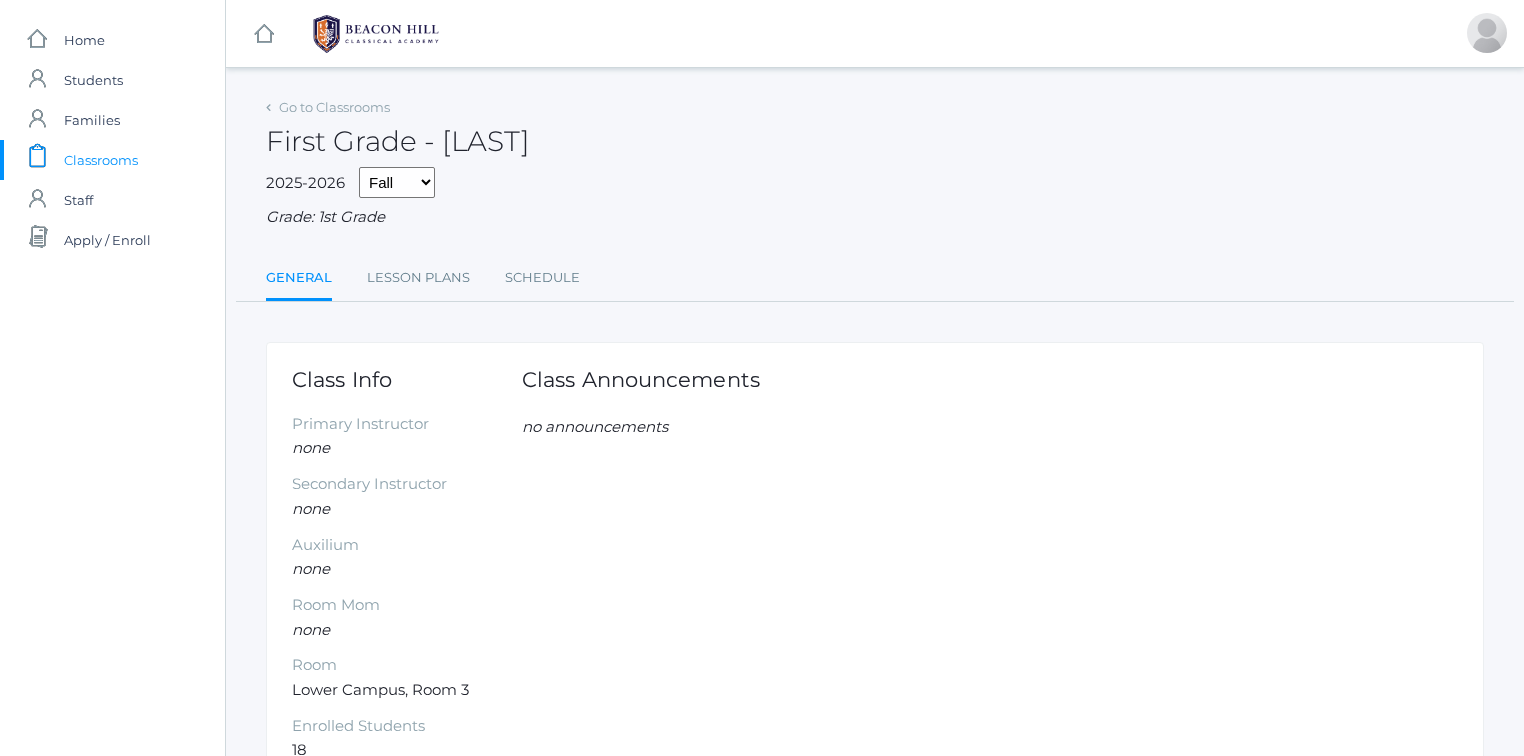 scroll, scrollTop: 0, scrollLeft: 0, axis: both 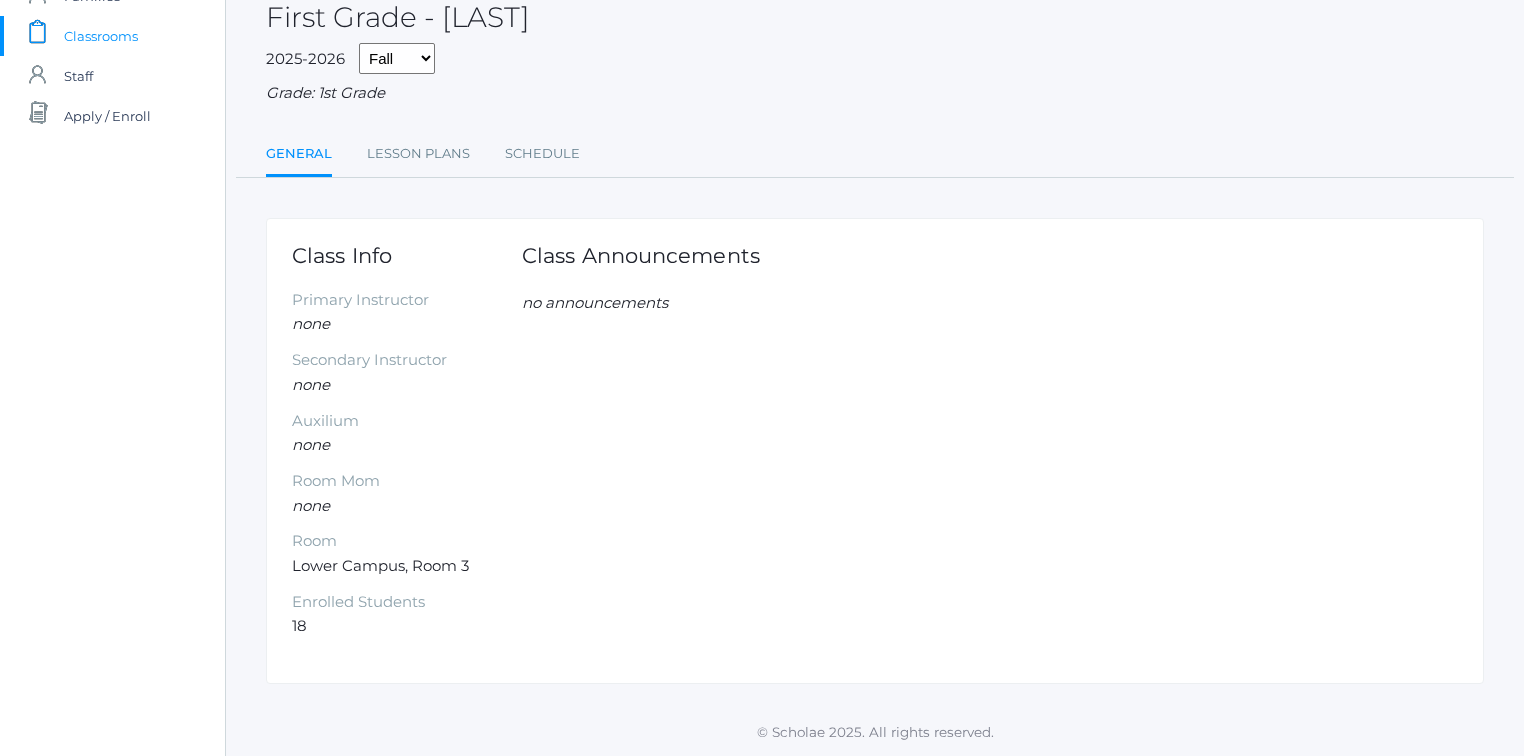 click on "Classrooms" at bounding box center (101, 36) 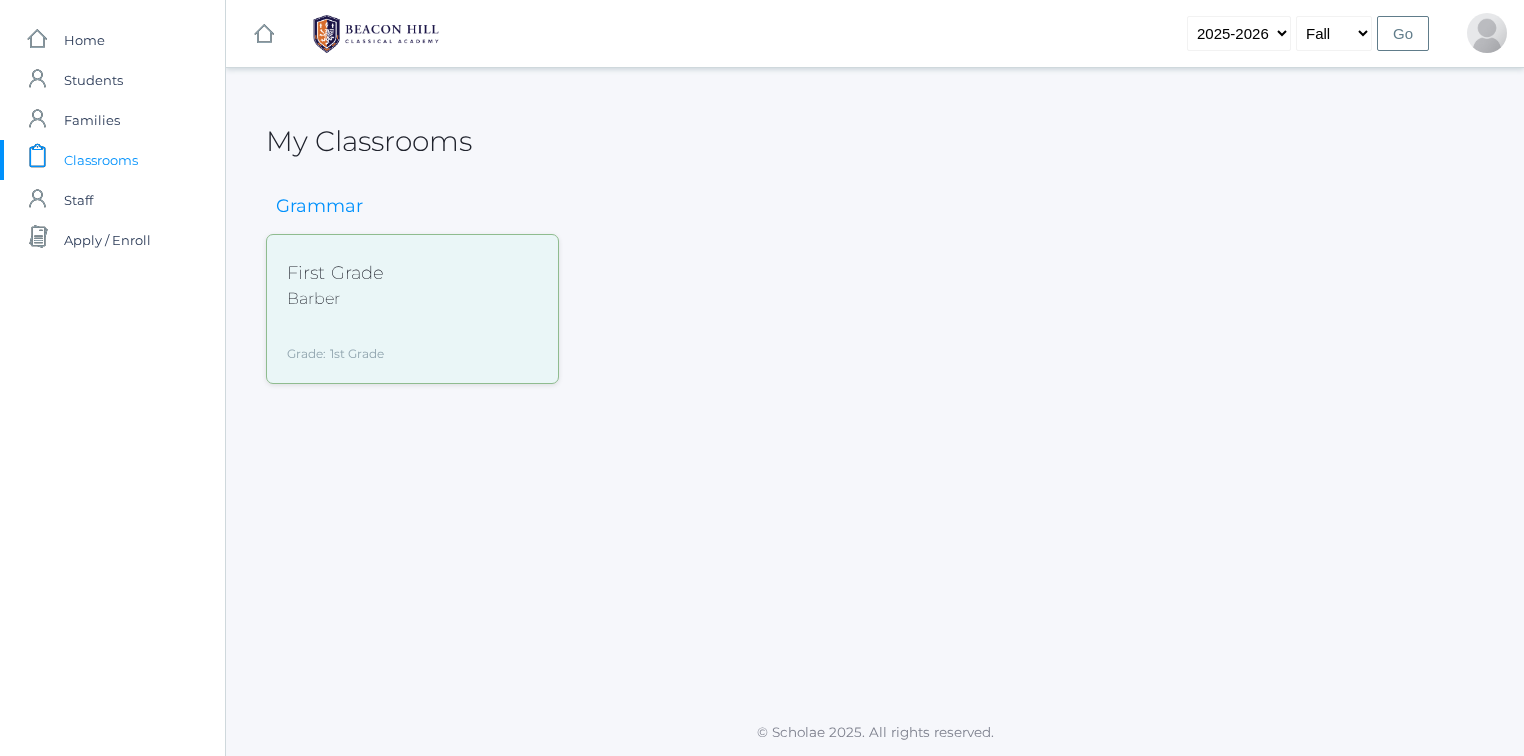 scroll, scrollTop: 0, scrollLeft: 0, axis: both 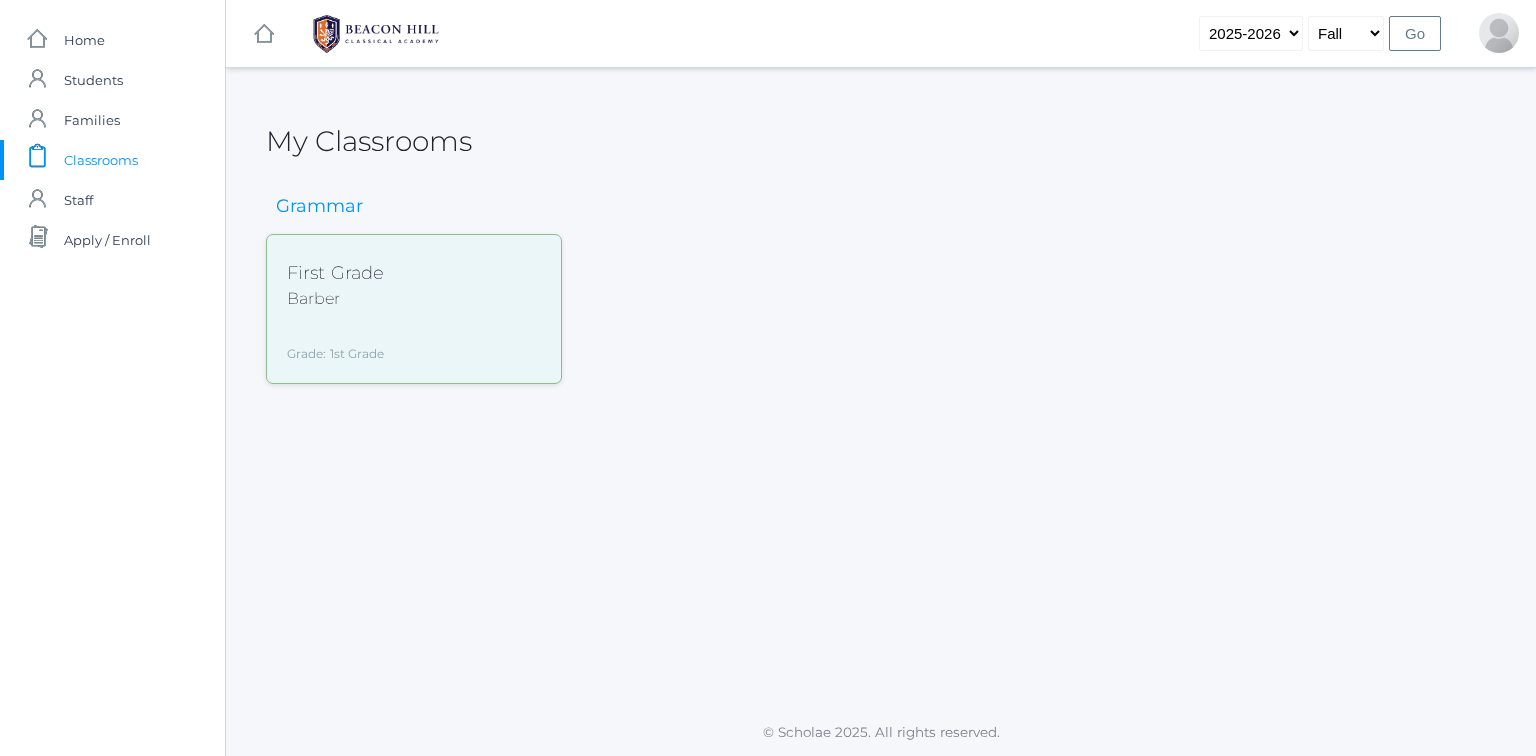click on "Grammar" at bounding box center (319, 207) 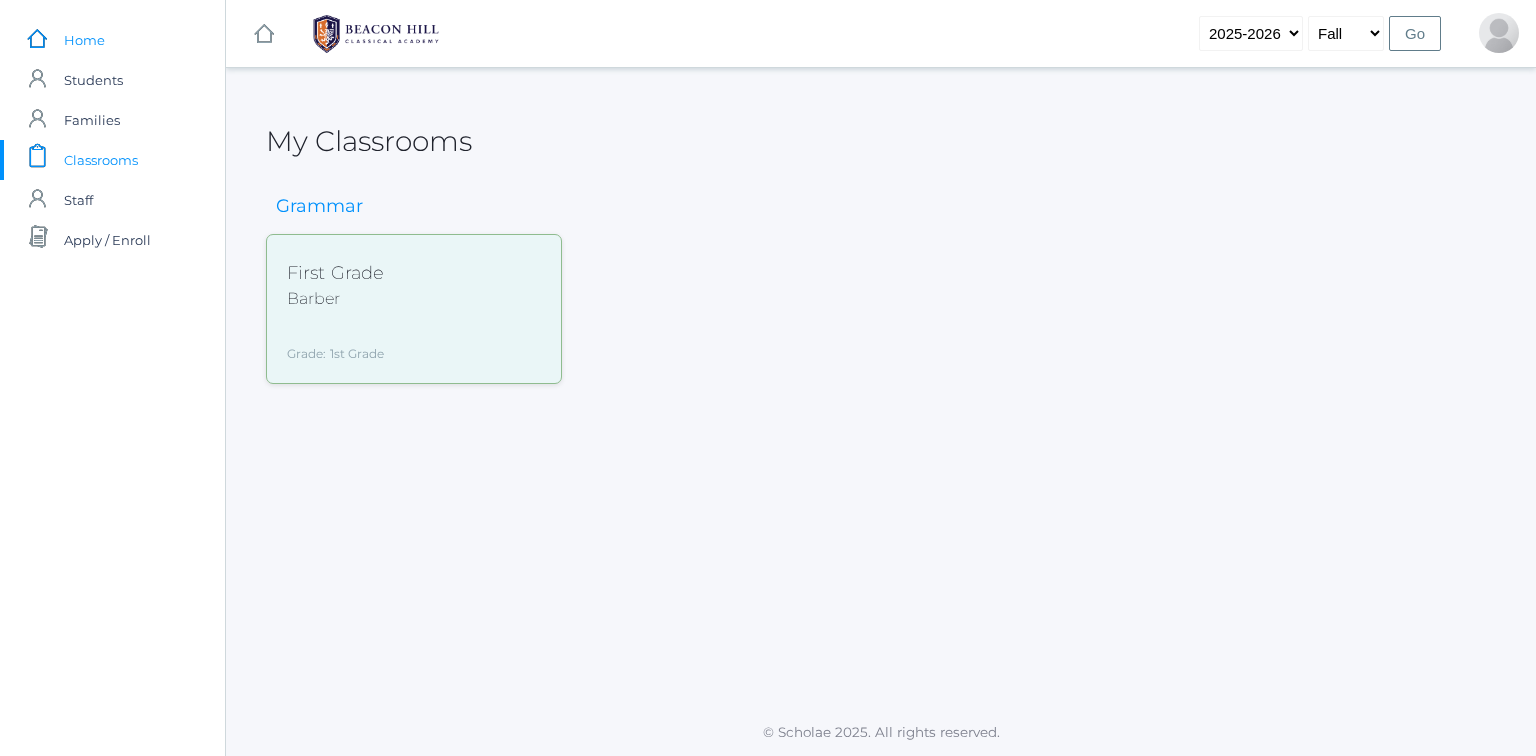 click on "Home" at bounding box center [84, 40] 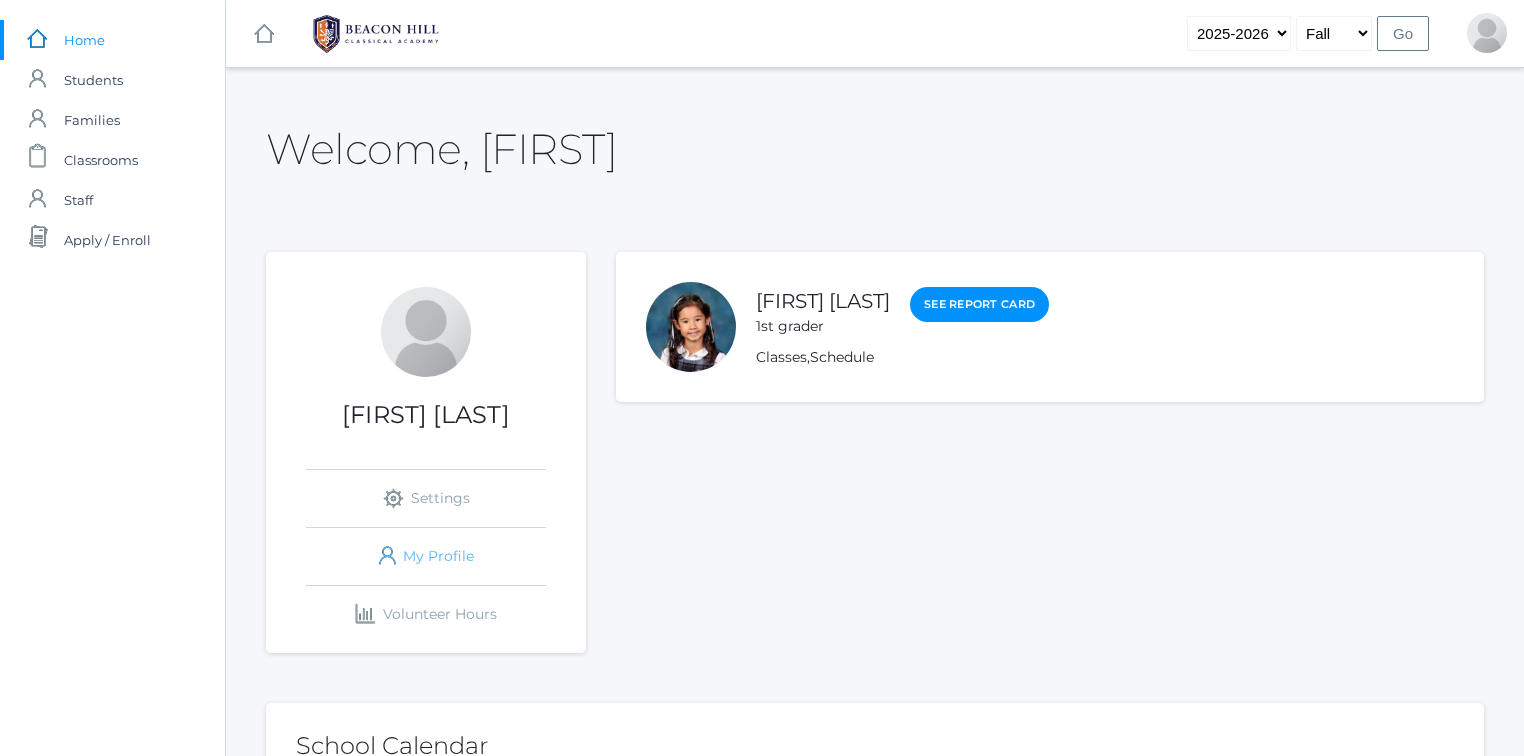 click on "icons/user/plain
Created with Sketch.
My Profile" at bounding box center (426, 556) 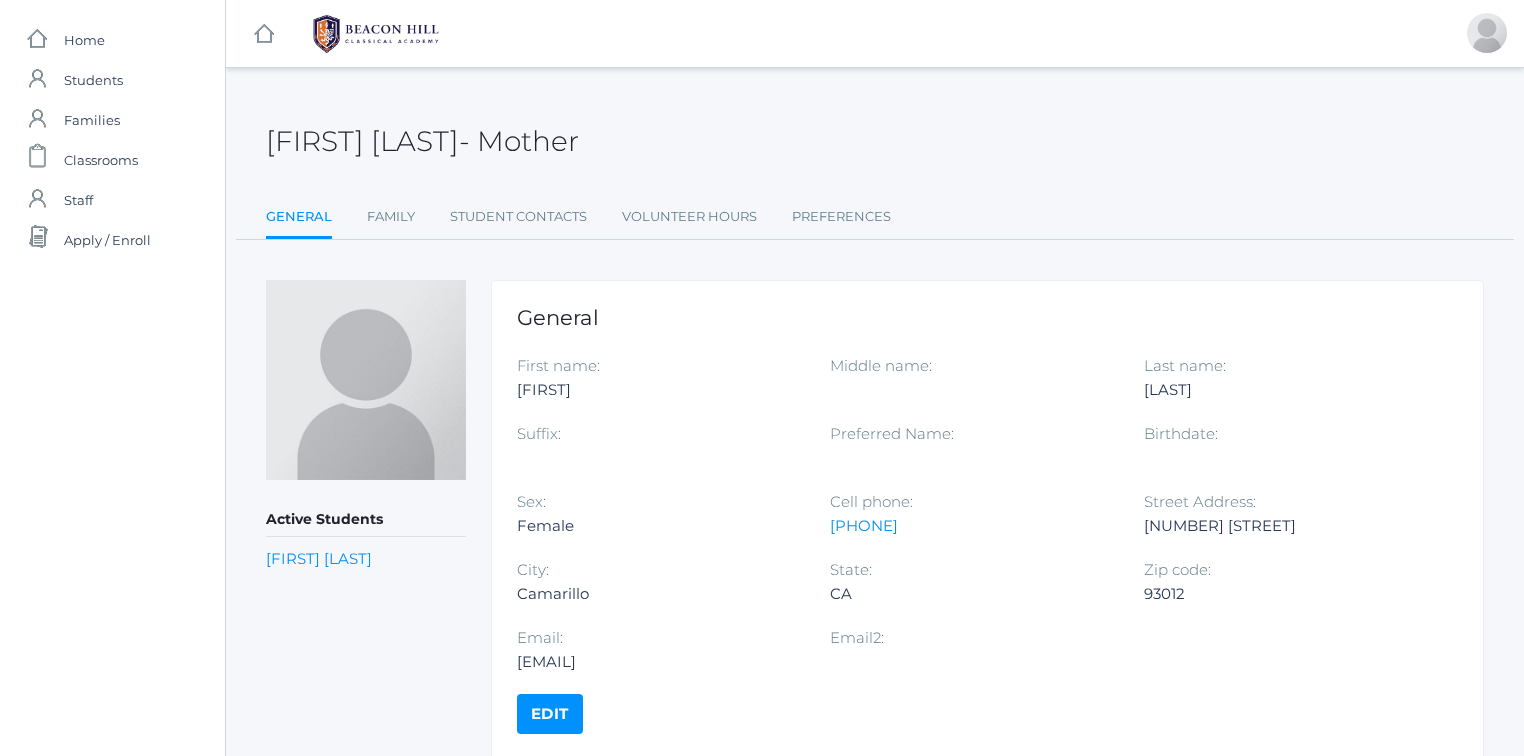 scroll, scrollTop: 75, scrollLeft: 0, axis: vertical 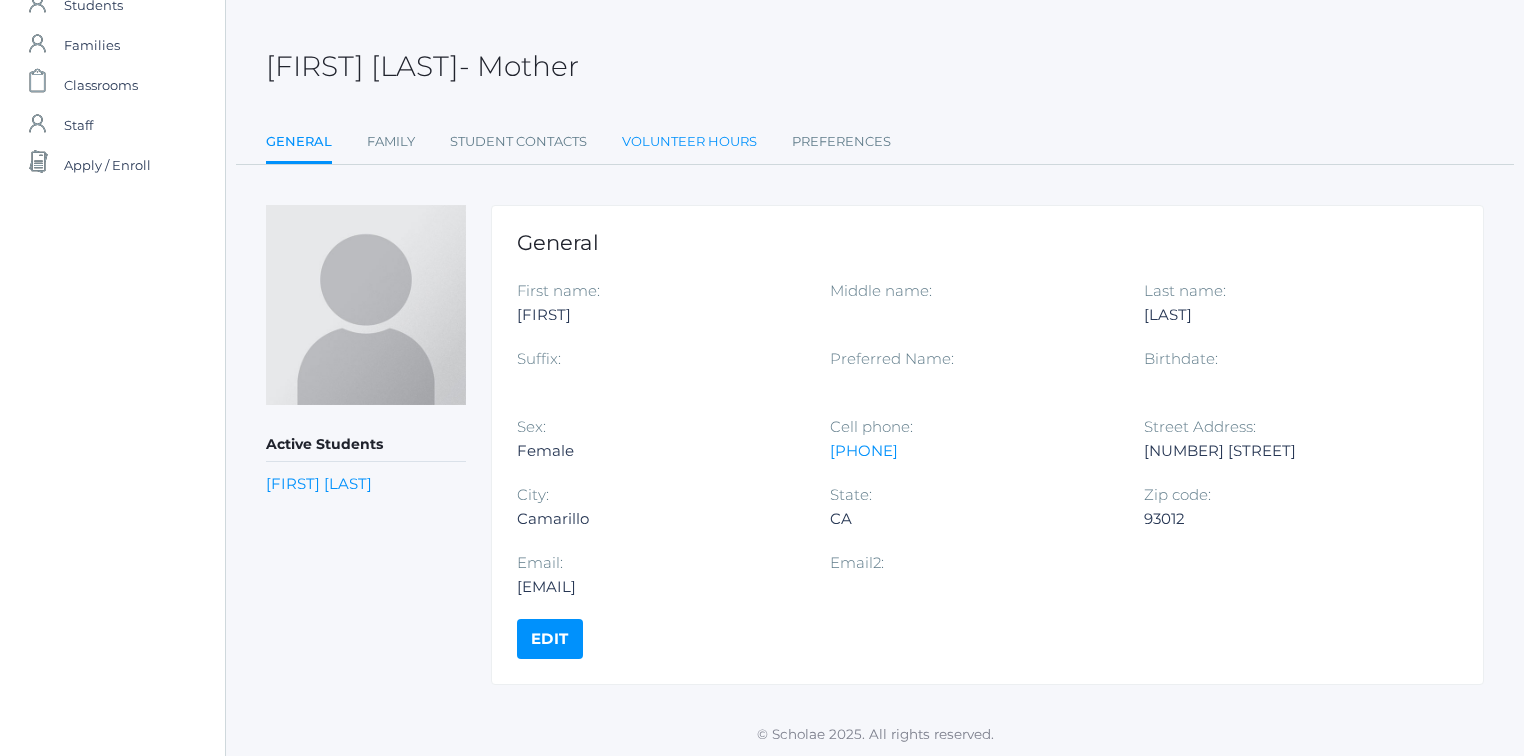 click on "Volunteer Hours" at bounding box center [689, 142] 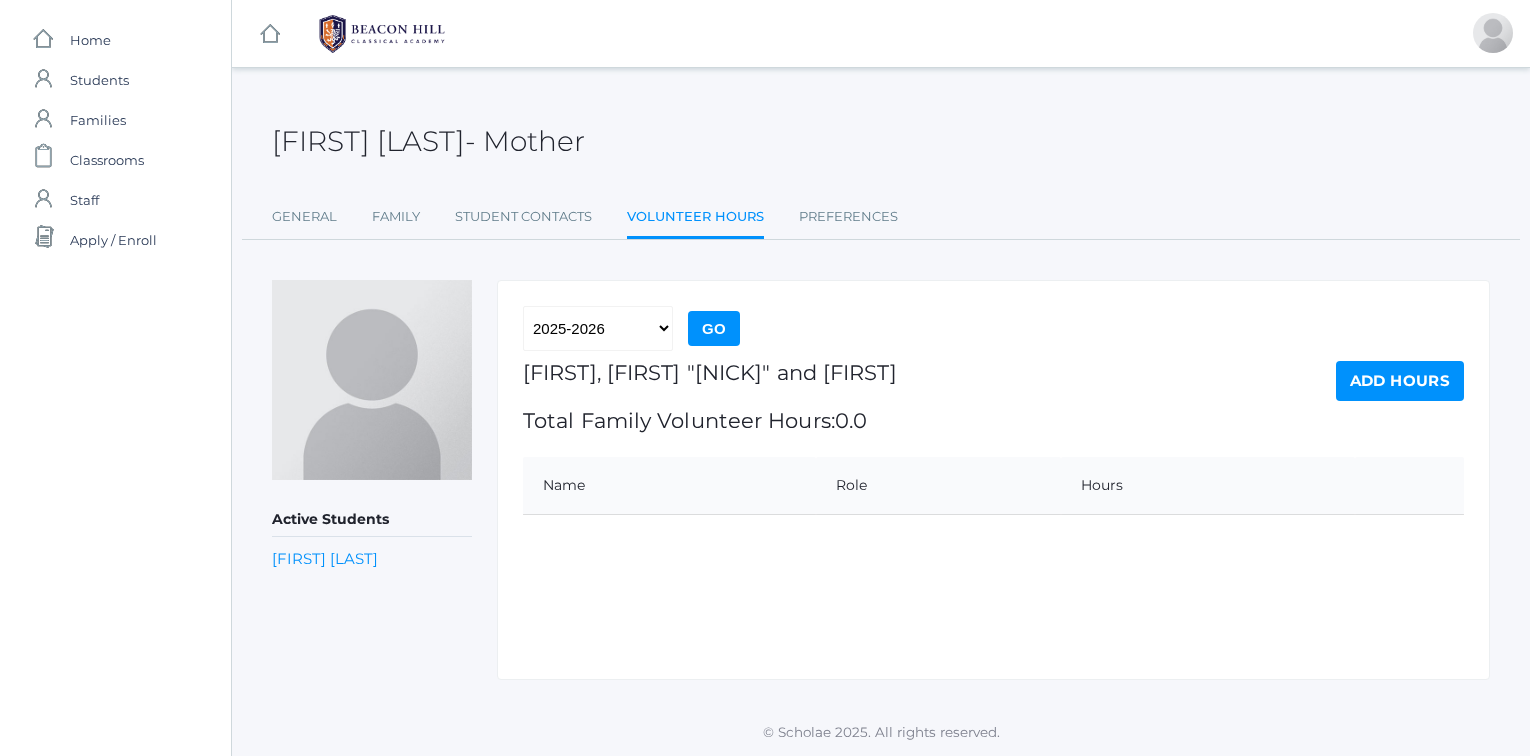 scroll, scrollTop: 0, scrollLeft: 0, axis: both 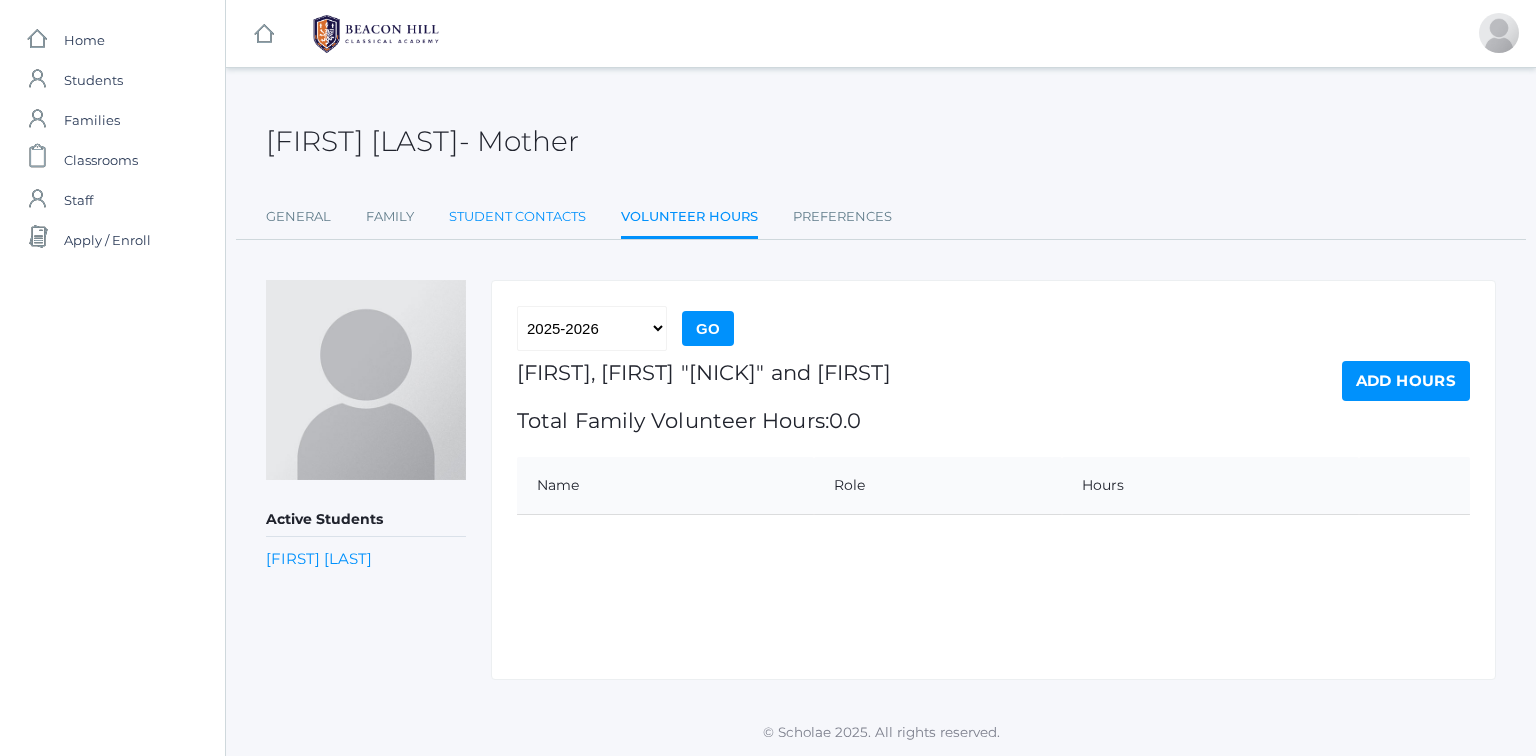 click on "Student Contacts" at bounding box center (517, 217) 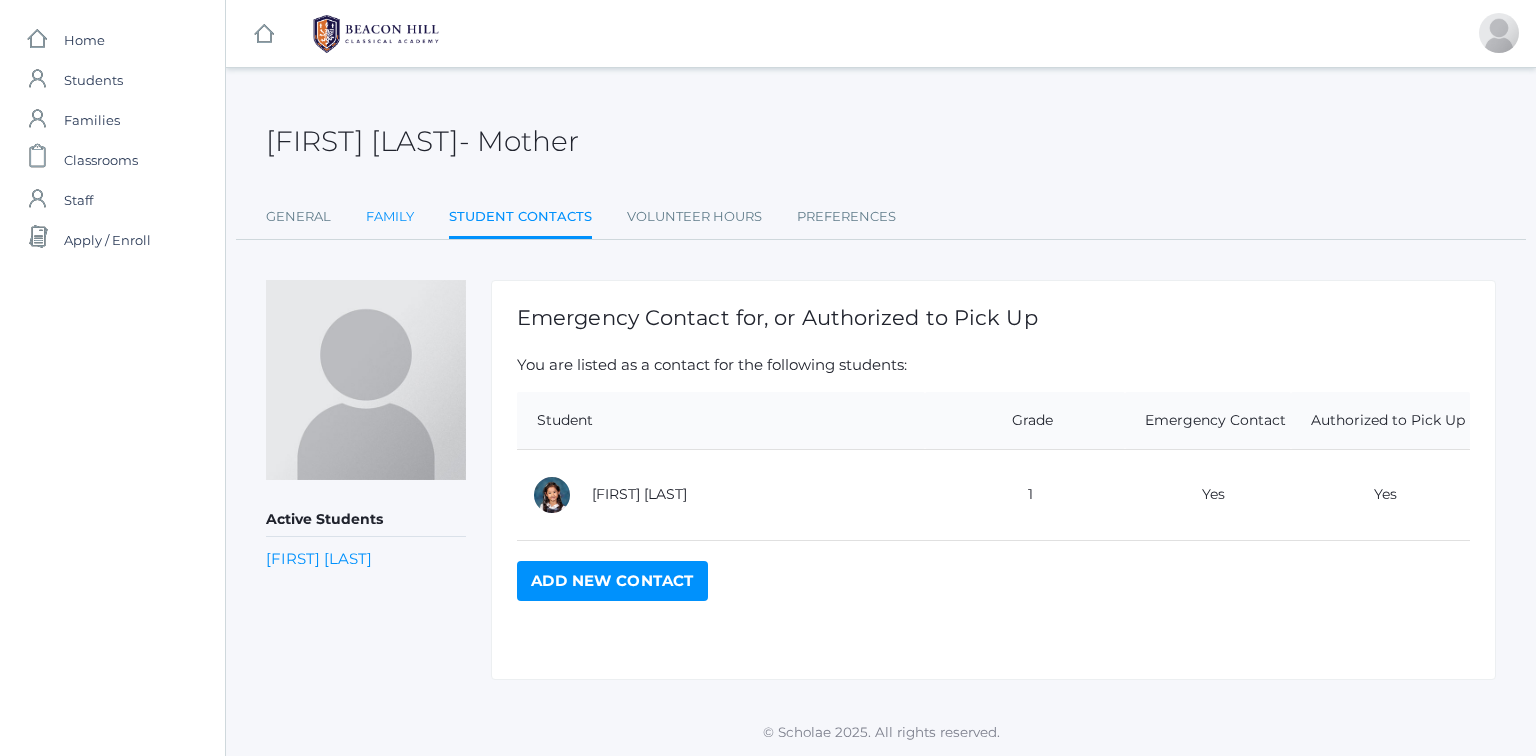 click on "Family" at bounding box center (390, 217) 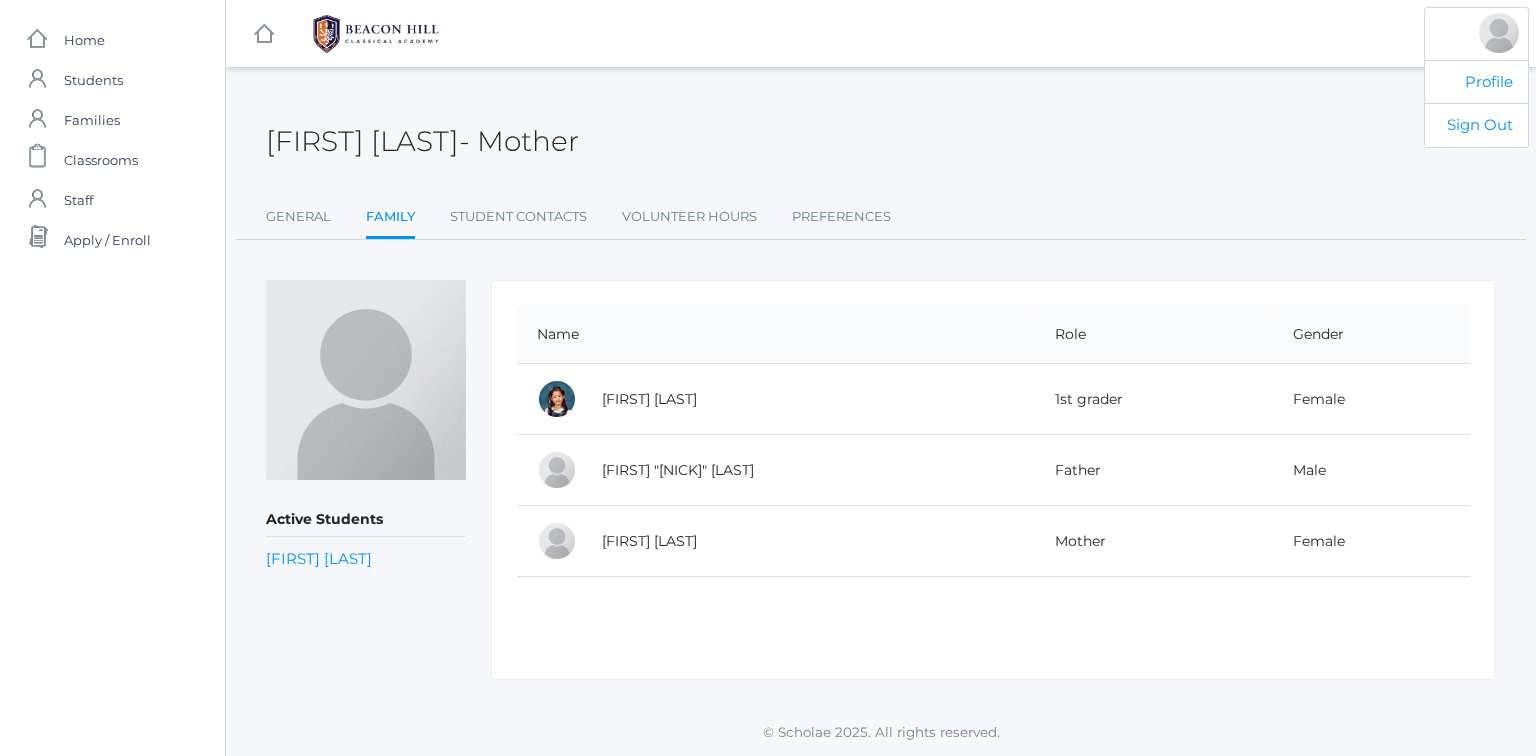 click at bounding box center [1499, 33] 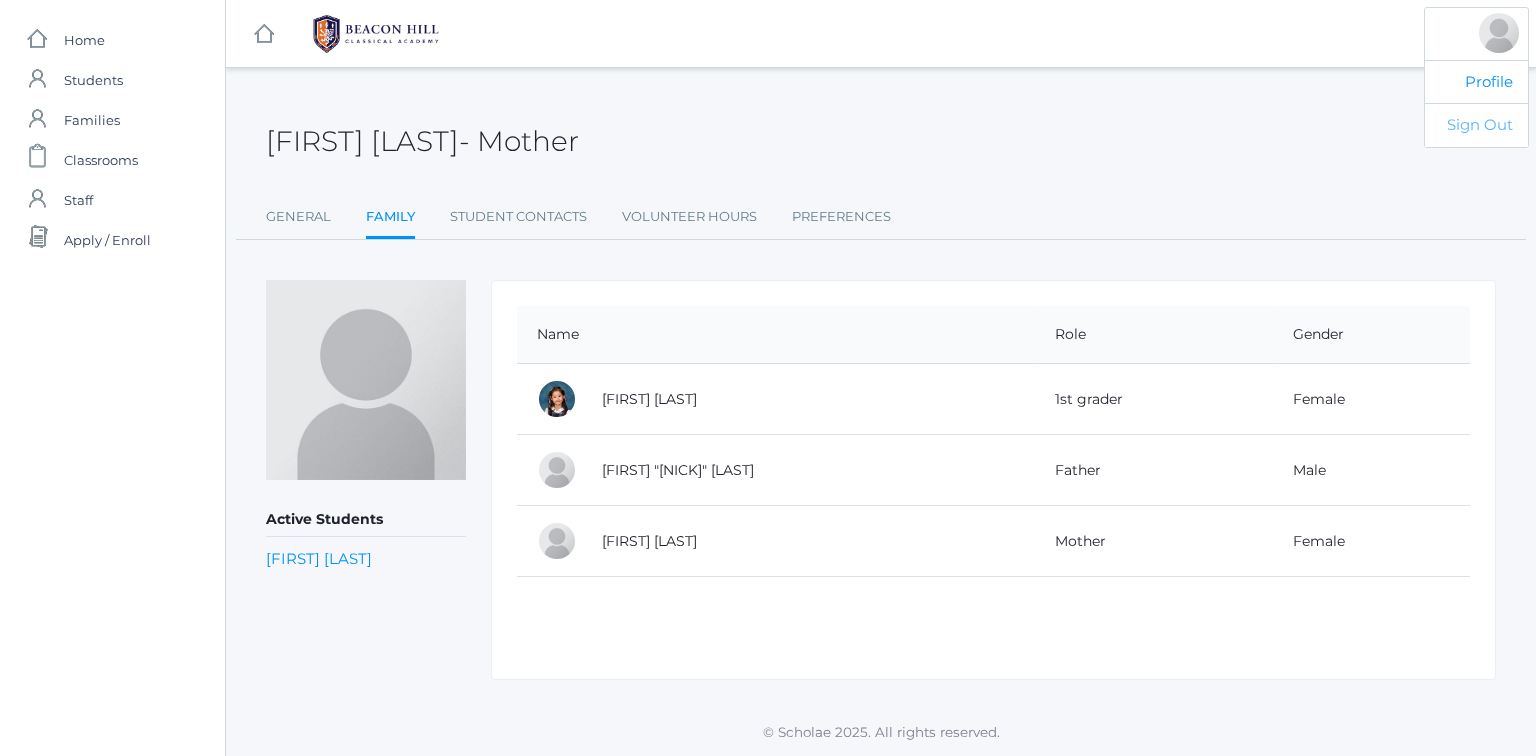 click on "Sign Out" at bounding box center [1476, 125] 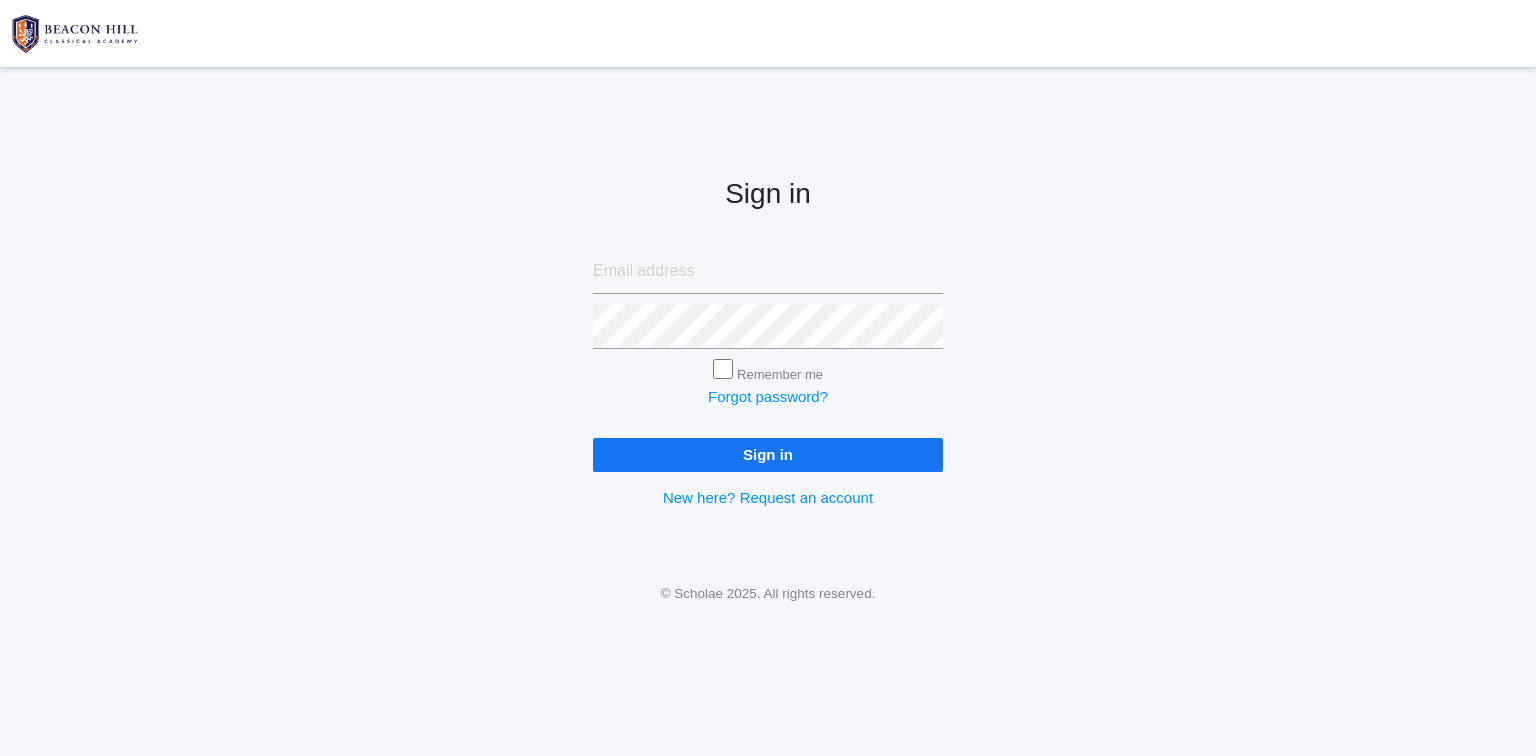 scroll, scrollTop: 0, scrollLeft: 0, axis: both 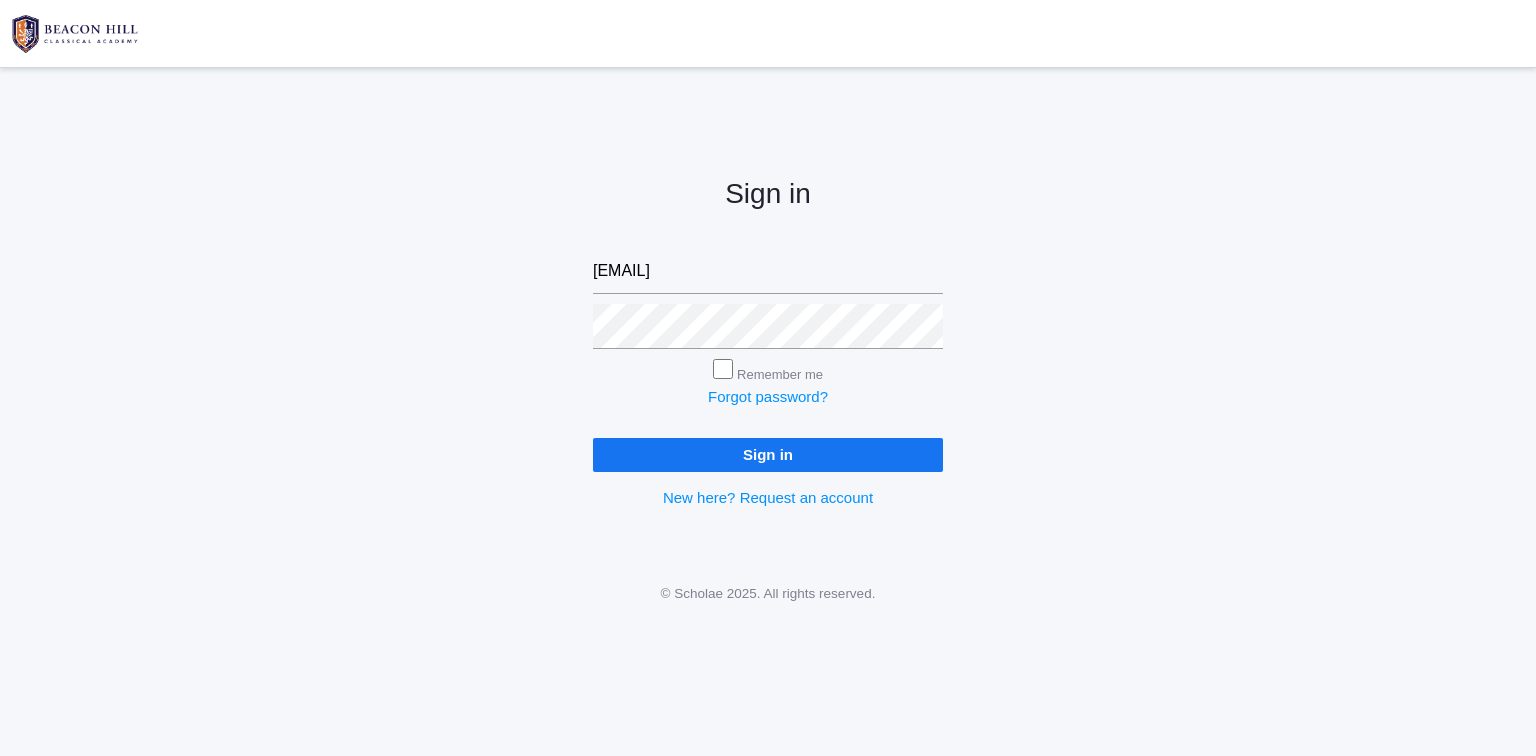 type on "[EMAIL]" 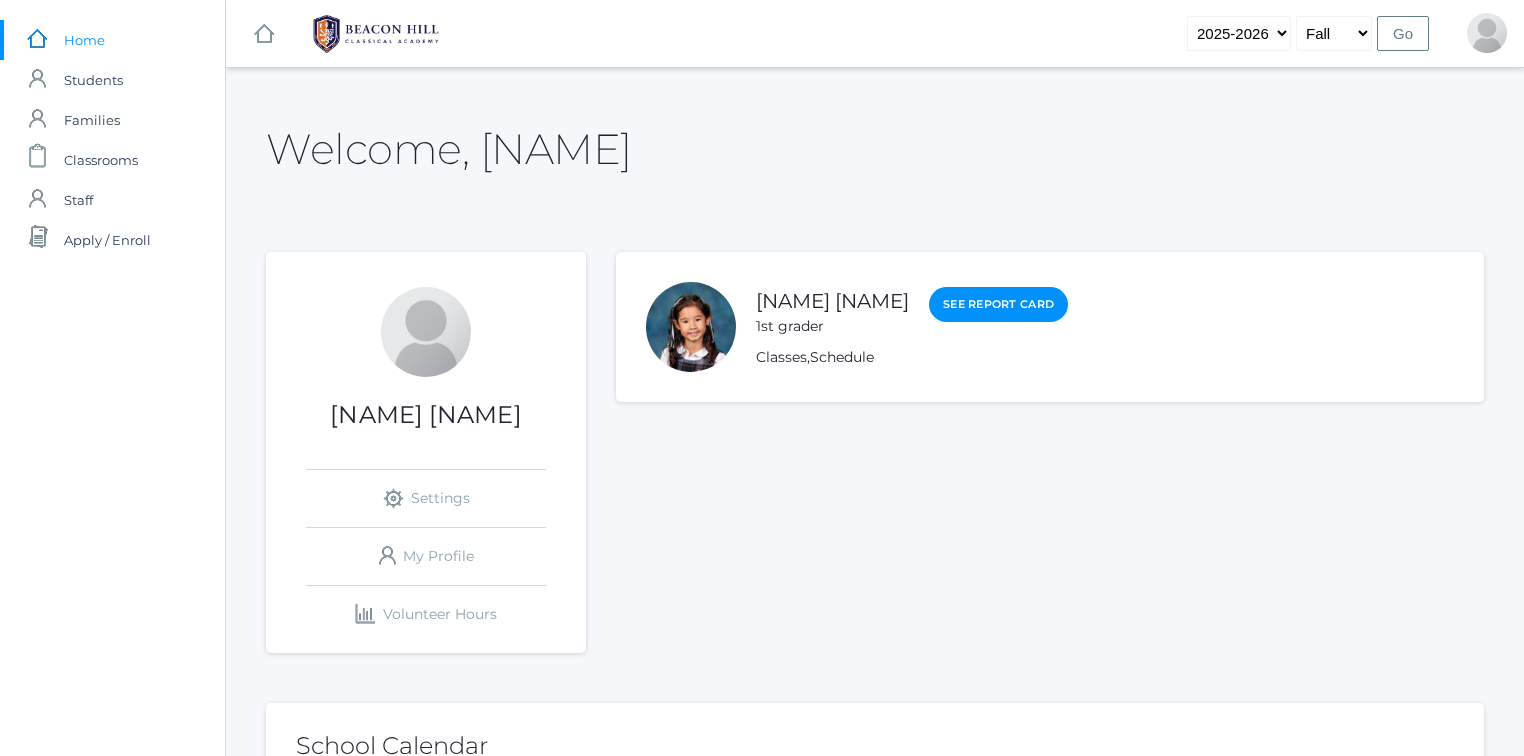 scroll, scrollTop: 0, scrollLeft: 0, axis: both 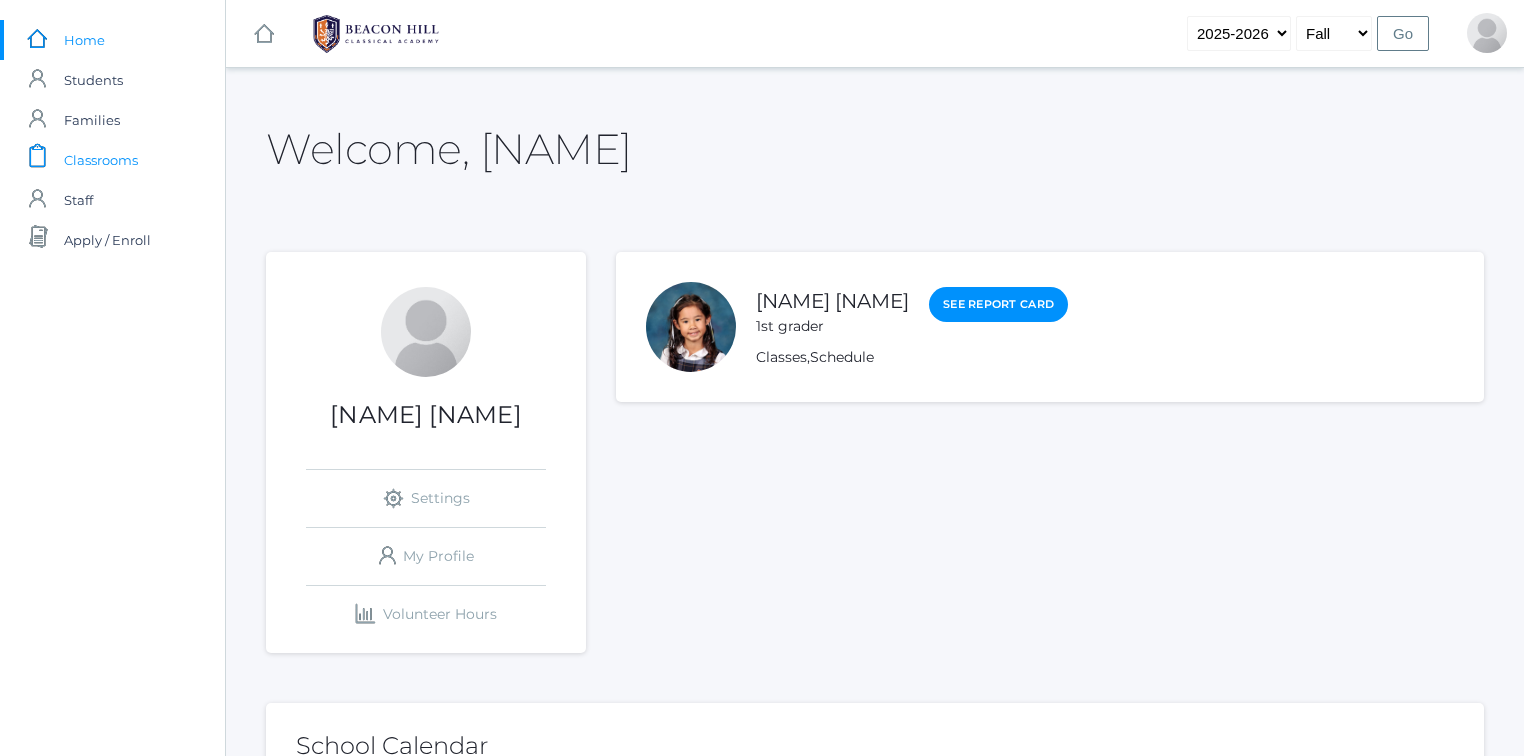 click on "Classrooms" at bounding box center (101, 160) 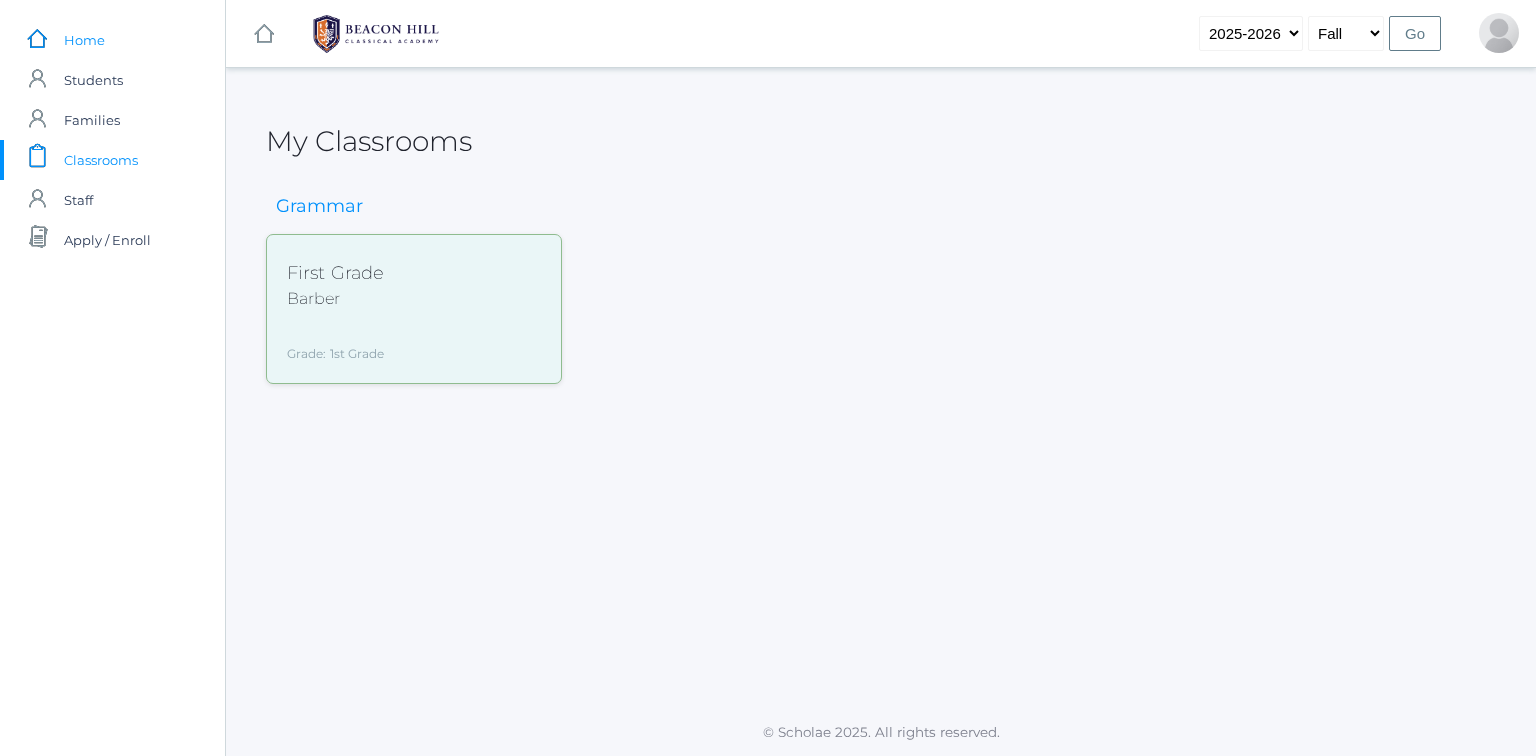 click on "Home" at bounding box center (84, 40) 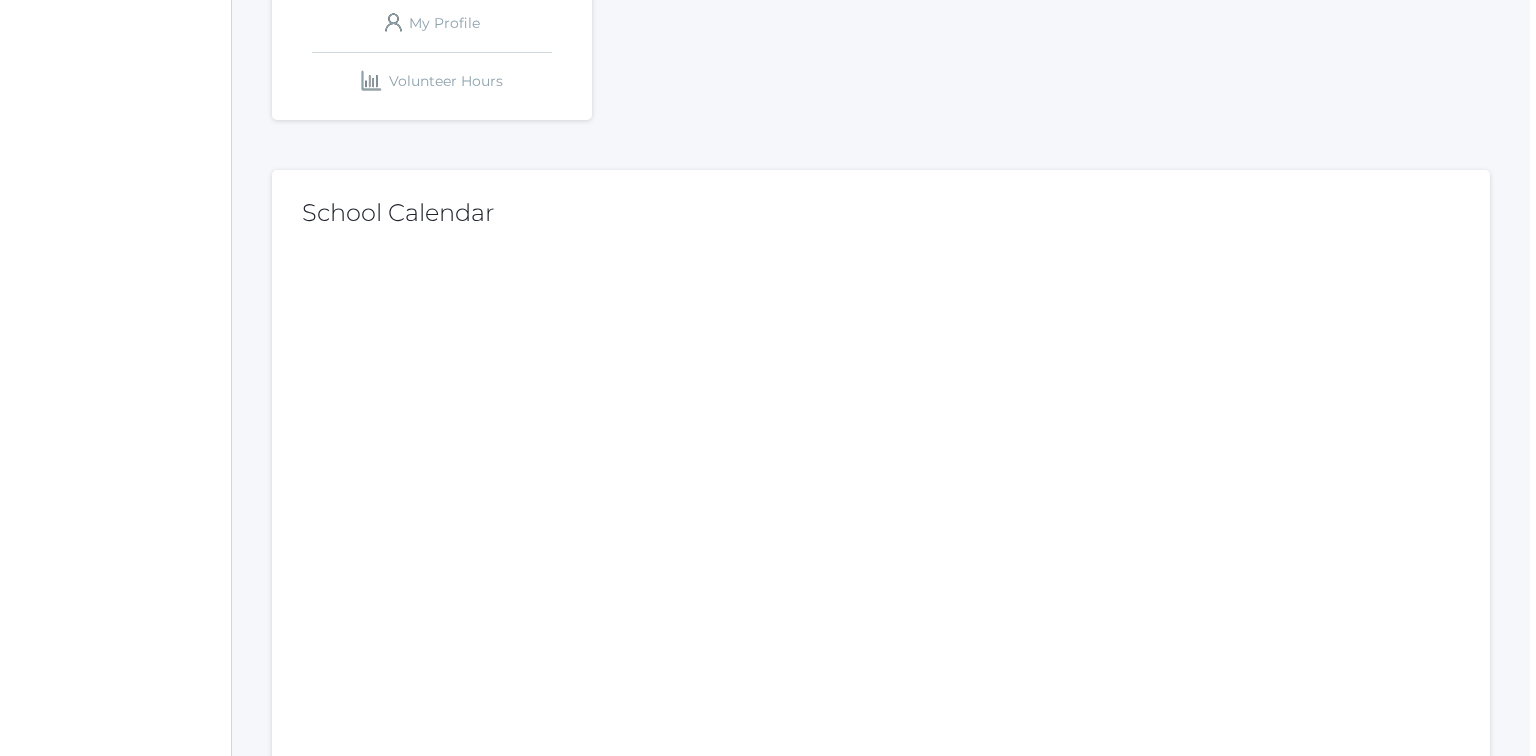 scroll, scrollTop: 0, scrollLeft: 0, axis: both 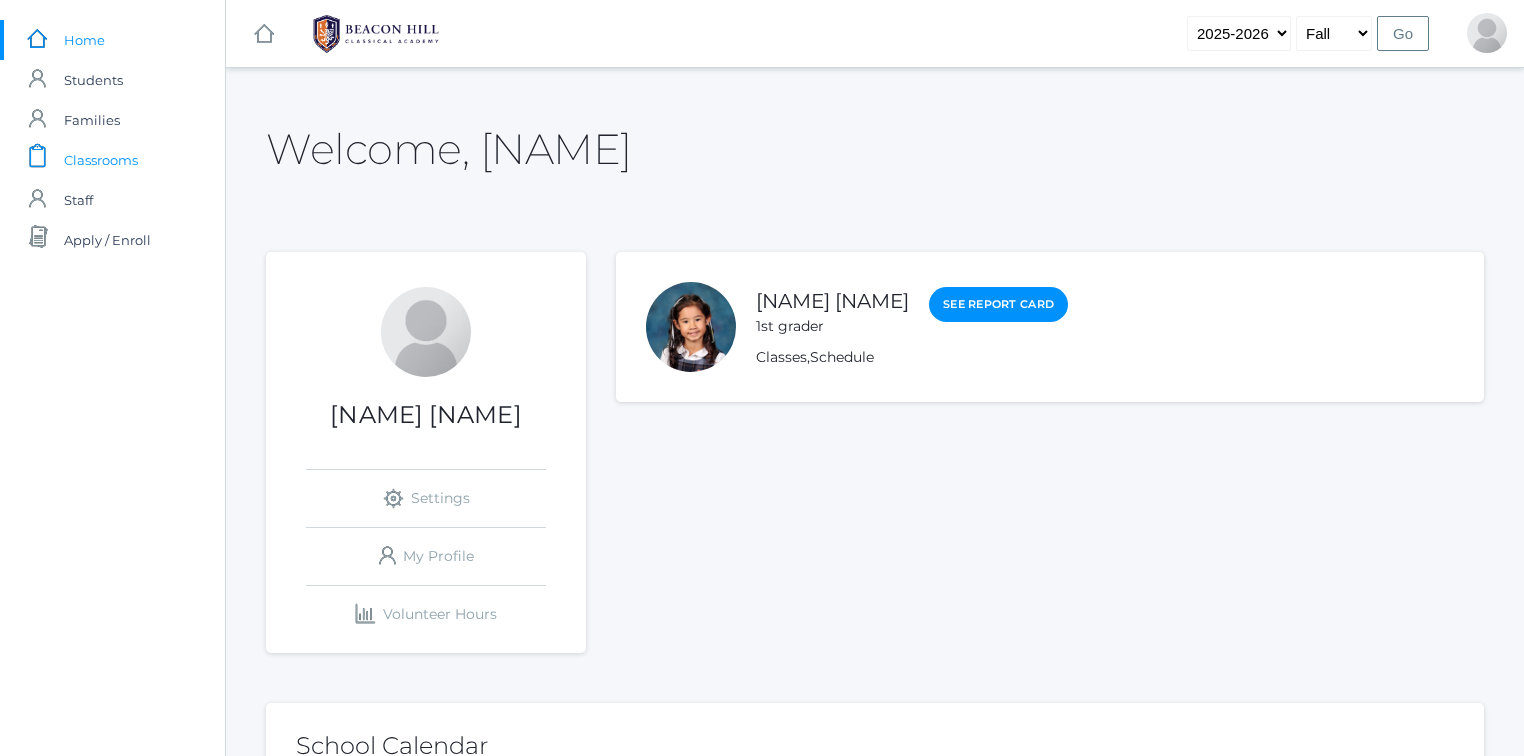 click on "Classrooms" at bounding box center [101, 160] 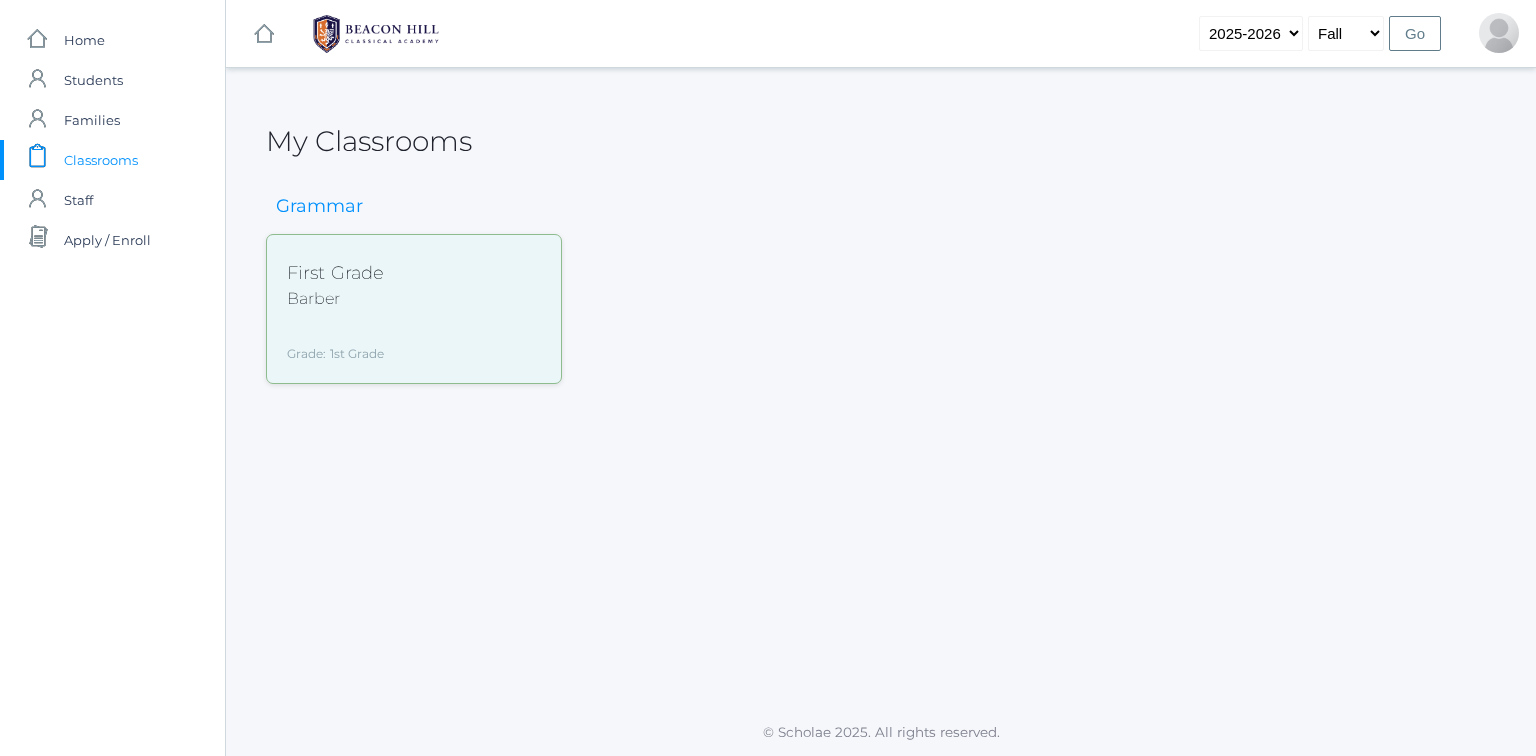 click on "First Grade" at bounding box center [336, 273] 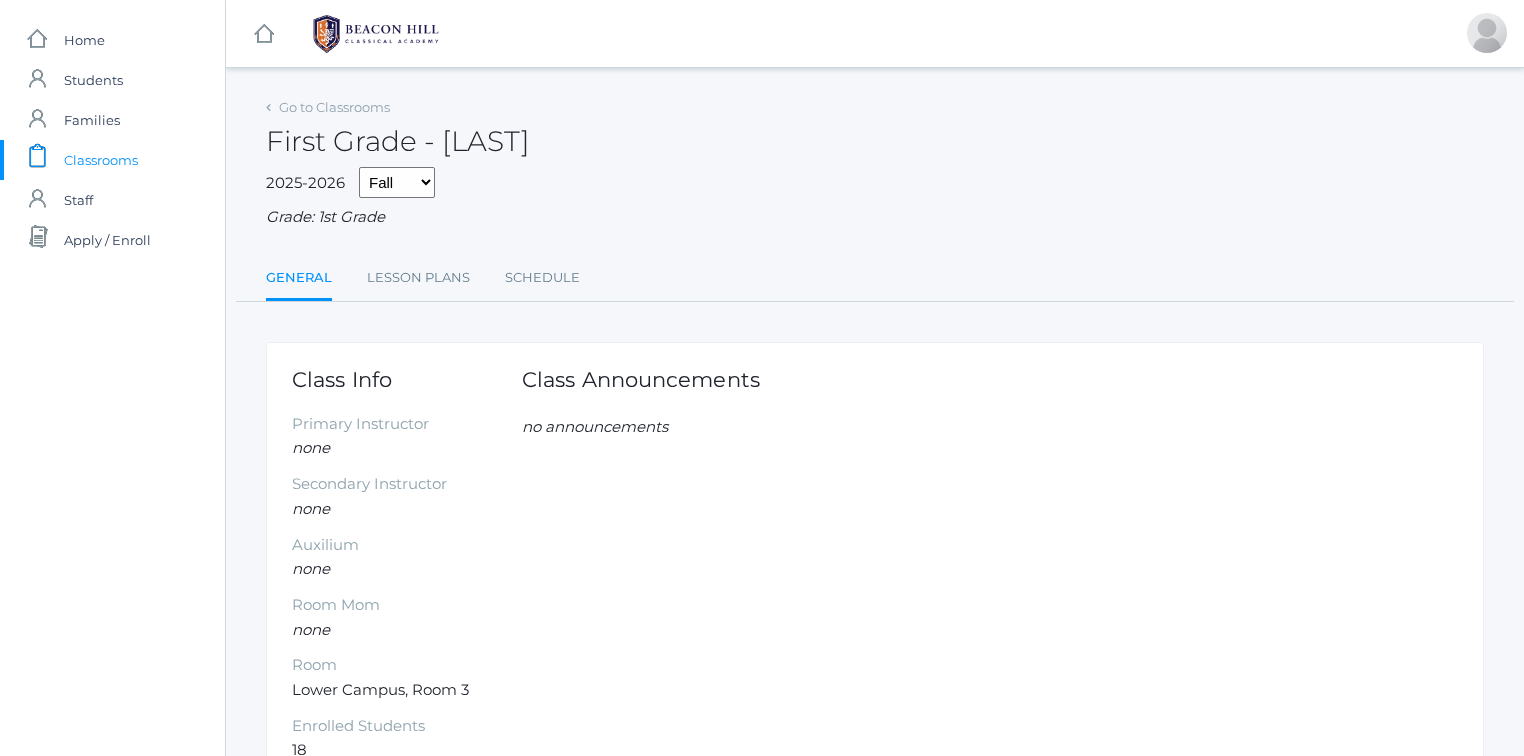 scroll, scrollTop: 0, scrollLeft: 0, axis: both 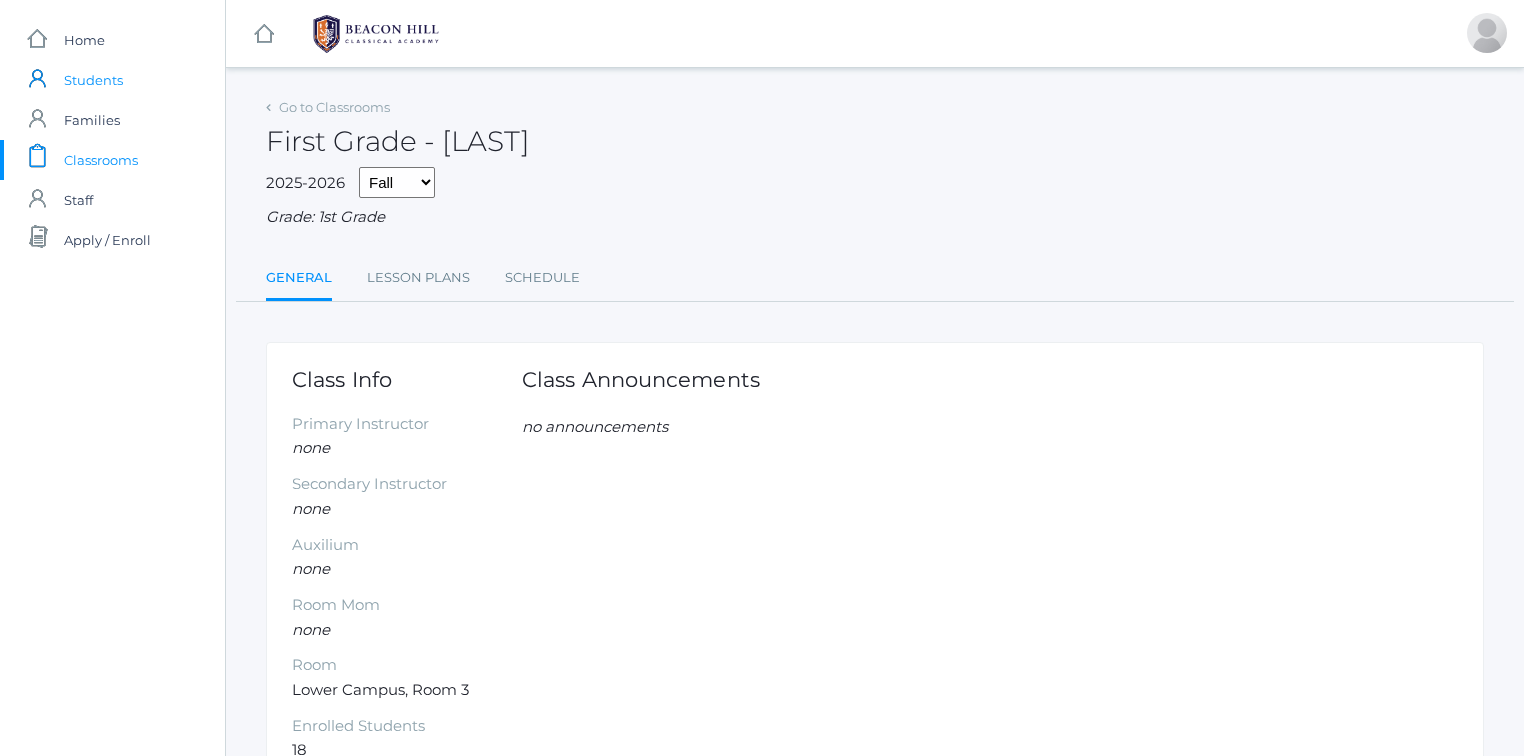 click on "Students" at bounding box center [93, 80] 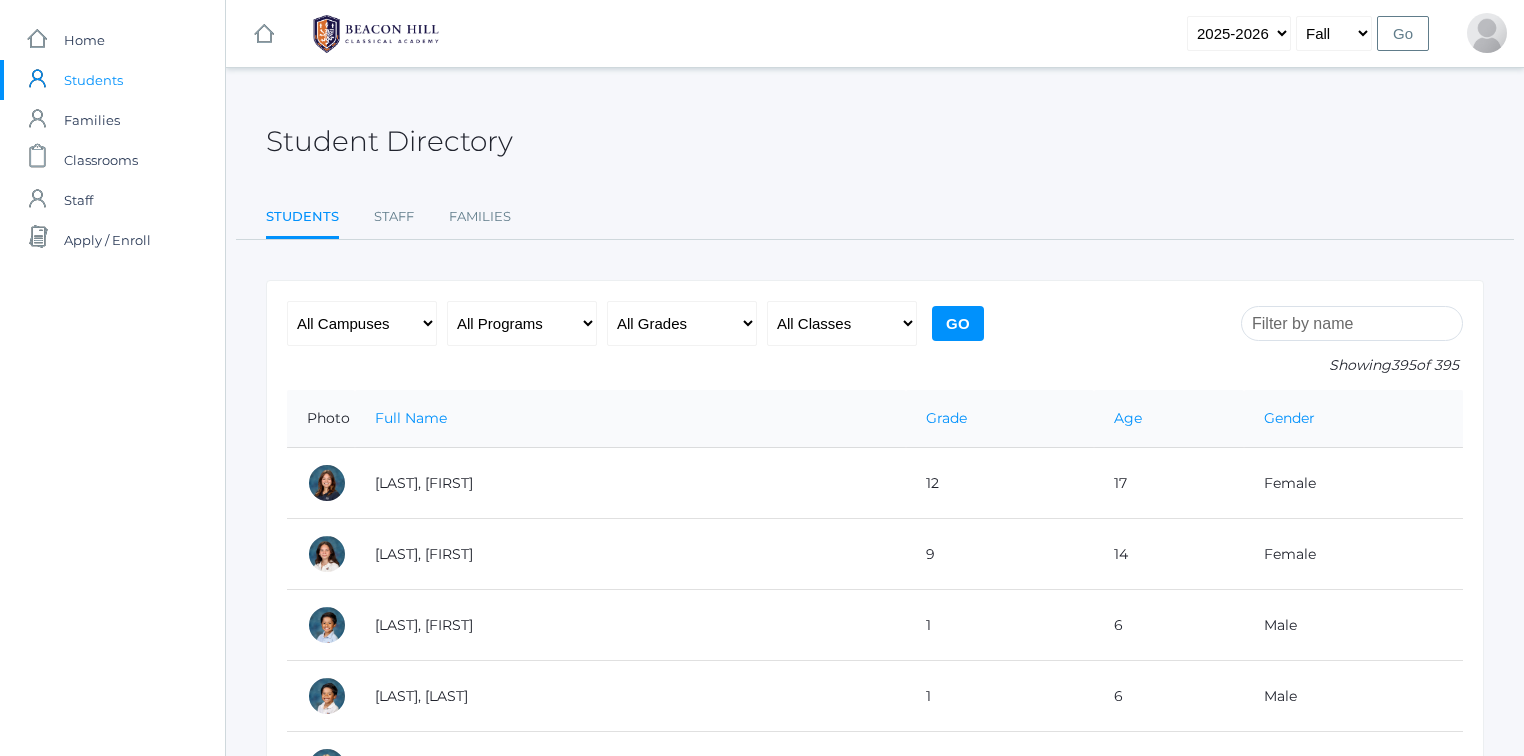 click 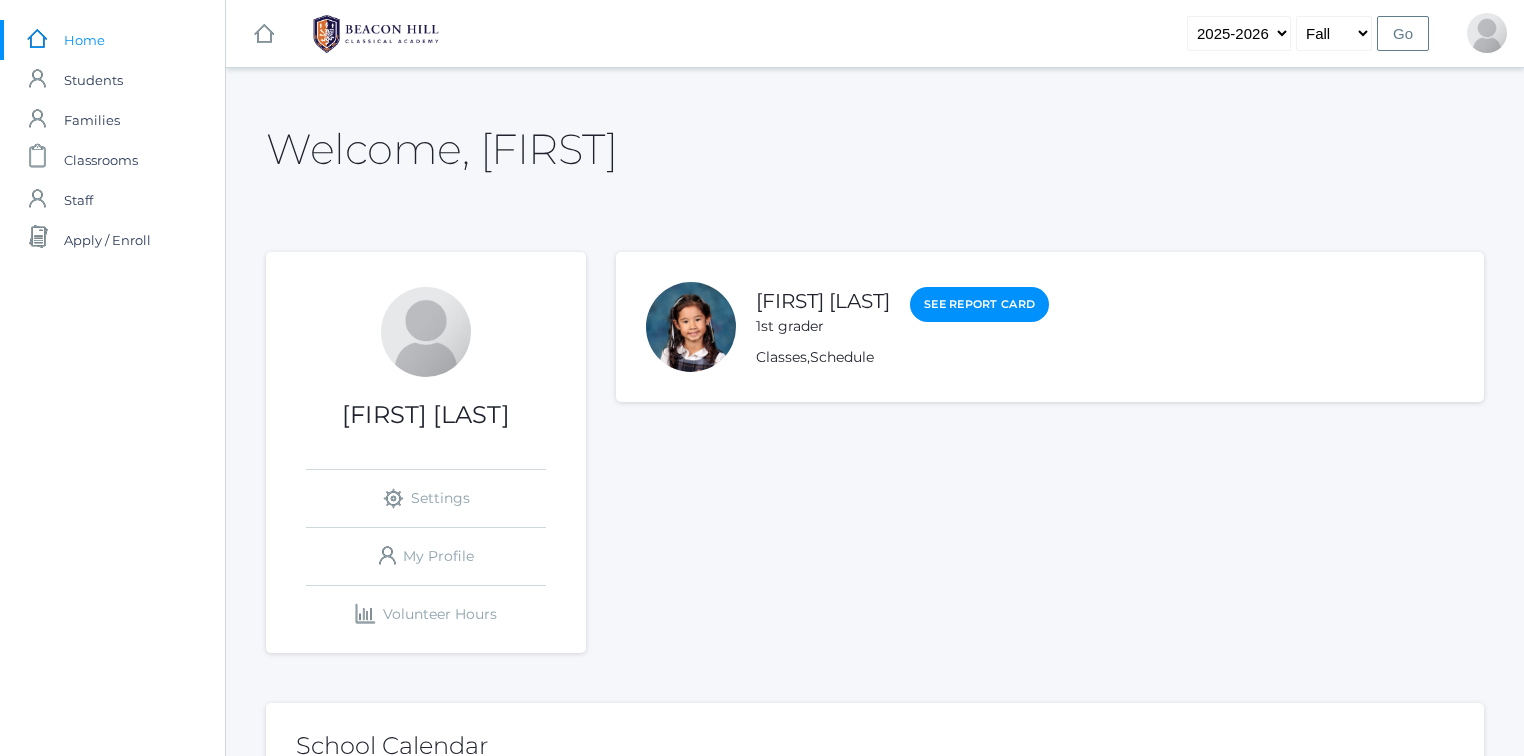 click on "Home" at bounding box center [84, 40] 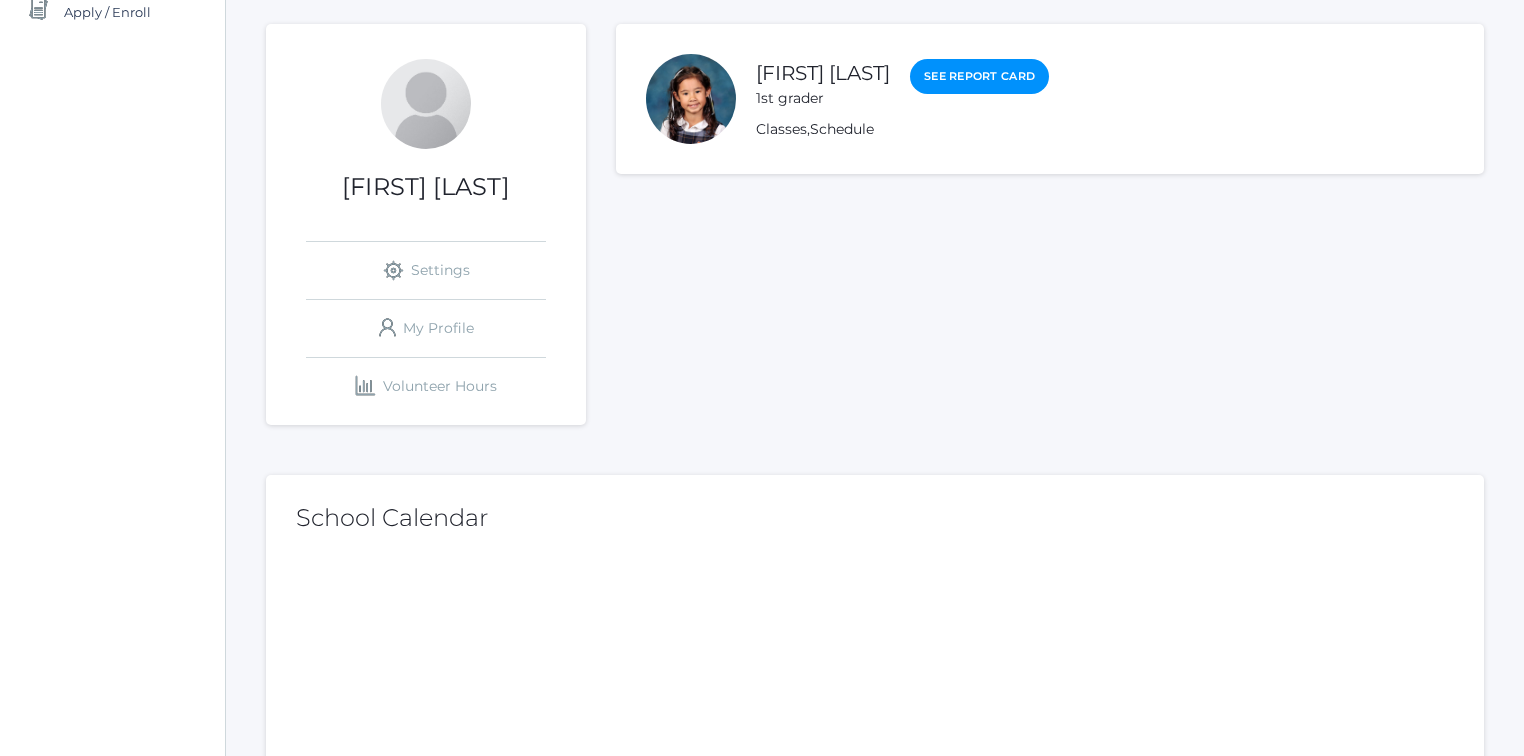 scroll, scrollTop: 225, scrollLeft: 0, axis: vertical 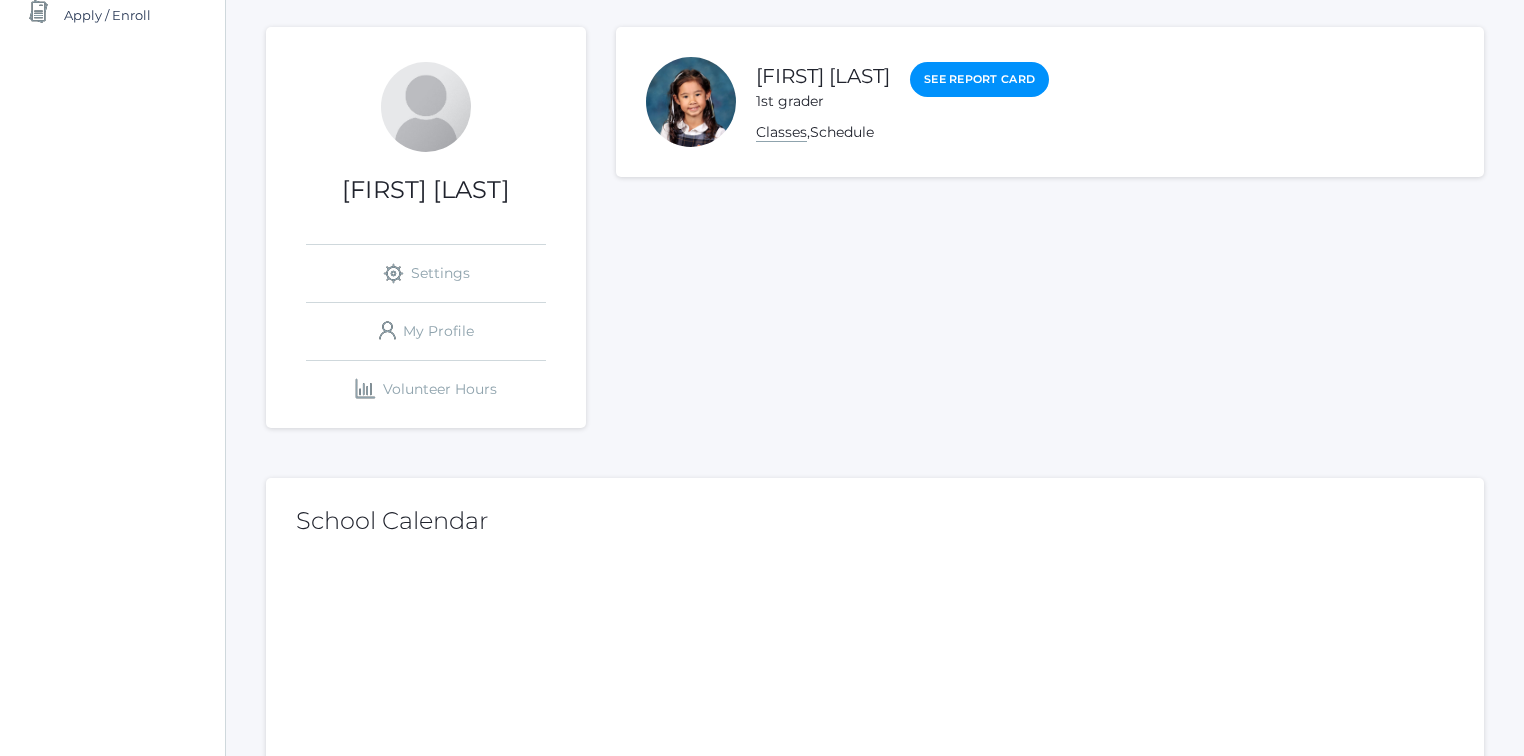 click on "Classes" at bounding box center (781, 132) 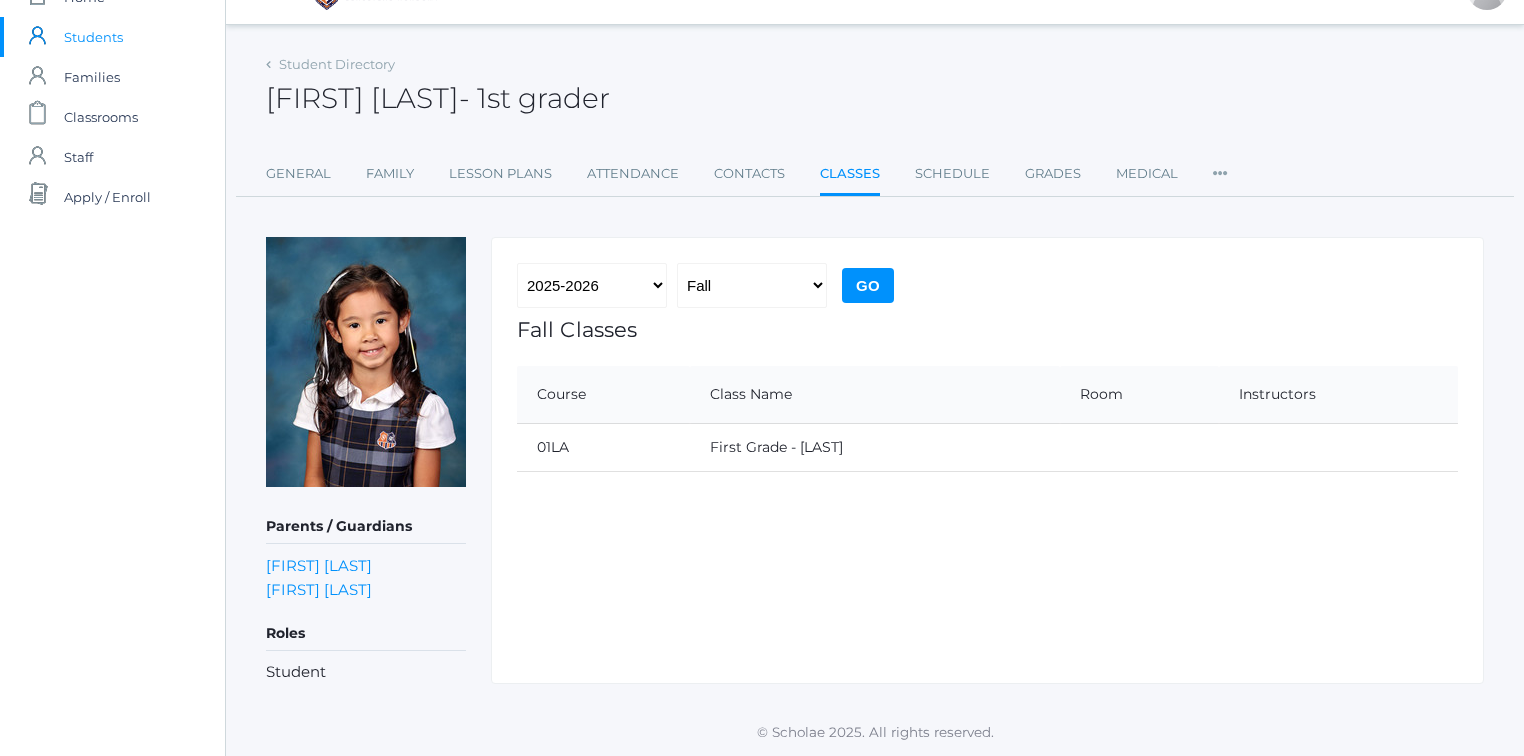scroll, scrollTop: 0, scrollLeft: 0, axis: both 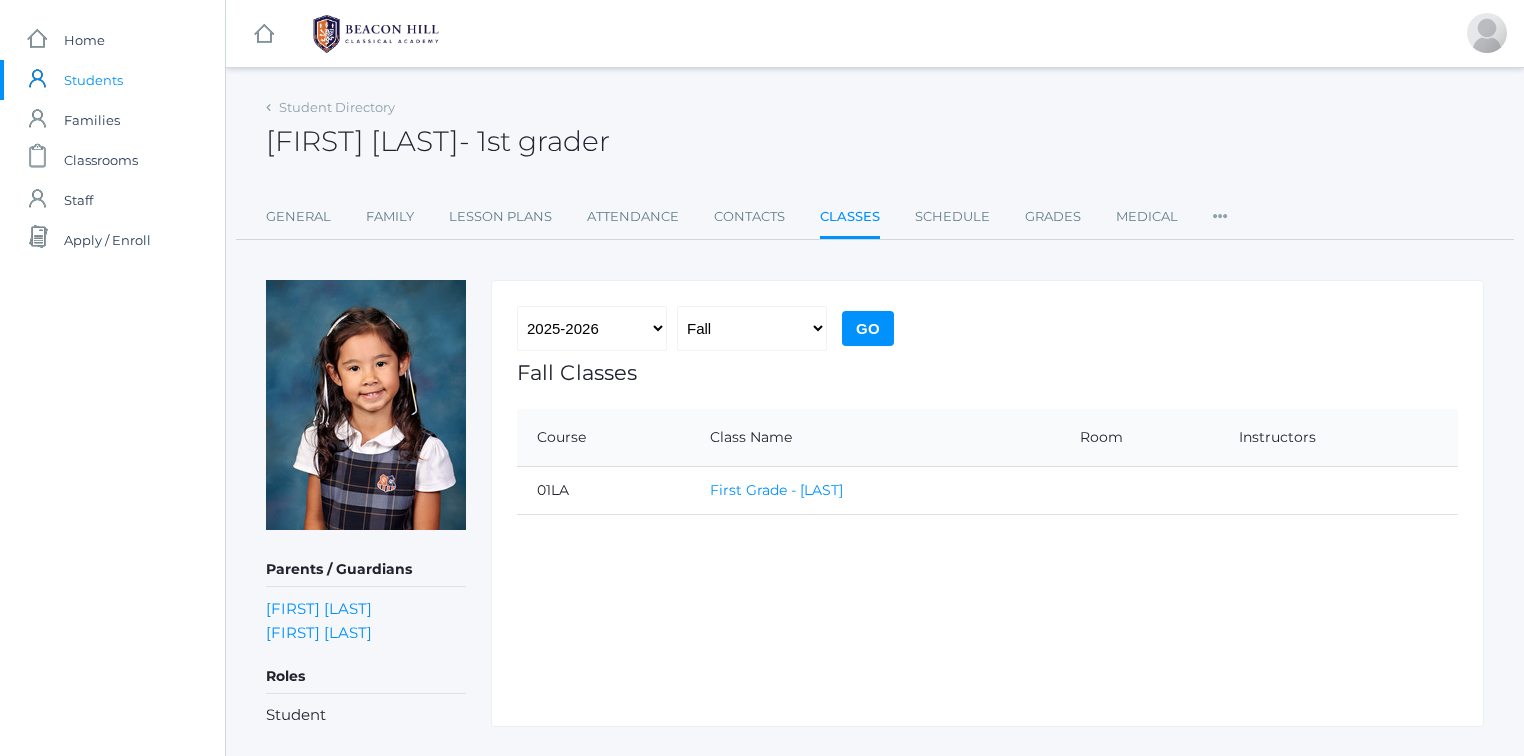 click on "First Grade - Barber" at bounding box center (776, 490) 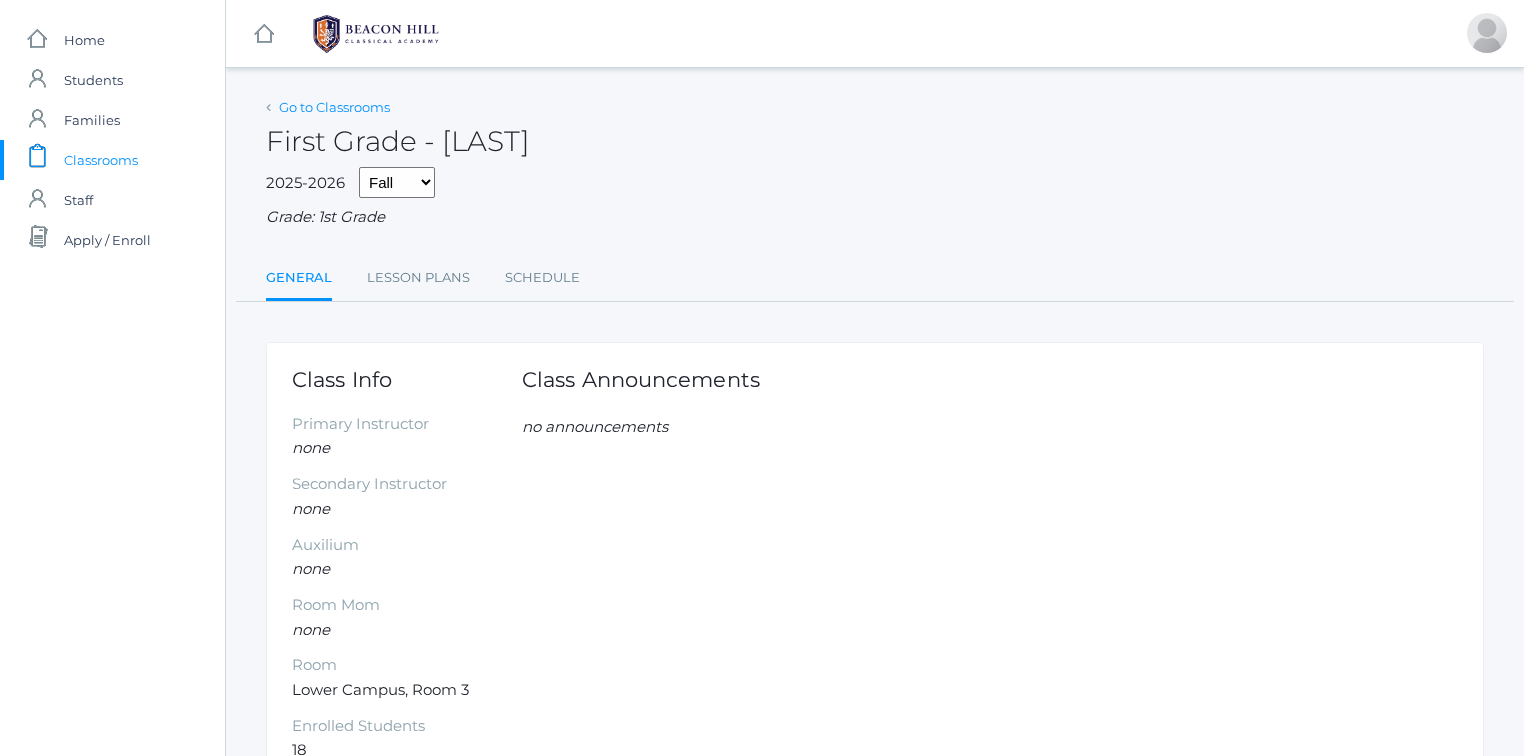 click on "Go to Classrooms" at bounding box center (334, 107) 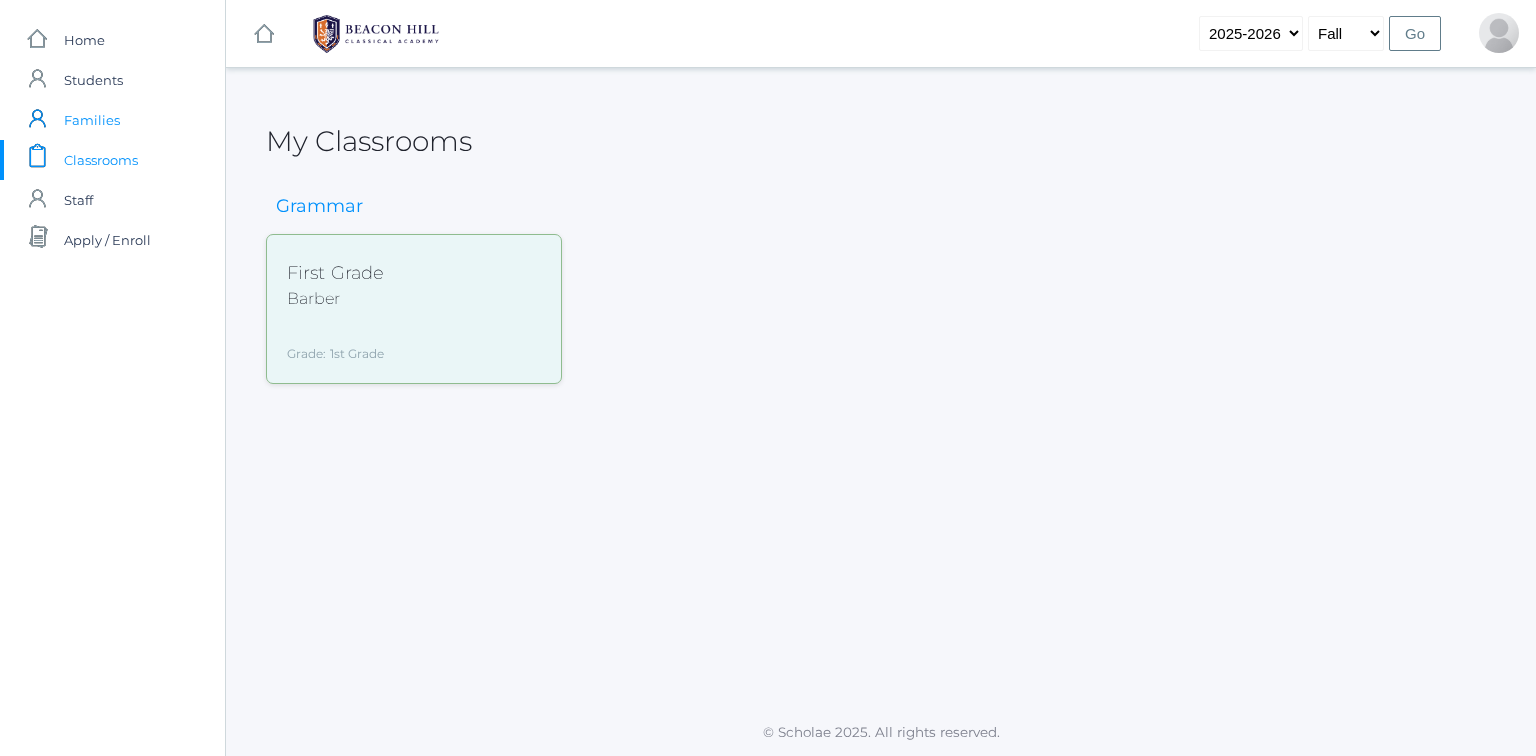 click on "Families" at bounding box center [92, 120] 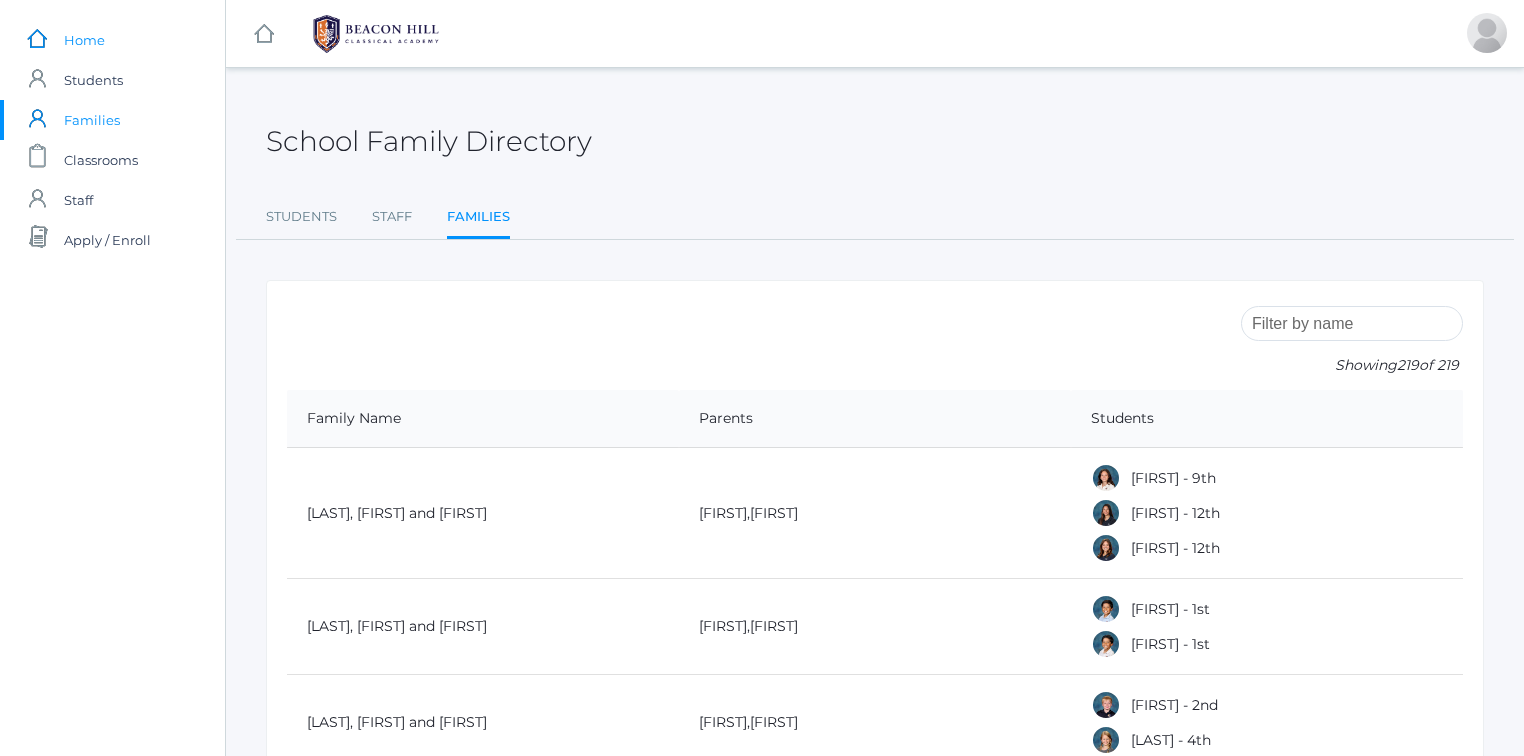 click on "Home" at bounding box center [84, 40] 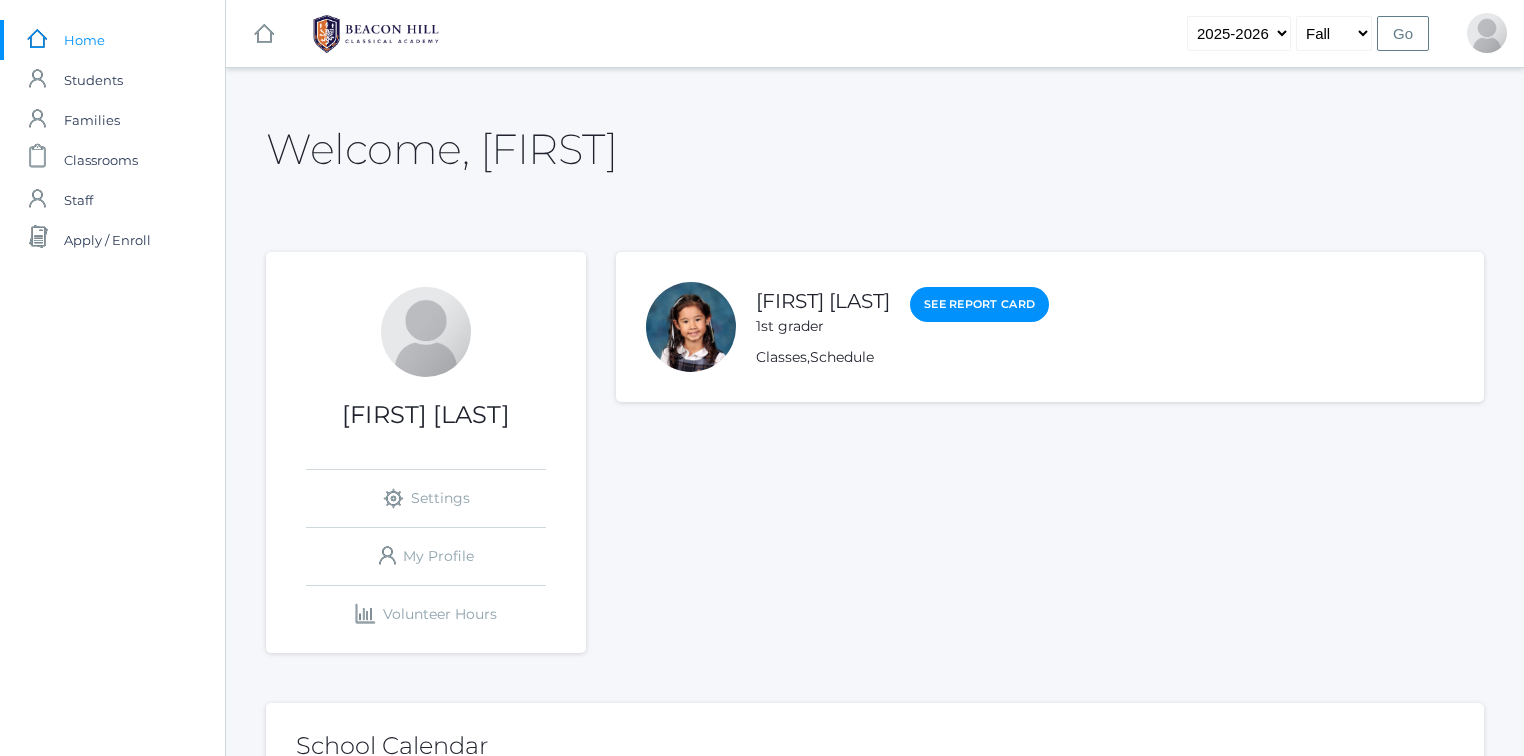 click 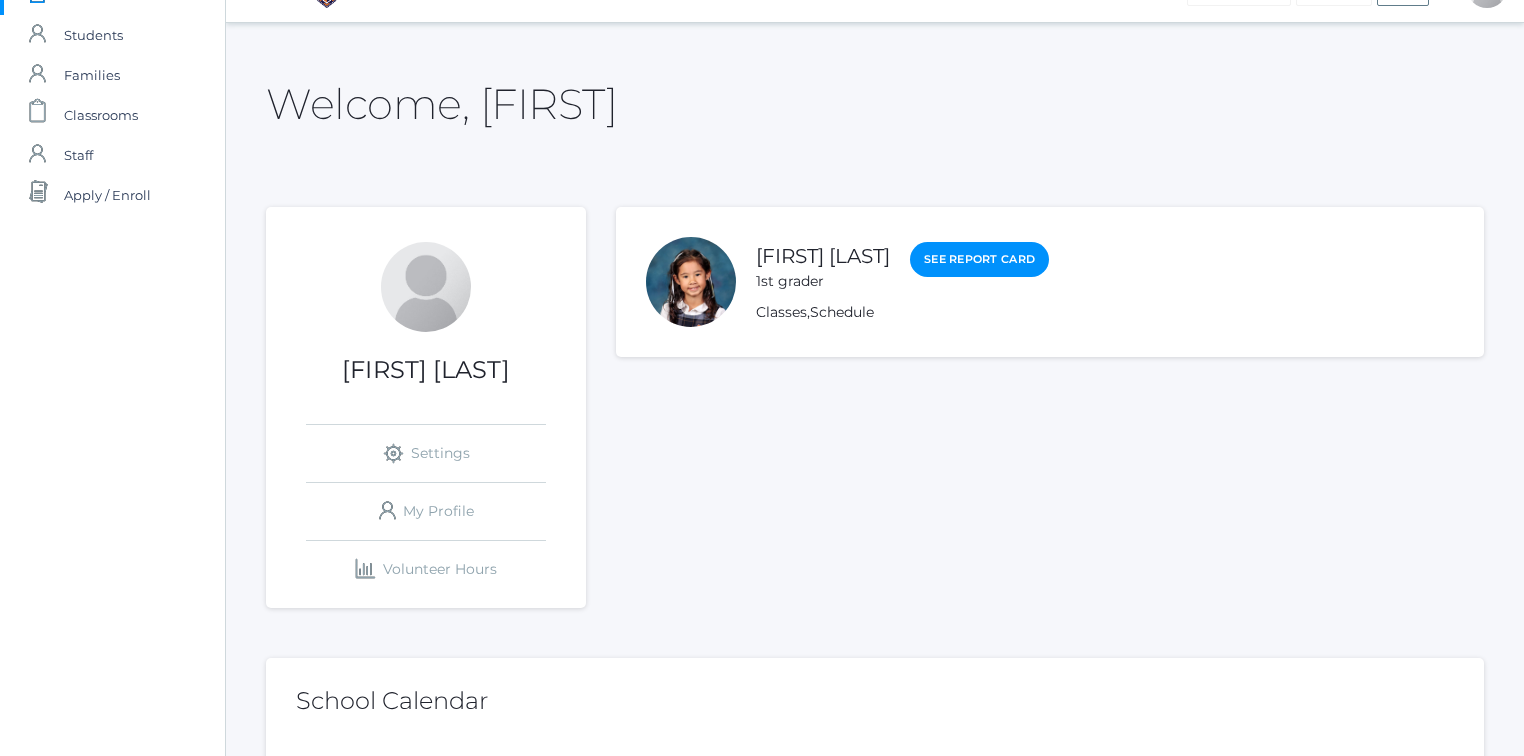 scroll, scrollTop: 27, scrollLeft: 0, axis: vertical 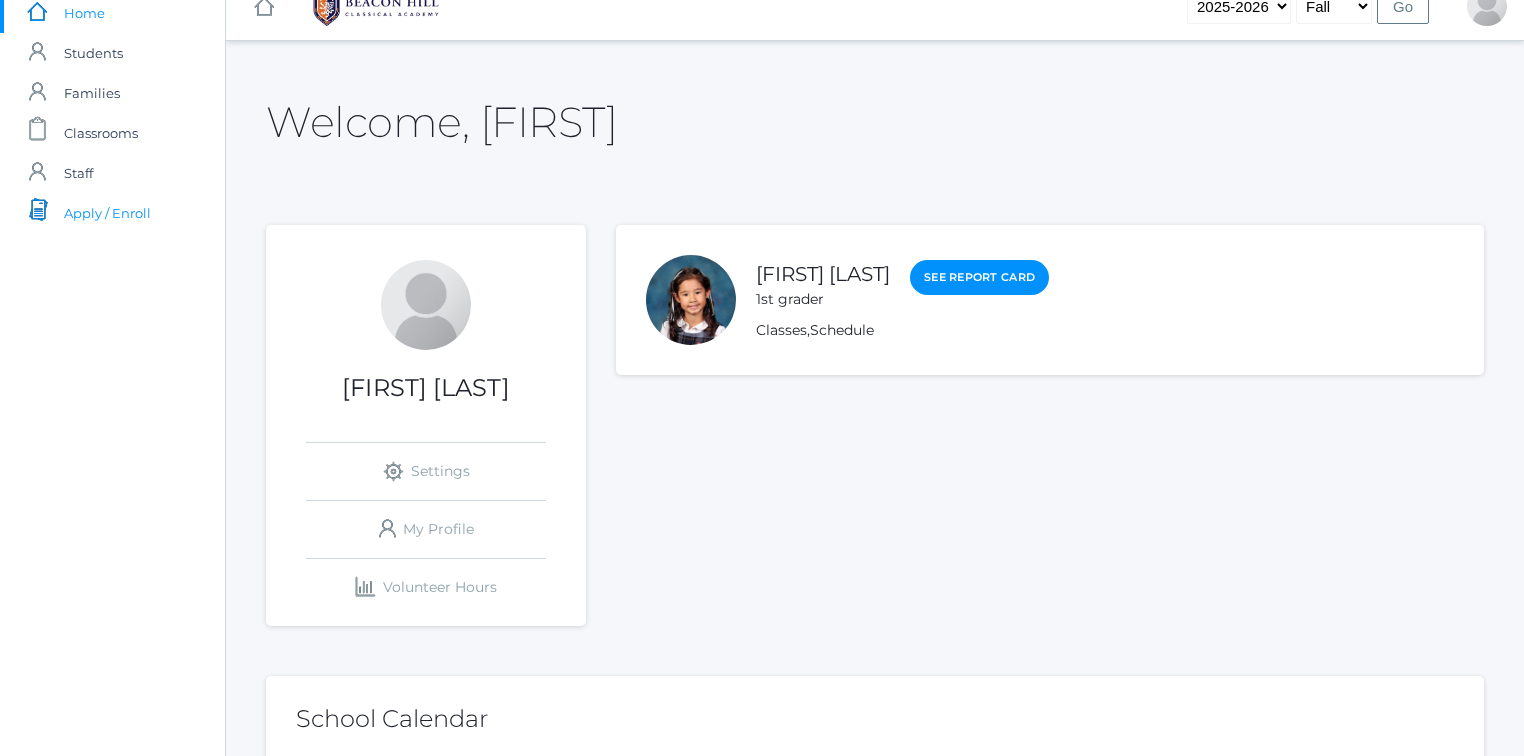 click on "Apply / Enroll" at bounding box center (107, 213) 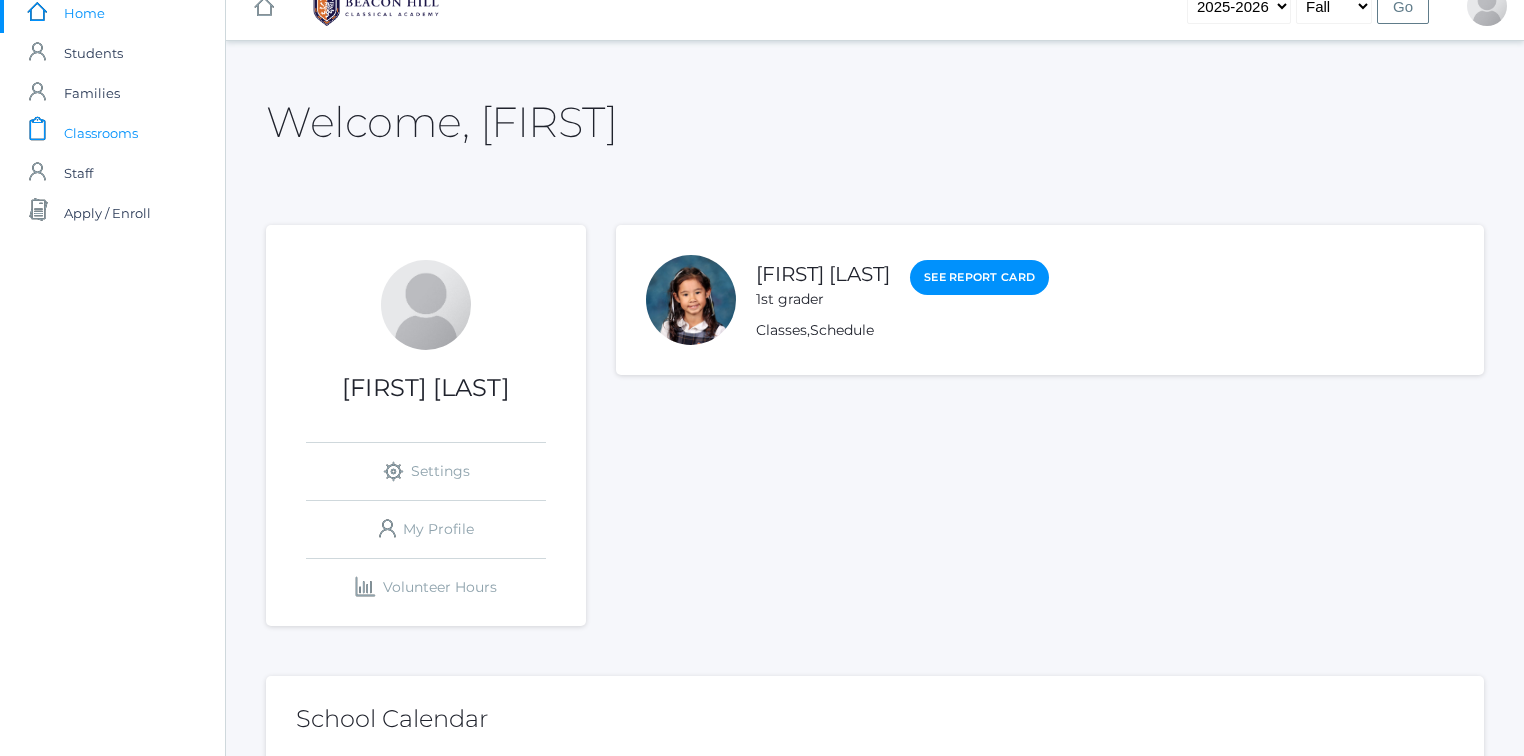 click on "Classrooms" at bounding box center [101, 133] 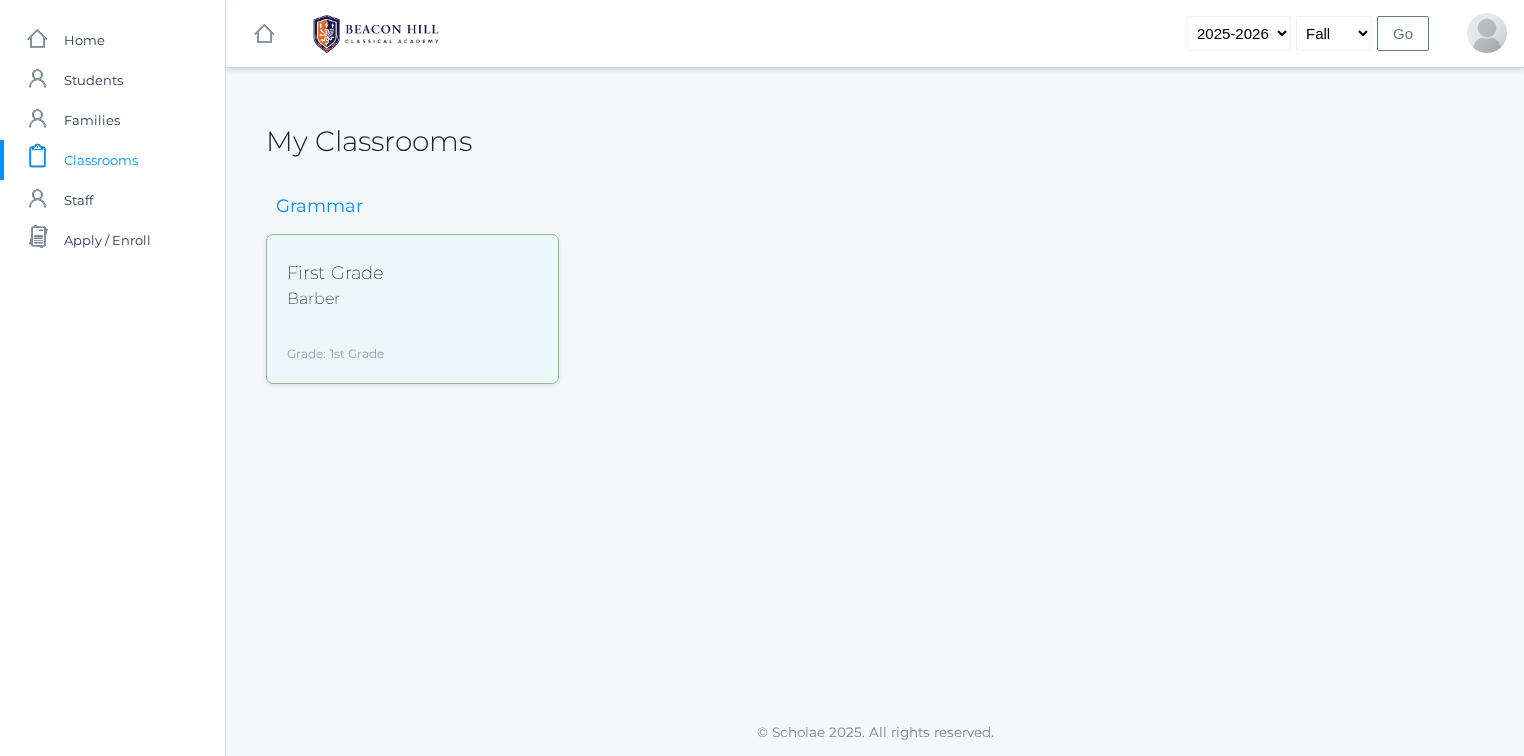 scroll, scrollTop: 0, scrollLeft: 0, axis: both 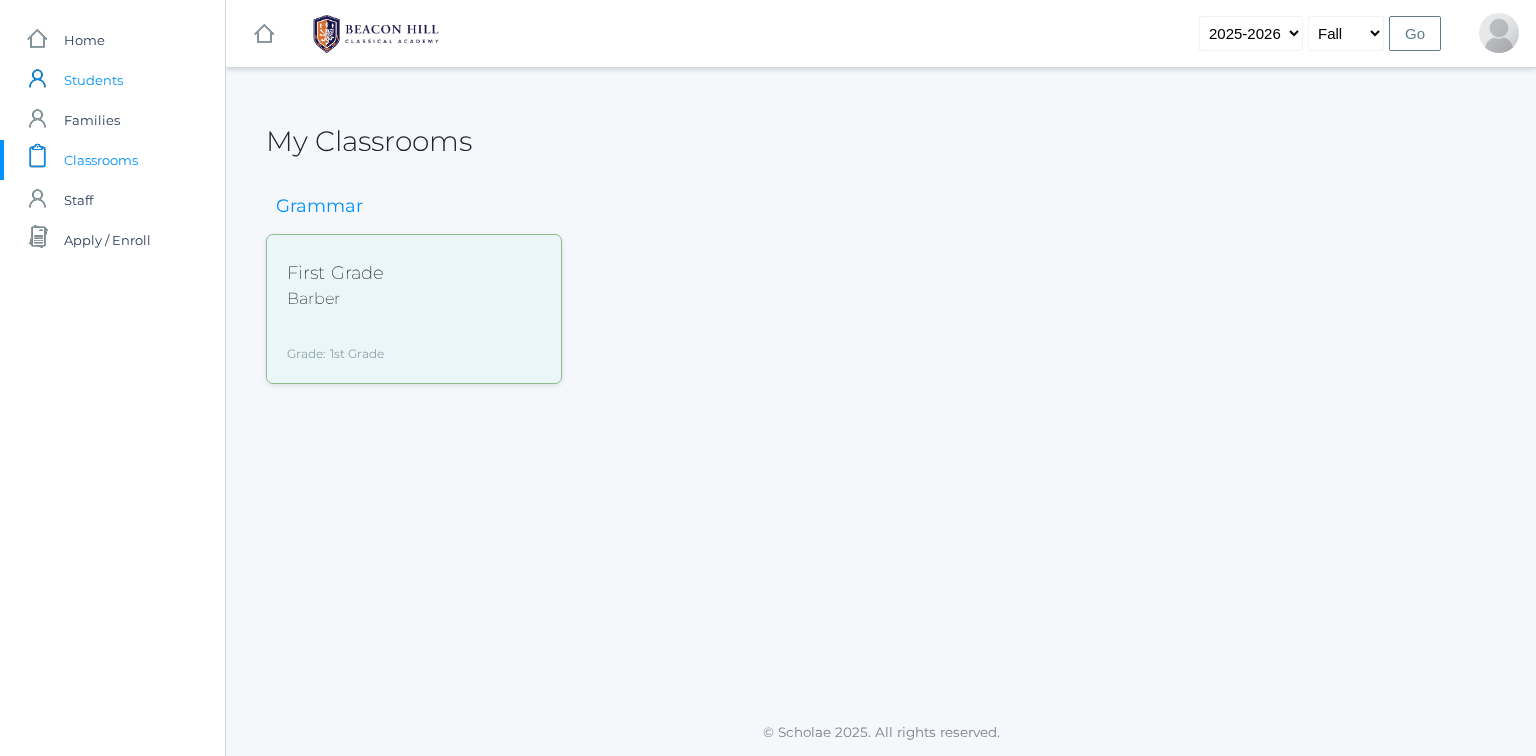 click on "Students" at bounding box center (93, 80) 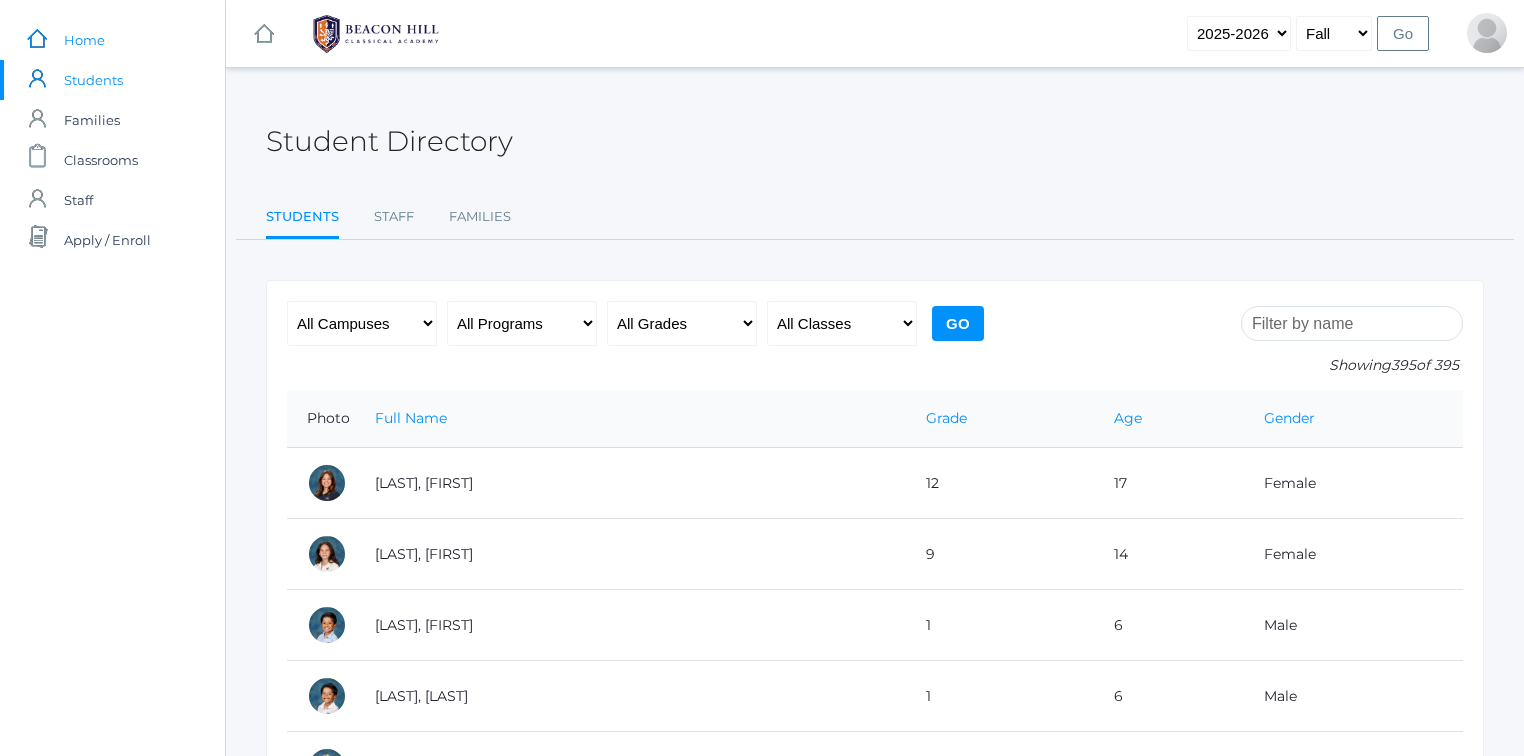 click on "Home" at bounding box center [84, 40] 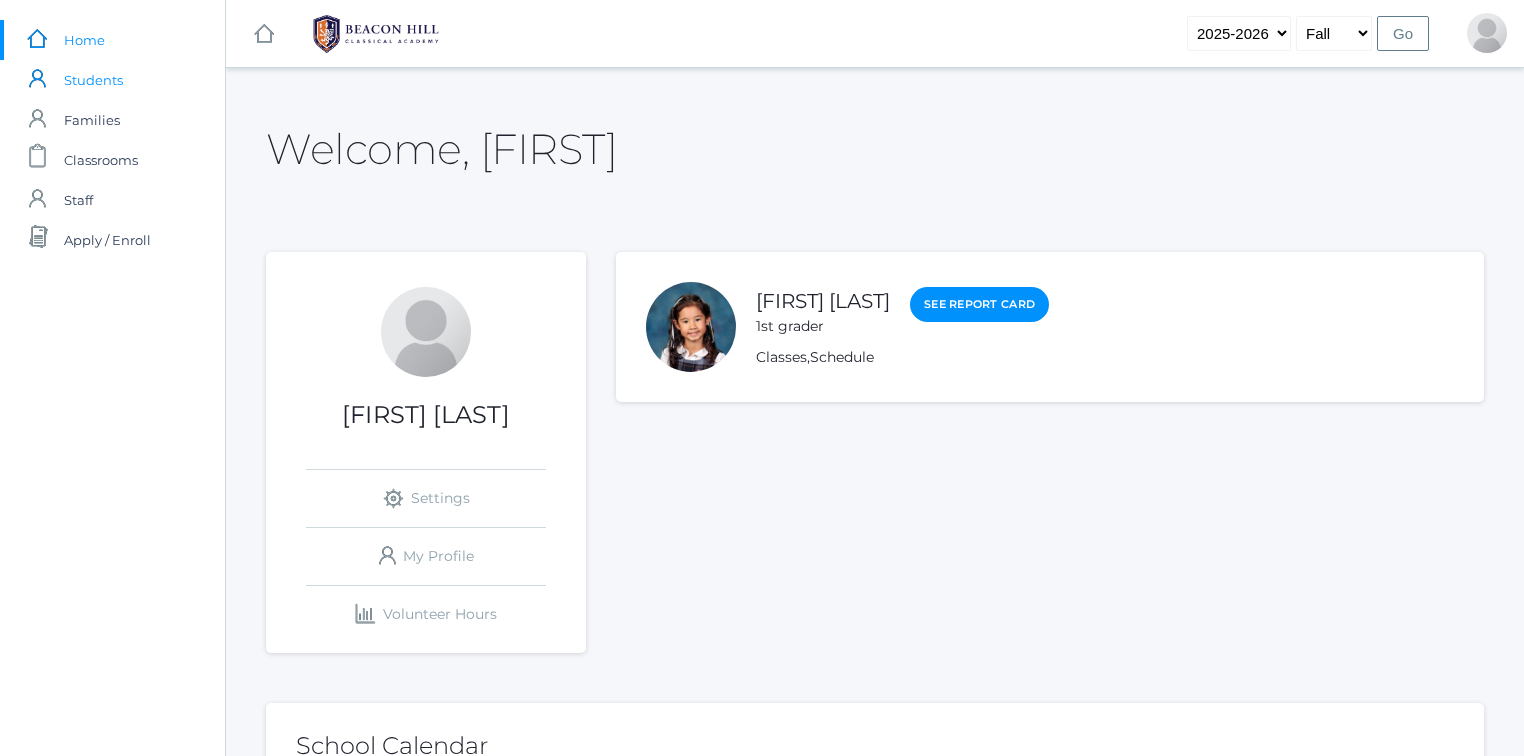 click on "Students" at bounding box center (93, 80) 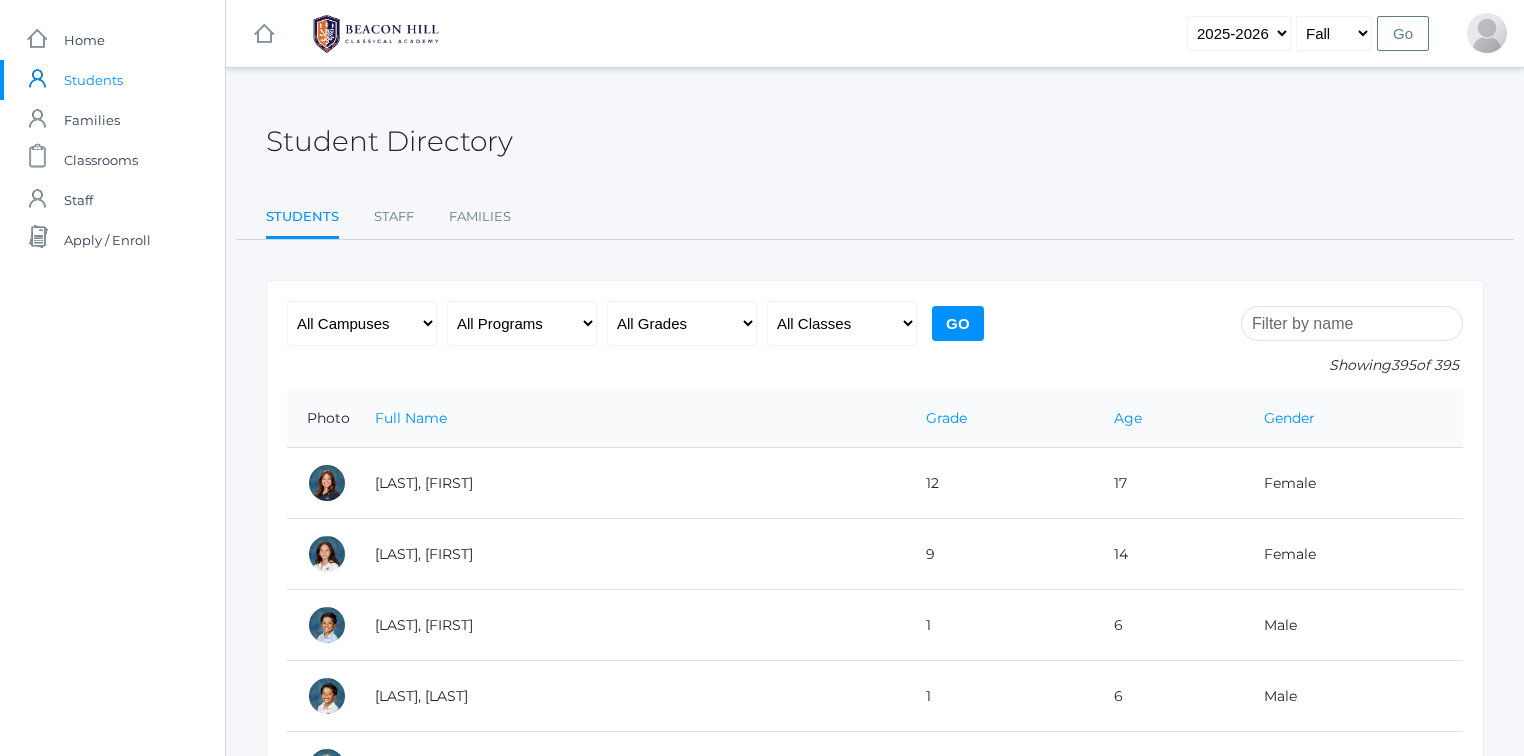 click at bounding box center (1352, 323) 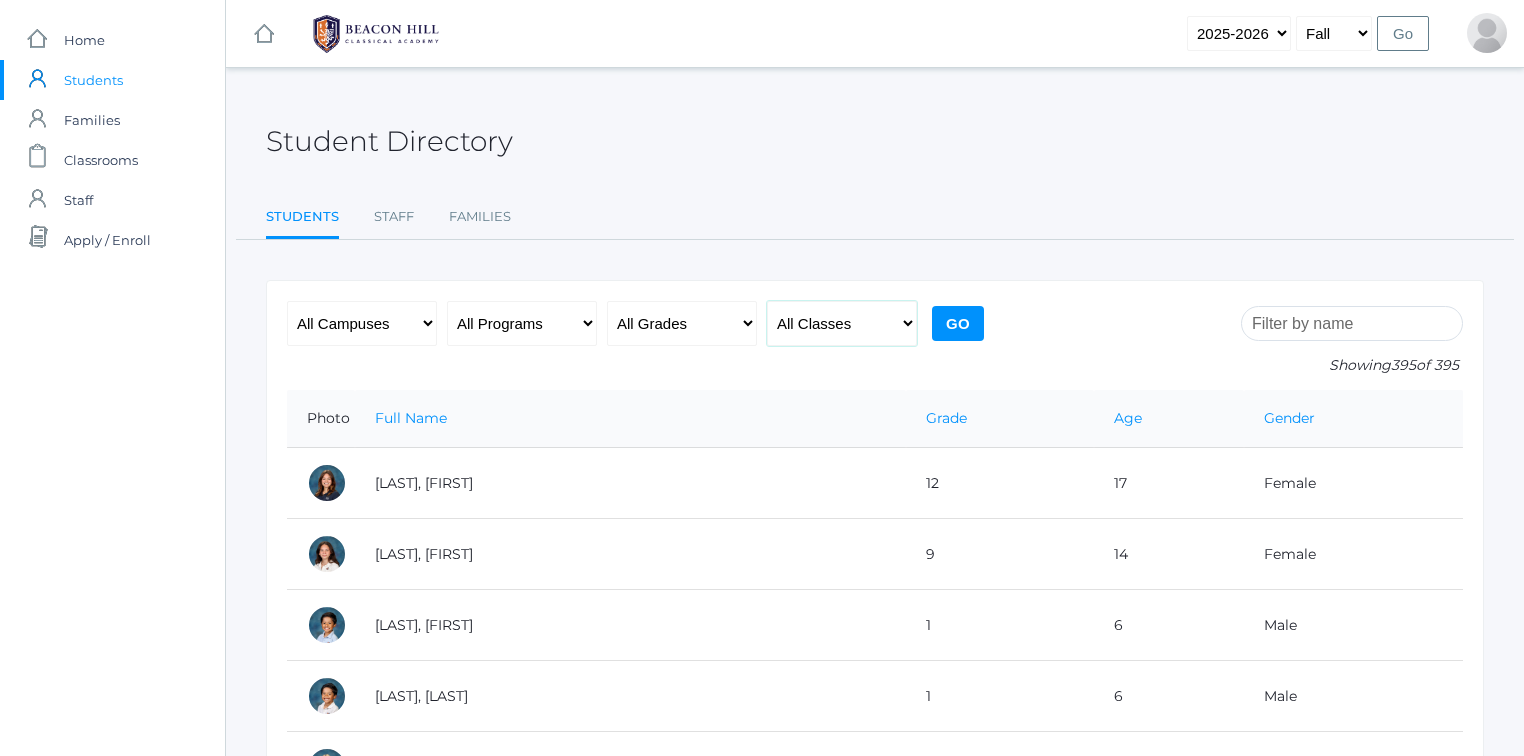 click on "All Classes
Grammar
- *KIND - Kindergarten AM
- *KIND - Kindergarten PM
- *KNDC - Kinder Enrichment AM
- *KNDC - Kinder Enrichment PM
- 01LA - First Grade Barber
- 01LA - First Grade Watson
- 02LA - Second Grade Balli
- 02LA - Second Grade Nicholls
- 03LA - Third Grade Deutsch
- 03LA - Third Grade Webster
- 04LA - Fourth Grade Bradley
- 04LA - Fourth Grade Chaffin
- 05ART - Art 5 Bence
- 05ART - Art 5 Salazar
- 05CITIZEN - Citizenship and Stewardship 5 Bence
- 05CITIZEN - Citizenship and Stewardship 5 Salazar
- 05LA - Language Arts 5 Bence
- 05LA - Language Arts 5 Salazar
- 05LATIN - Latin 5 Bence
- 05LATIN - Latin 5 Salazar
- 05MATH - Mathematics 5 Bence
- 05MATH - Mathematics 5 Salazar
- 05SCI - Science 5 Bence" at bounding box center (842, 323) 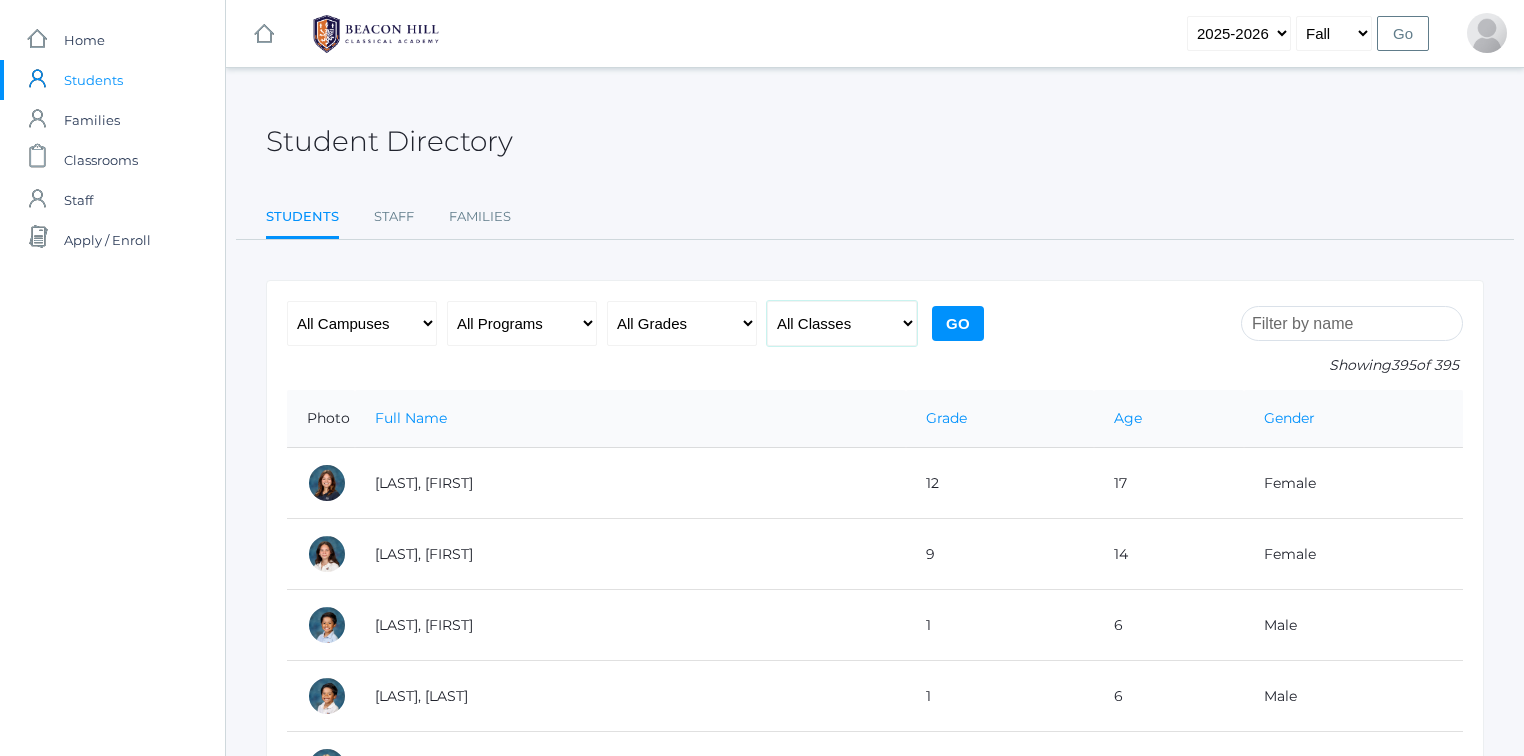 select on "1990" 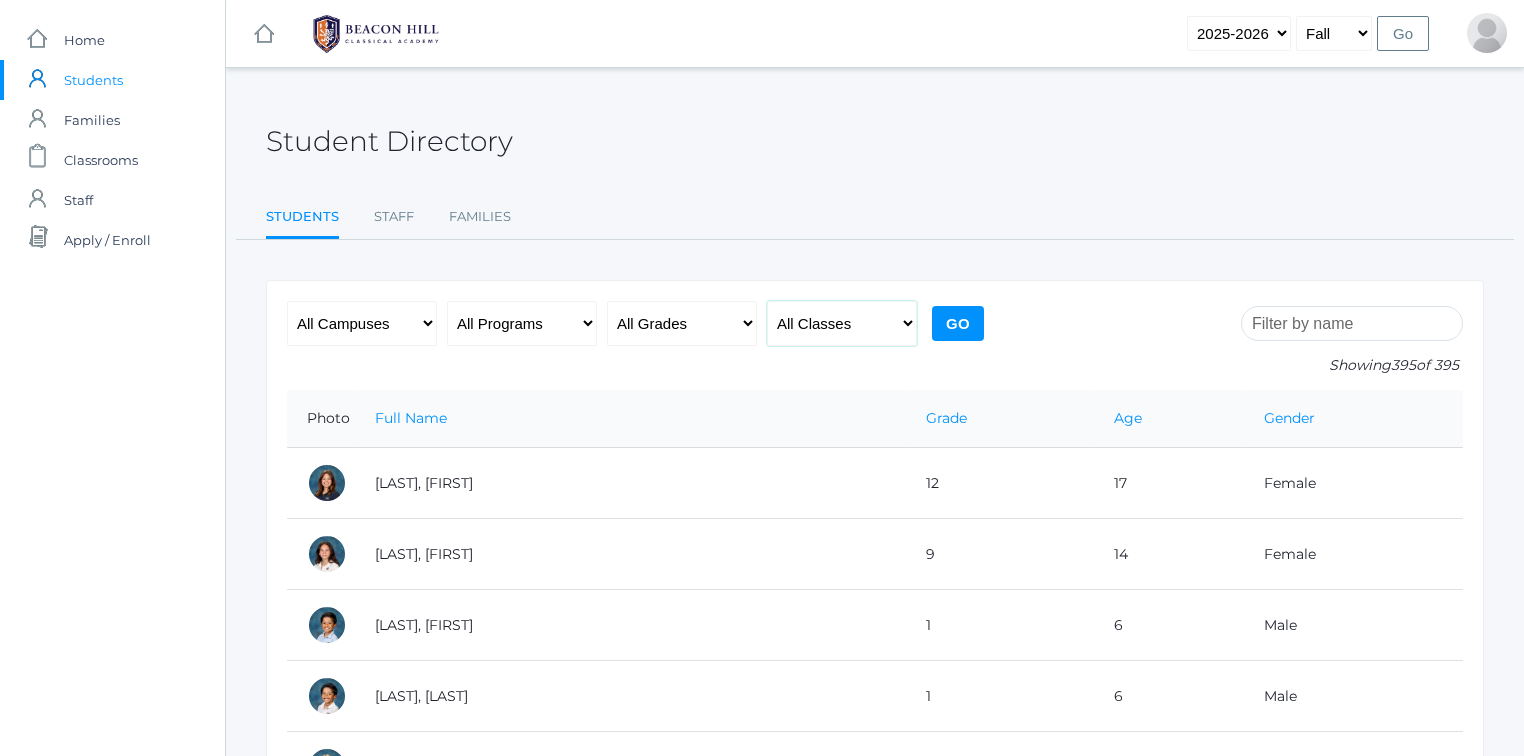 click on "All Classes
Grammar
- *KIND - Kindergarten AM
- *KIND - Kindergarten PM
- *KNDC - Kinder Enrichment AM
- *KNDC - Kinder Enrichment PM
- 01LA - First Grade Barber
- 01LA - First Grade Watson
- 02LA - Second Grade Balli
- 02LA - Second Grade Nicholls
- 03LA - Third Grade Deutsch
- 03LA - Third Grade Webster
- 04LA - Fourth Grade Bradley
- 04LA - Fourth Grade Chaffin
- 05ART - Art 5 Bence
- 05ART - Art 5 Salazar
- 05CITIZEN - Citizenship and Stewardship 5 Bence
- 05CITIZEN - Citizenship and Stewardship 5 Salazar
- 05LA - Language Arts 5 Bence
- 05LA - Language Arts 5 Salazar
- 05LATIN - Latin 5 Bence
- 05LATIN - Latin 5 Salazar
- 05MATH - Mathematics 5 Bence
- 05MATH - Mathematics 5 Salazar
- 05SCI - Science 5 Bence" at bounding box center (842, 323) 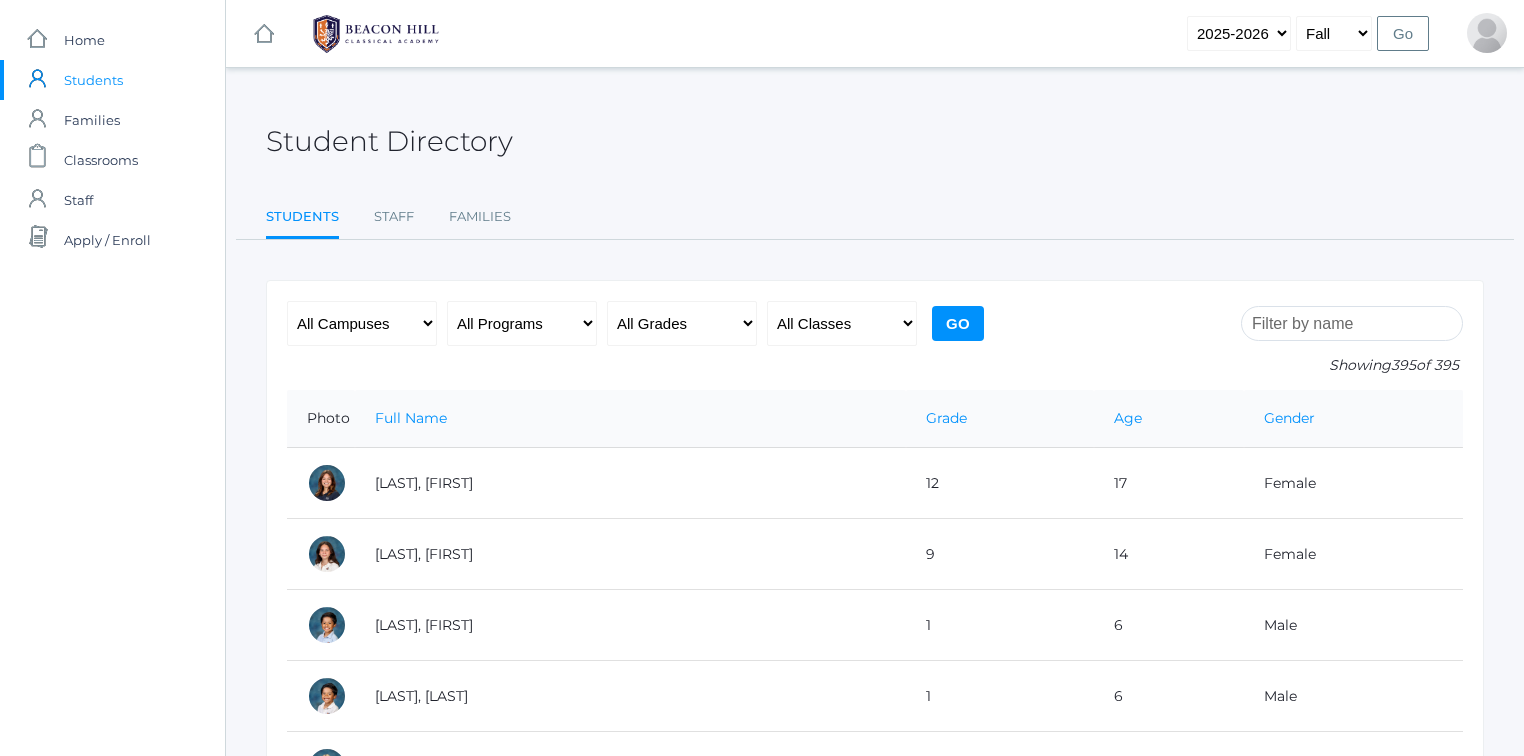 click on "Go" at bounding box center (958, 323) 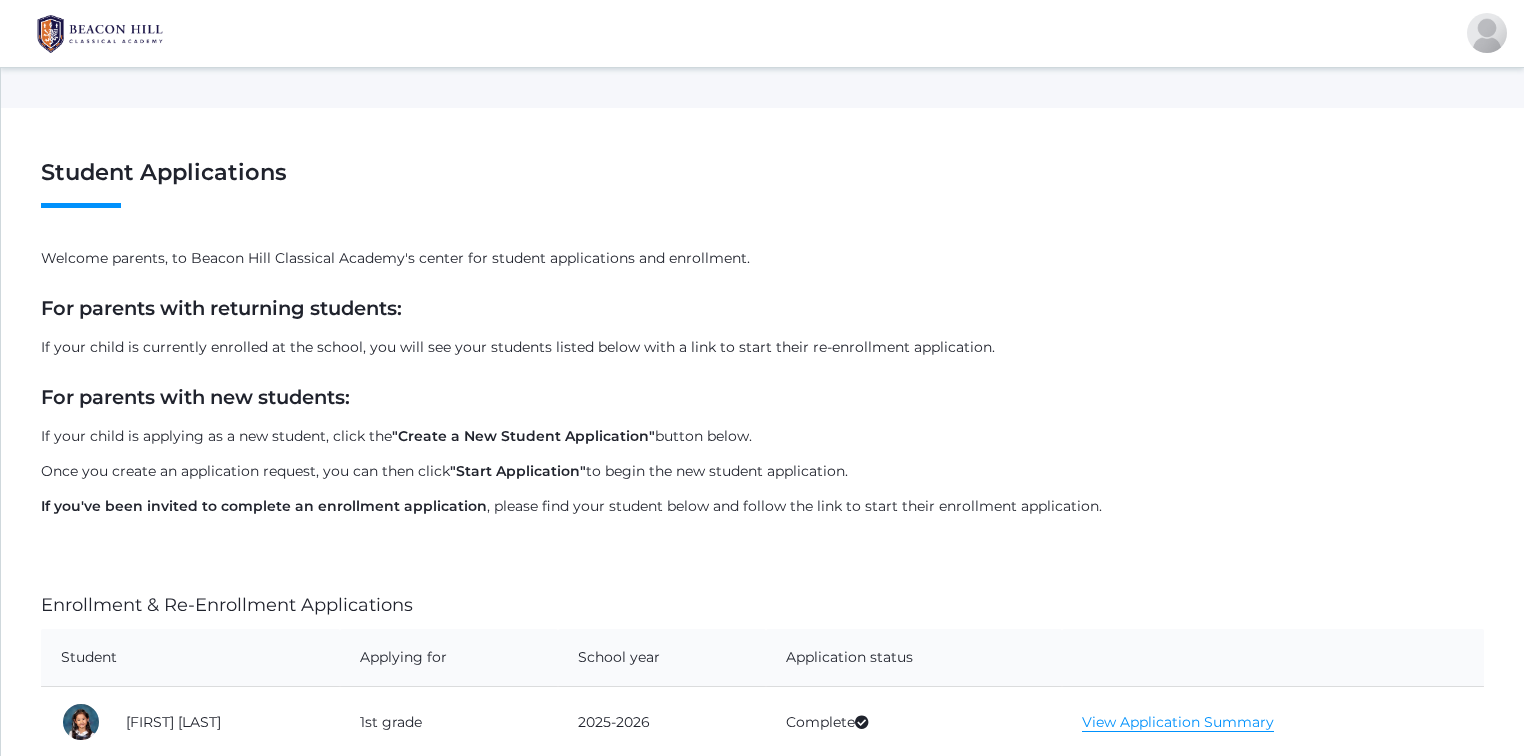 scroll, scrollTop: 0, scrollLeft: 0, axis: both 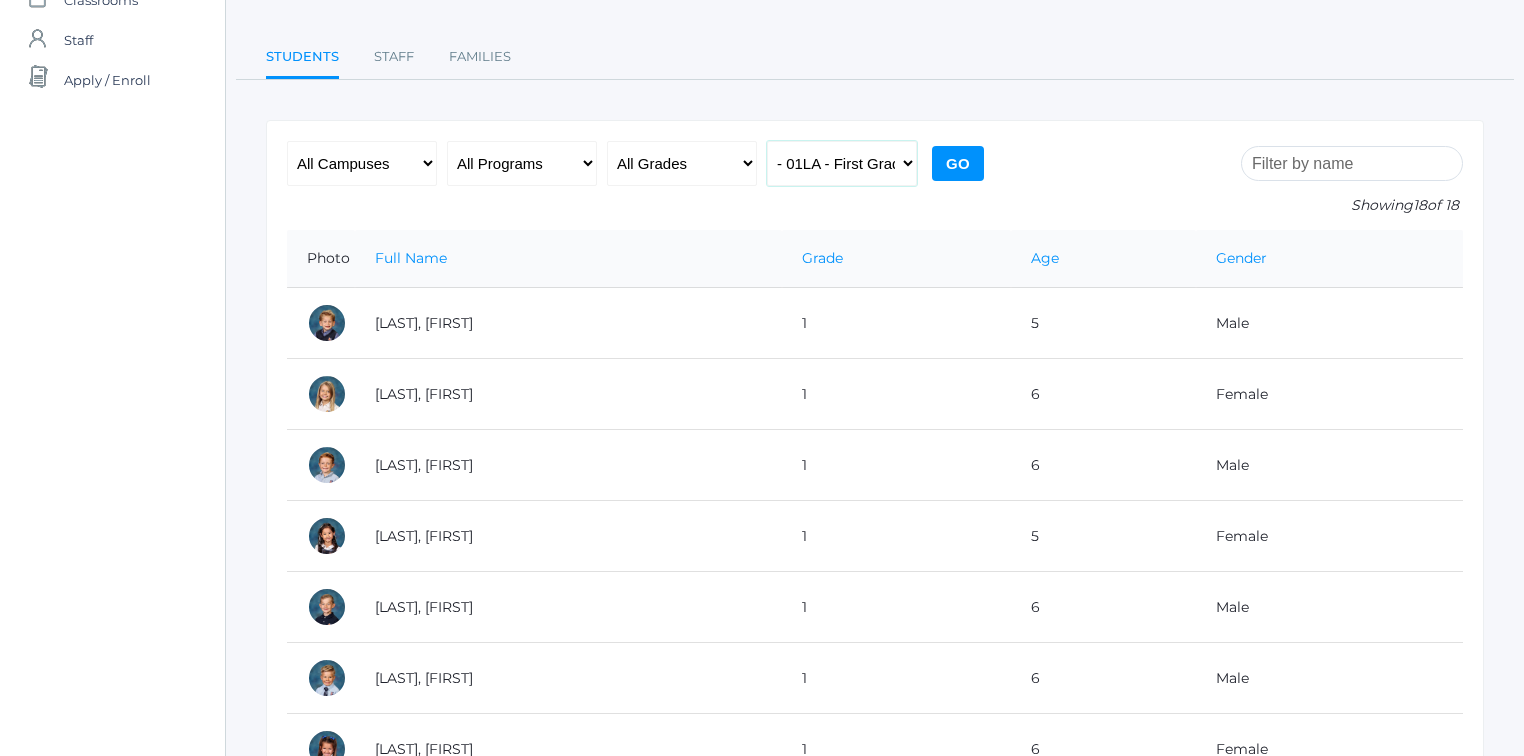 click on "All Classes
Grammar
- *KIND - Kindergarten AM
- *KIND - Kindergarten PM
- *KNDC - Kinder Enrichment AM
- *KNDC - Kinder Enrichment PM
- 01LA - First Grade Barber
- 01LA - First Grade Watson
- 02LA - Second Grade Balli
- 02LA - Second Grade Nicholls
- 03LA - Third Grade Deutsch
- 03LA - Third Grade Webster
- 04LA - Fourth Grade Bradley
- 04LA - Fourth Grade Chaffin
- 05ART - Art 5 Bence
- 05ART - Art 5 Salazar
- 05CITIZEN - Citizenship and Stewardship 5 Bence
- 05CITIZEN - Citizenship and Stewardship 5 Salazar
- 05LA - Language Arts 5 Bence
- 05LA - Language Arts 5 Salazar
- 05LATIN - Latin 5 Bence
- 05LATIN - Latin 5 Salazar
- 05MATH - Mathematics 5 Bence
- 05MATH - Mathematics 5 Salazar
- 05SCI - Science 5 Bence" at bounding box center (842, 163) 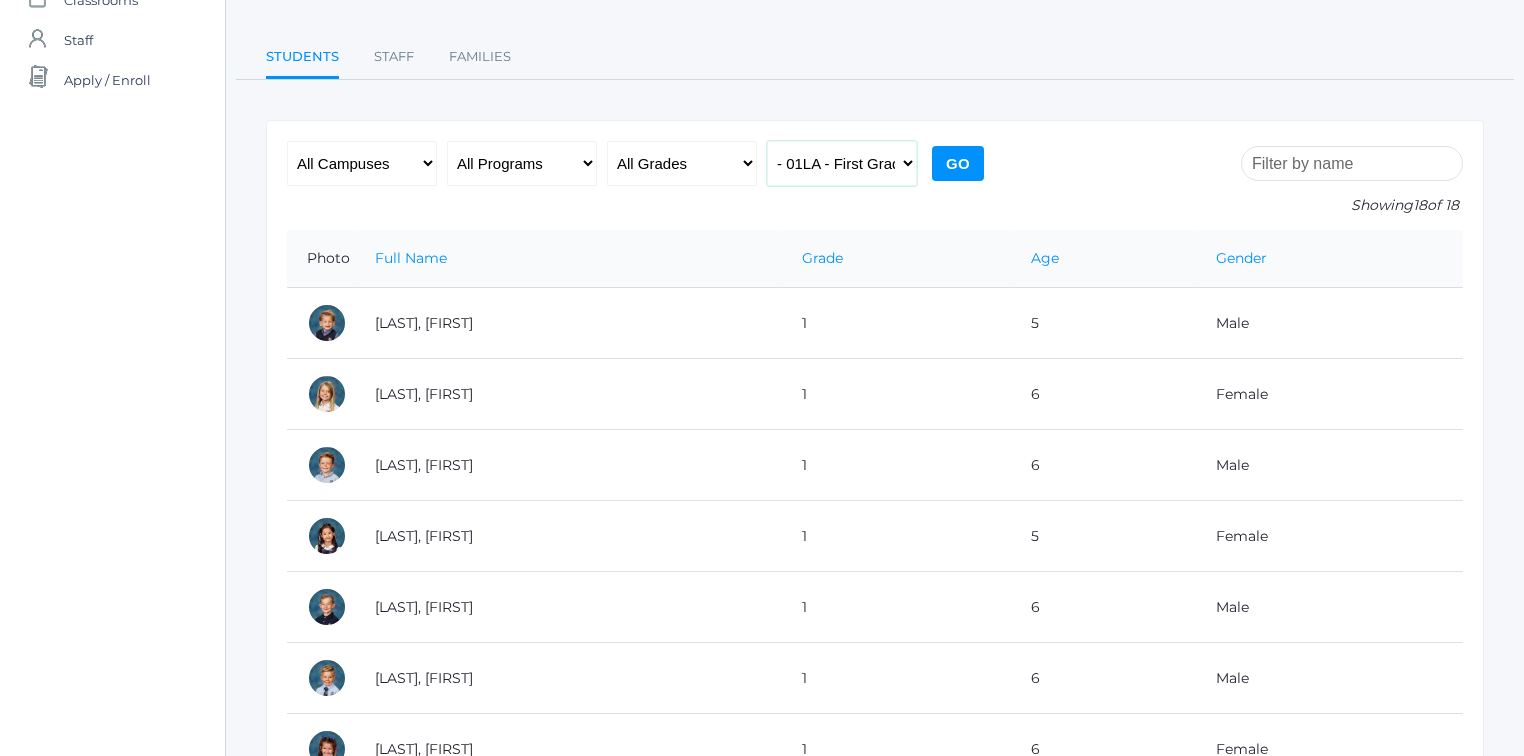 select on "1989" 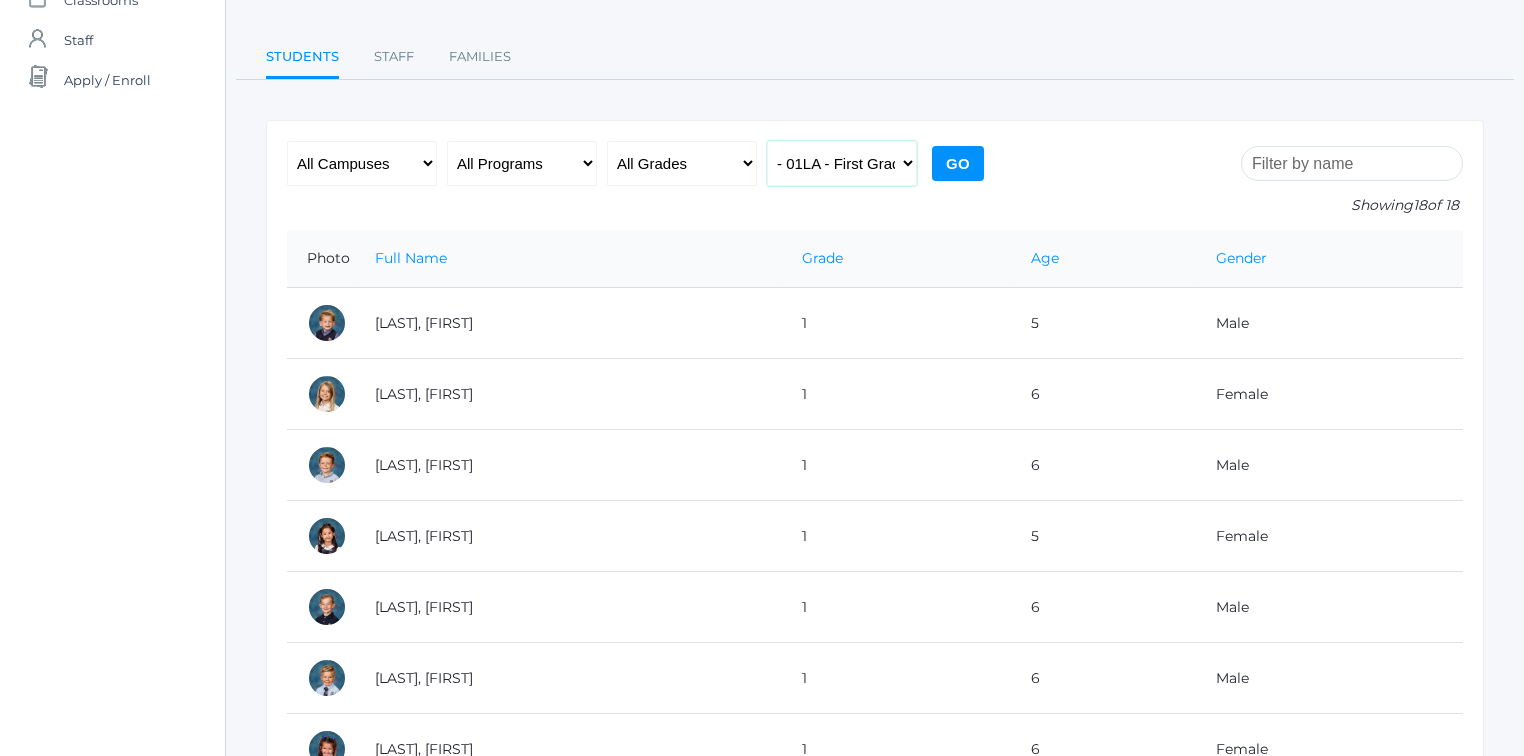 click on "All Classes
Grammar
- *KIND - Kindergarten AM
- *KIND - Kindergarten PM
- *KNDC - Kinder Enrichment AM
- *KNDC - Kinder Enrichment PM
- 01LA - First Grade Barber
- 01LA - First Grade Watson
- 02LA - Second Grade Balli
- 02LA - Second Grade Nicholls
- 03LA - Third Grade Deutsch
- 03LA - Third Grade Webster
- 04LA - Fourth Grade Bradley
- 04LA - Fourth Grade Chaffin
- 05ART - Art 5 Bence
- 05ART - Art 5 Salazar
- 05CITIZEN - Citizenship and Stewardship 5 Bence
- 05CITIZEN - Citizenship and Stewardship 5 Salazar
- 05LA - Language Arts 5 Bence
- 05LA - Language Arts 5 Salazar
- 05LATIN - Latin 5 Bence
- 05LATIN - Latin 5 Salazar
- 05MATH - Mathematics 5 Bence
- 05MATH - Mathematics 5 Salazar
- 05SCI - Science 5 Bence" at bounding box center [842, 163] 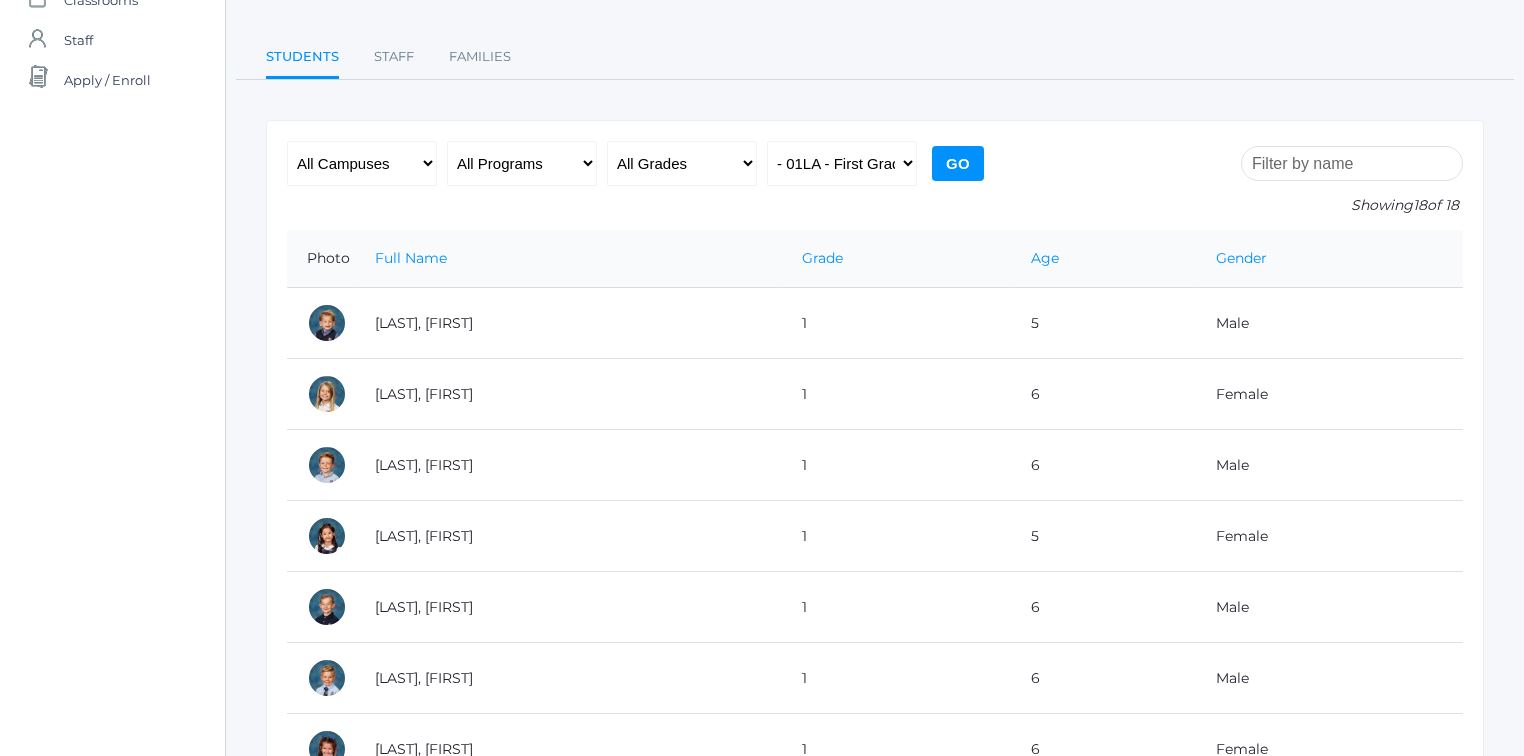 click on "Go" at bounding box center [958, 163] 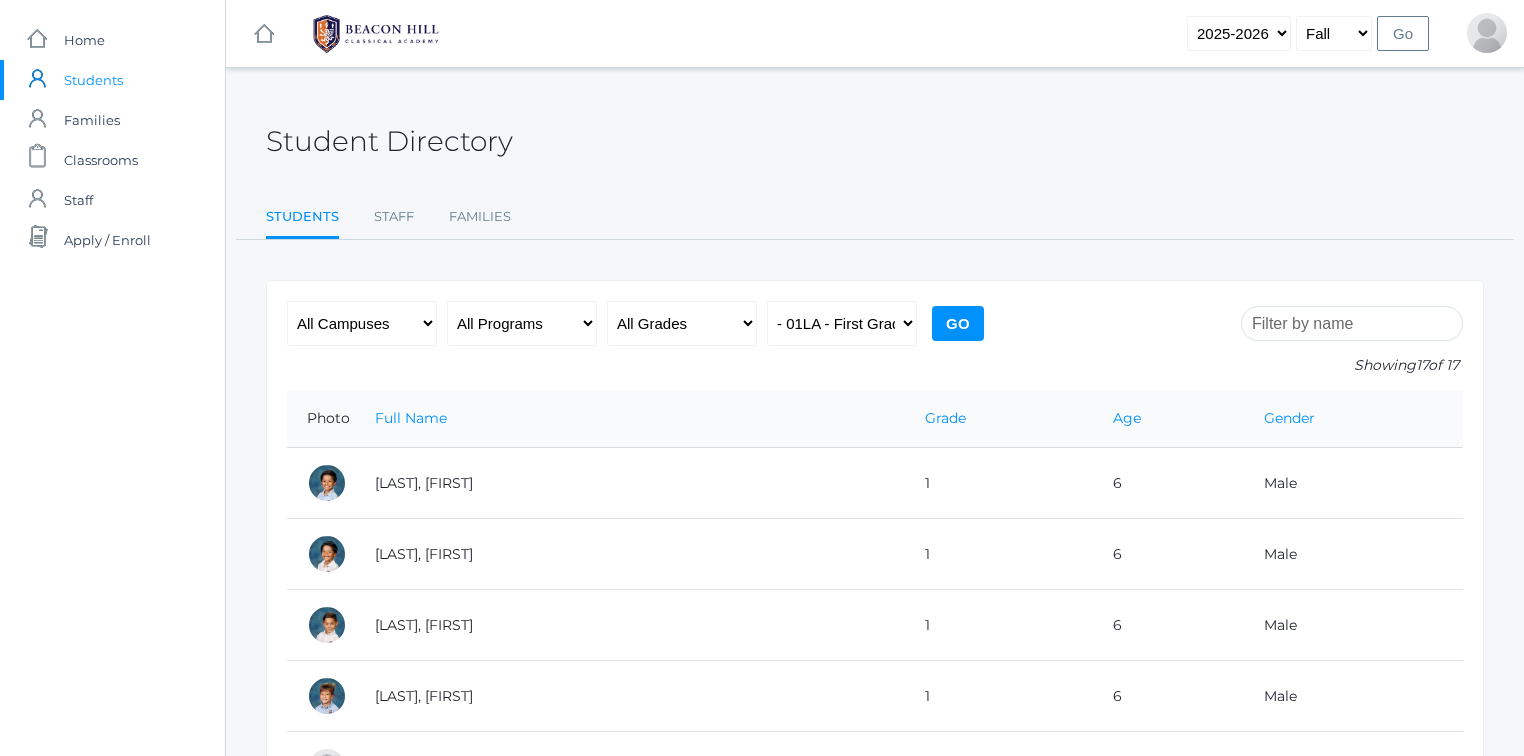 scroll, scrollTop: 0, scrollLeft: 0, axis: both 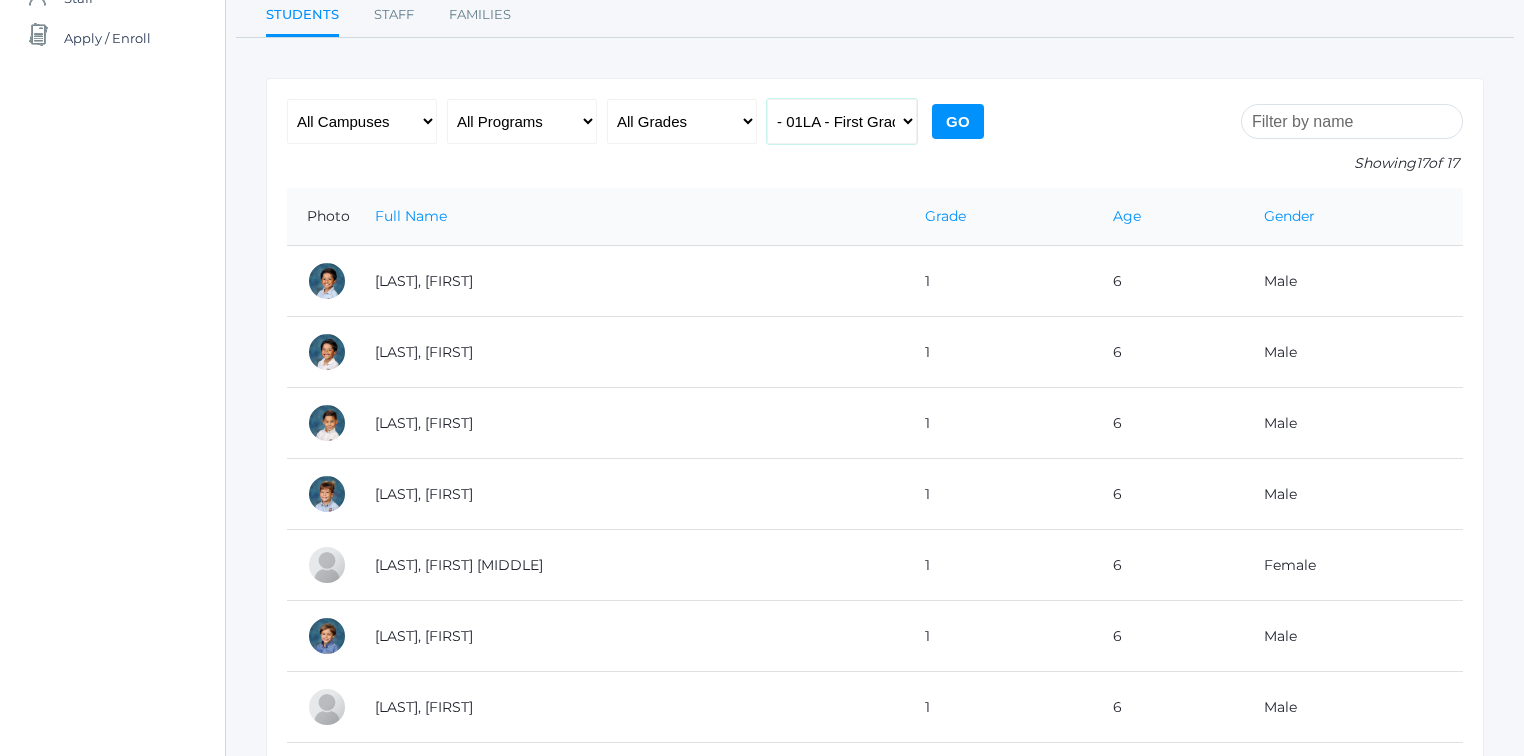 click on "All Classes
Grammar
- *KIND - Kindergarten AM
- *KIND - Kindergarten PM
- *KNDC - Kinder Enrichment AM
- *KNDC - Kinder Enrichment PM
- 01LA - First Grade Barber
- 01LA - First Grade Watson
- 02LA - Second Grade Balli
- 02LA - Second Grade Nicholls
- 03LA - Third Grade Deutsch
- 03LA - Third Grade Webster
- 04LA - Fourth Grade Bradley
- 04LA - Fourth Grade Chaffin
- 05ART - Art 5 Bence
- 05ART - Art 5 Salazar
- 05CITIZEN - Citizenship and Stewardship 5 Bence
- 05CITIZEN - Citizenship and Stewardship 5 Salazar
- 05LA - Language Arts 5 Bence
- 05LA - Language Arts 5 Salazar
- 05LATIN - Latin 5 Bence
- 05LATIN - Latin 5 Salazar
- 05MATH - Mathematics 5 Bence
- 05MATH - Mathematics 5 Salazar
- 05SCI - Science 5 Bence" at bounding box center (842, 121) 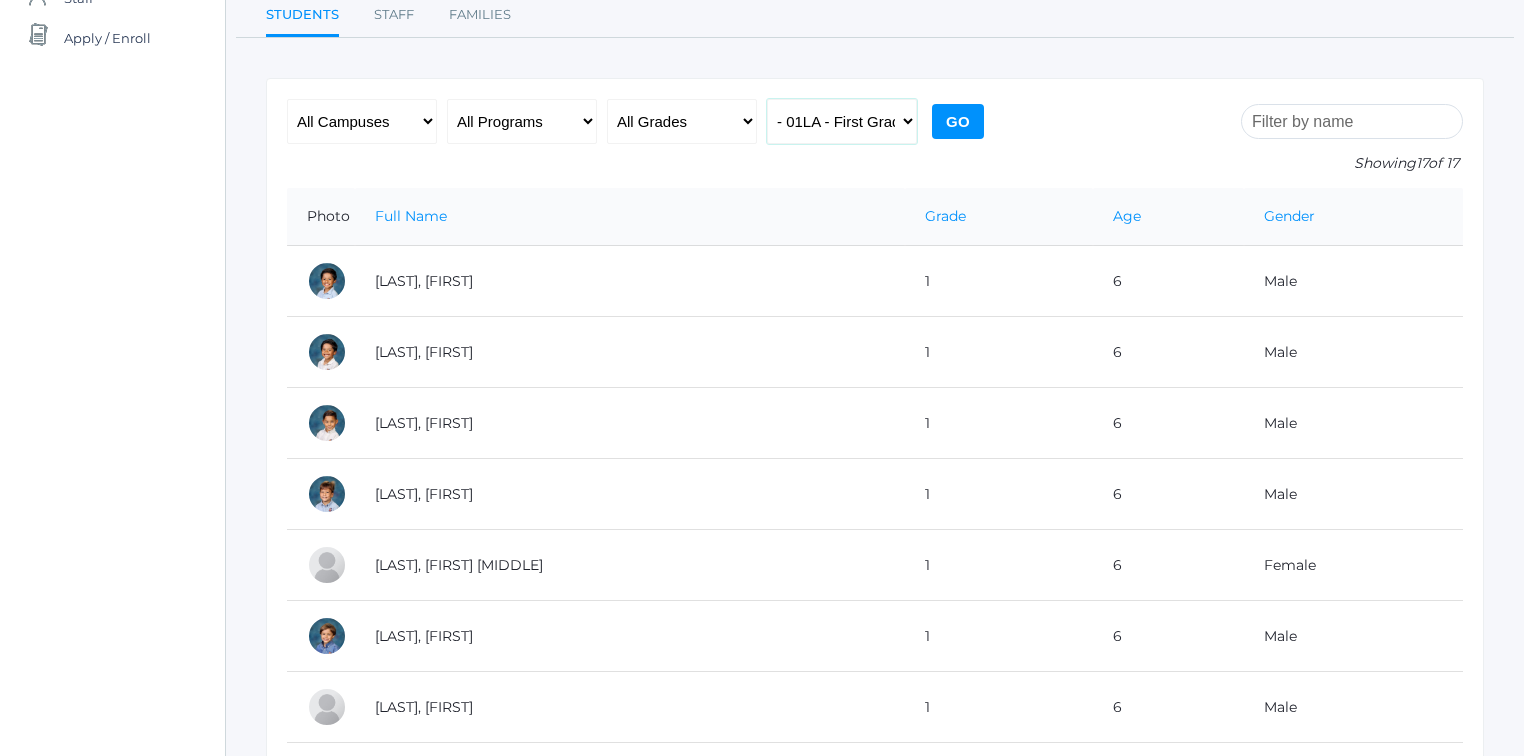select on "1990" 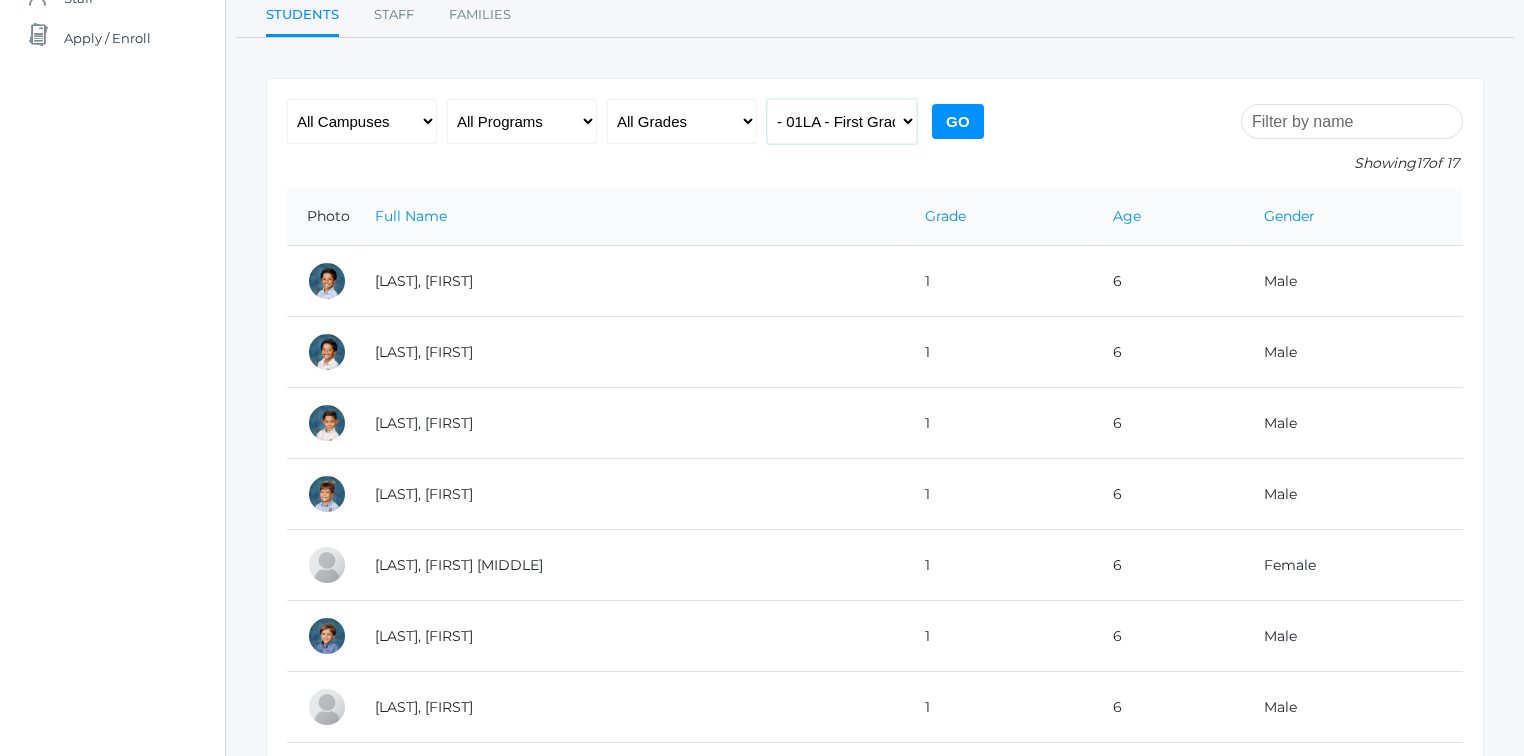 click on "All Classes
Grammar
- *KIND - Kindergarten AM
- *KIND - Kindergarten PM
- *KNDC - Kinder Enrichment AM
- *KNDC - Kinder Enrichment PM
- 01LA - First Grade Barber
- 01LA - First Grade Watson
- 02LA - Second Grade Balli
- 02LA - Second Grade Nicholls
- 03LA - Third Grade Deutsch
- 03LA - Third Grade Webster
- 04LA - Fourth Grade Bradley
- 04LA - Fourth Grade Chaffin
- 05ART - Art 5 Bence
- 05ART - Art 5 Salazar
- 05CITIZEN - Citizenship and Stewardship 5 Bence
- 05CITIZEN - Citizenship and Stewardship 5 Salazar
- 05LA - Language Arts 5 Bence
- 05LA - Language Arts 5 Salazar
- 05LATIN - Latin 5 Bence
- 05LATIN - Latin 5 Salazar
- 05MATH - Mathematics 5 Bence
- 05MATH - Mathematics 5 Salazar
- 05SCI - Science 5 Bence" at bounding box center (842, 121) 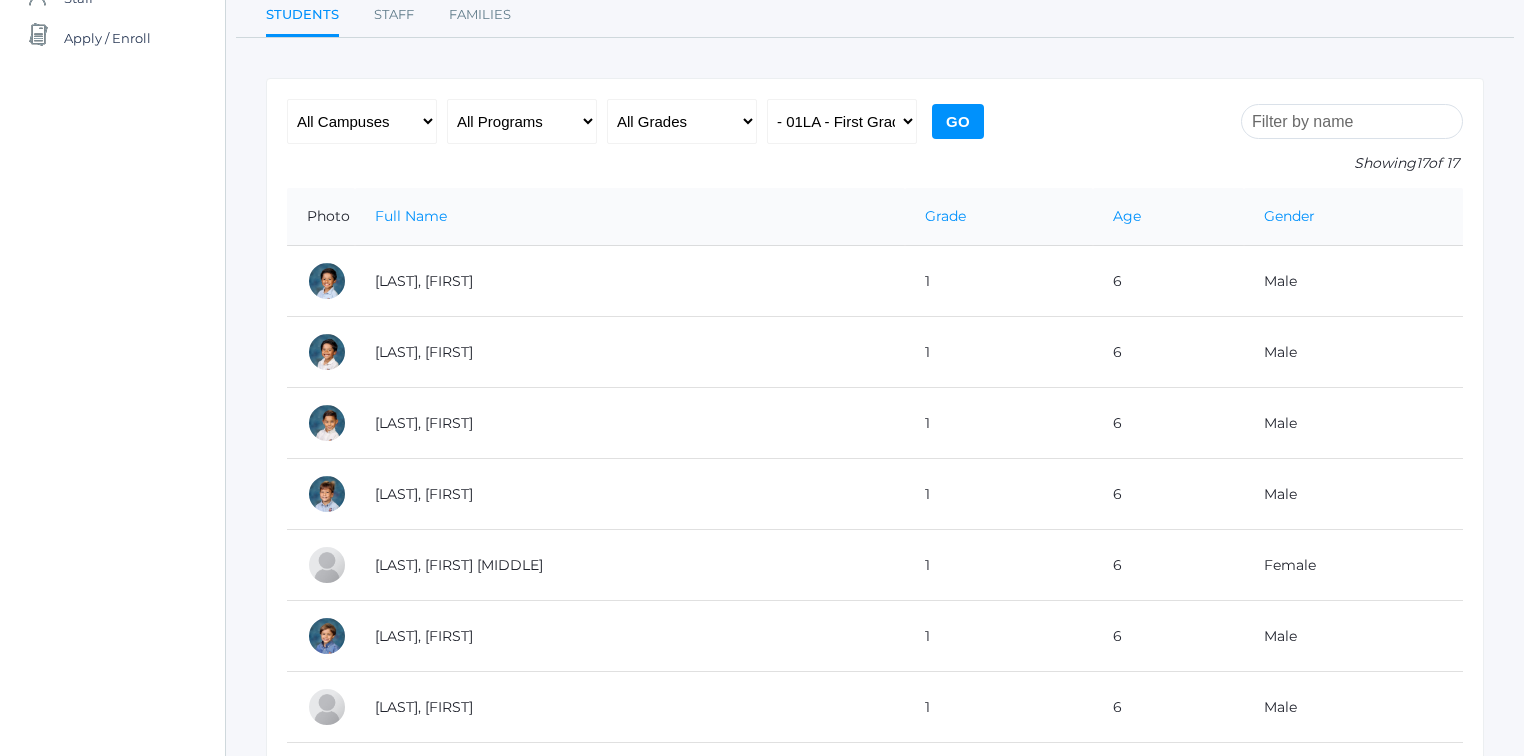 click on "Go" at bounding box center (958, 121) 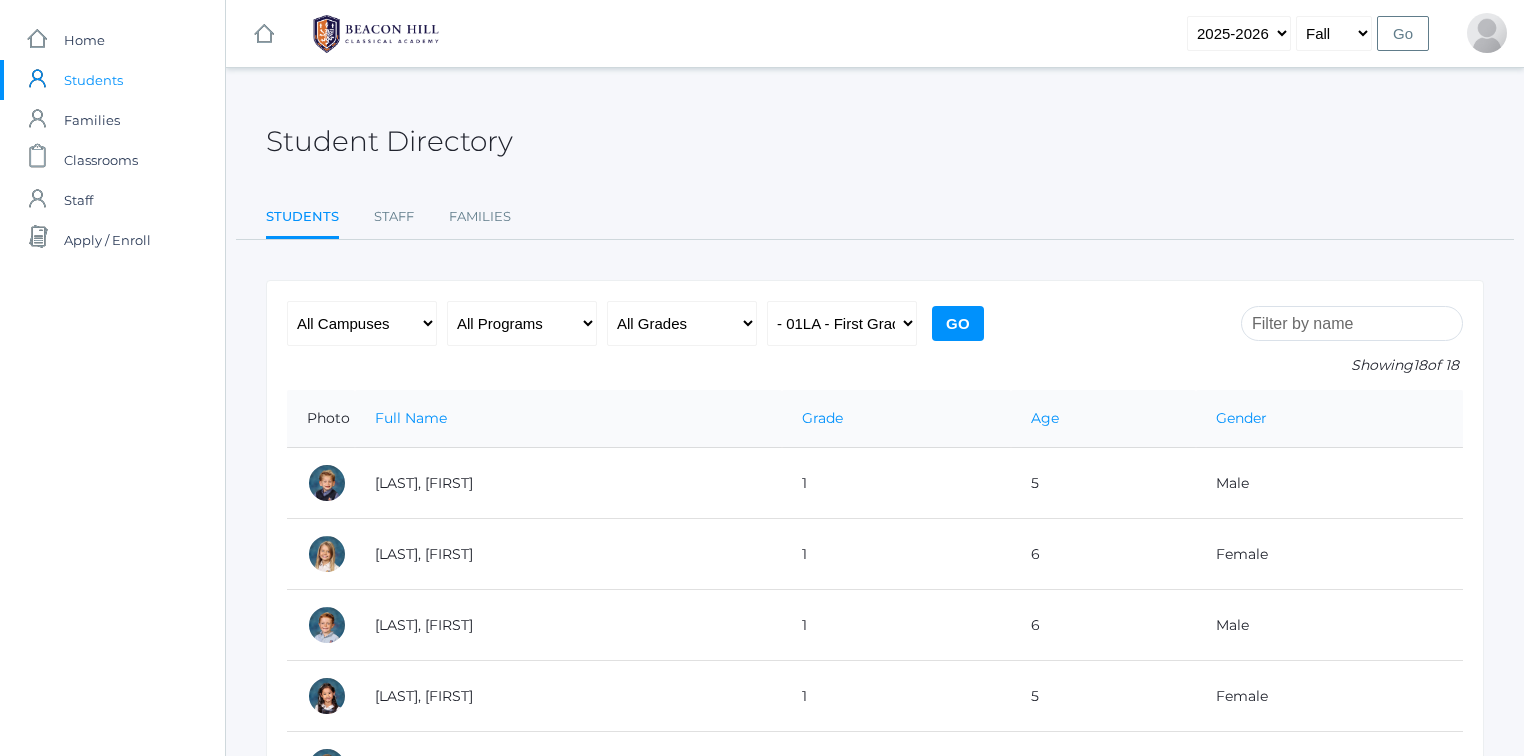 scroll, scrollTop: 0, scrollLeft: 0, axis: both 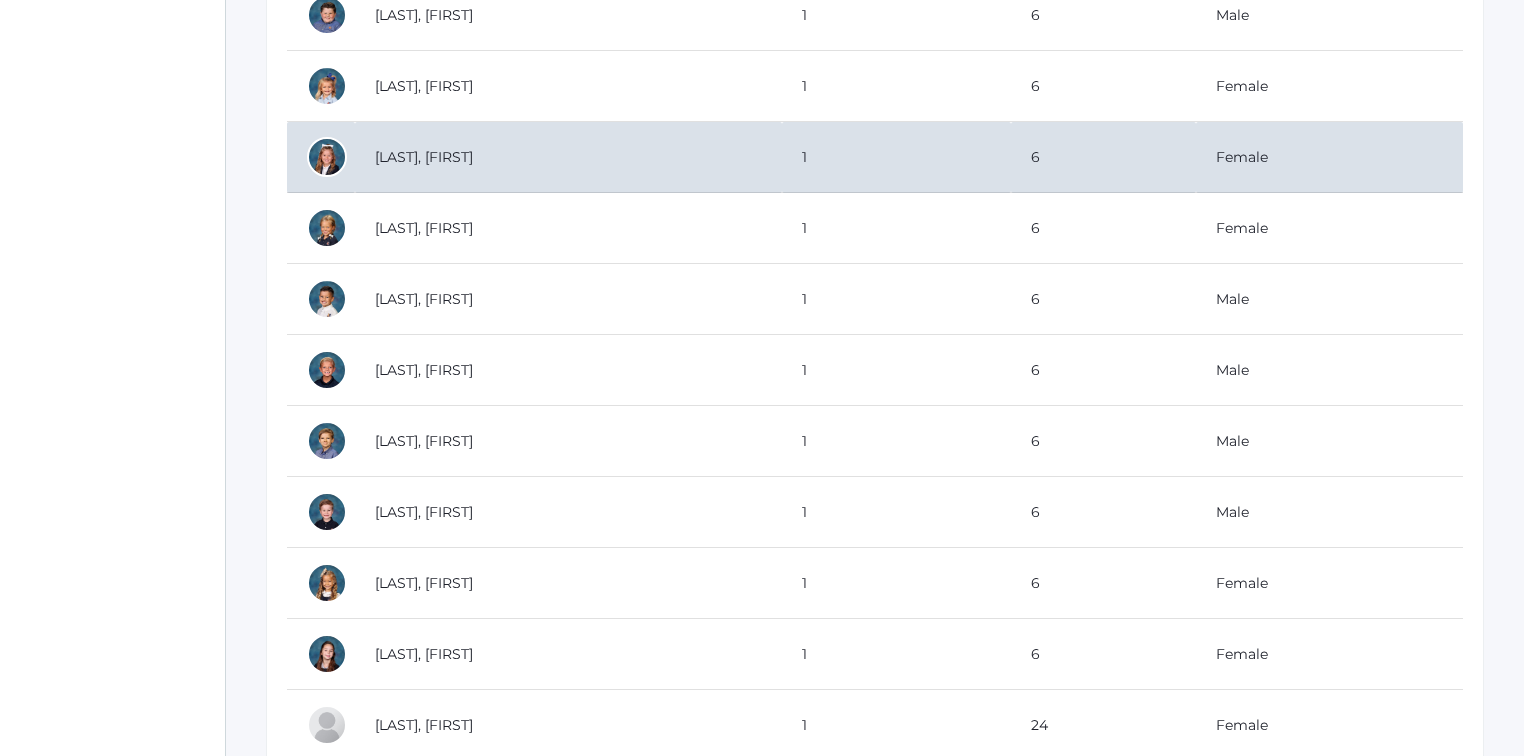 click on "Mastro, Remington" at bounding box center [568, 157] 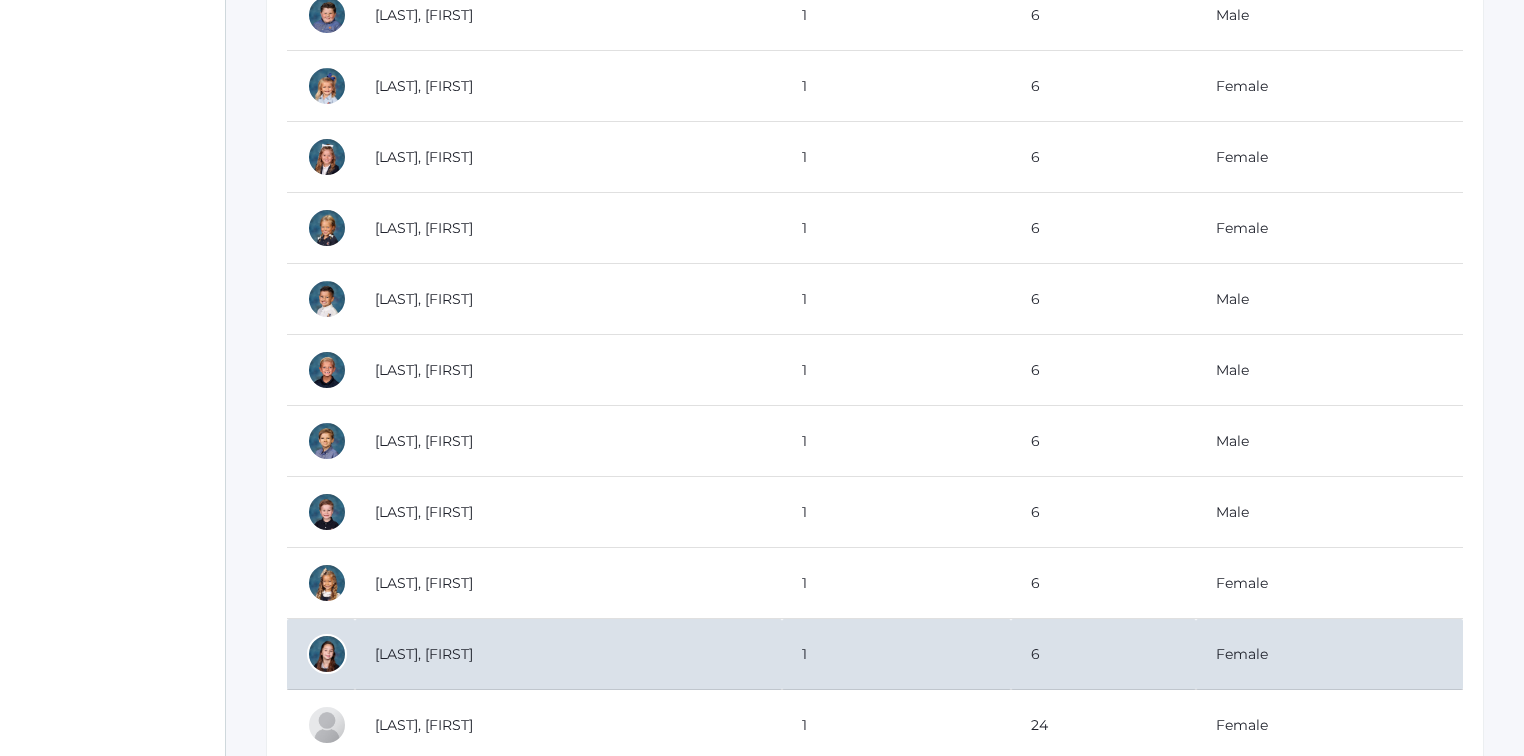 click on "Tourje, Remmie" at bounding box center (568, 654) 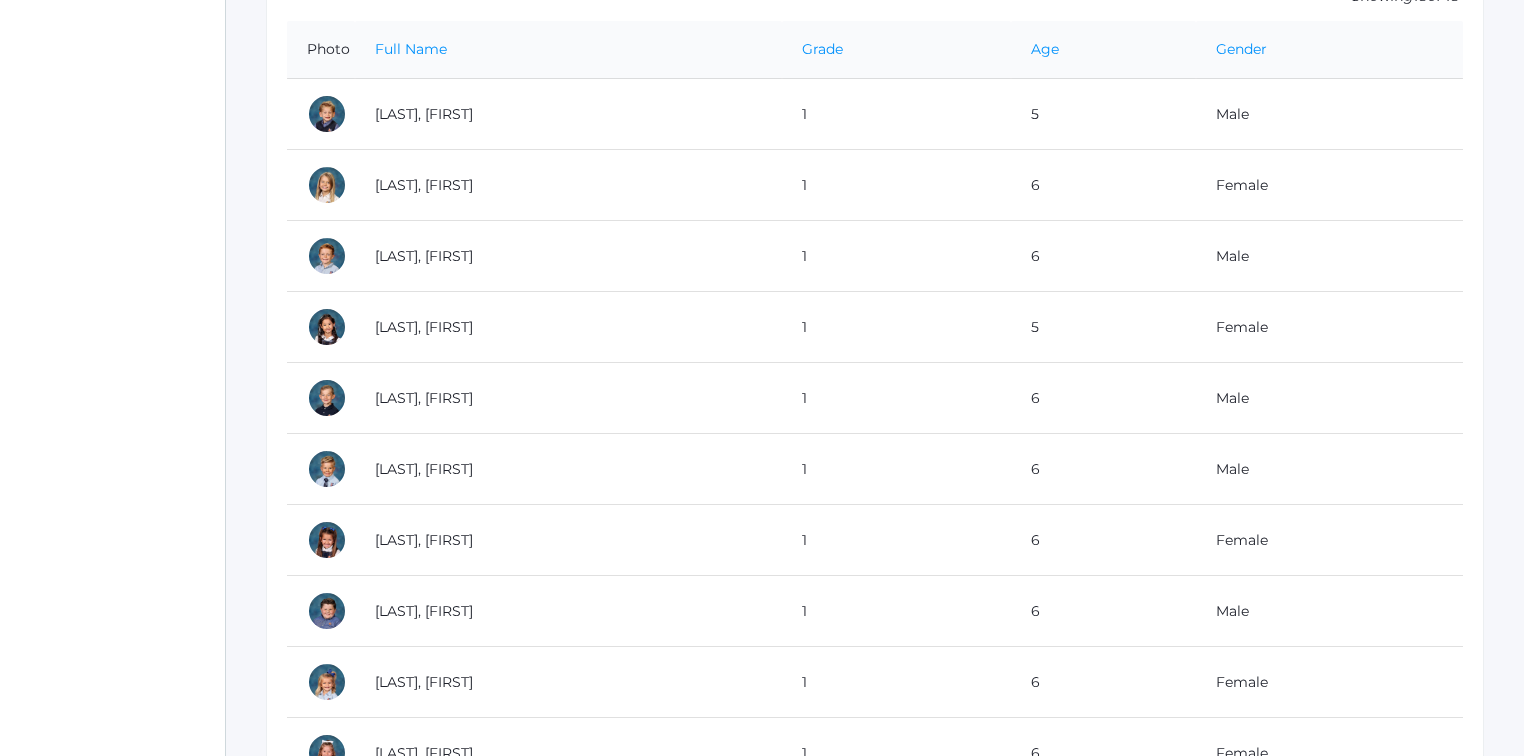 scroll, scrollTop: 371, scrollLeft: 0, axis: vertical 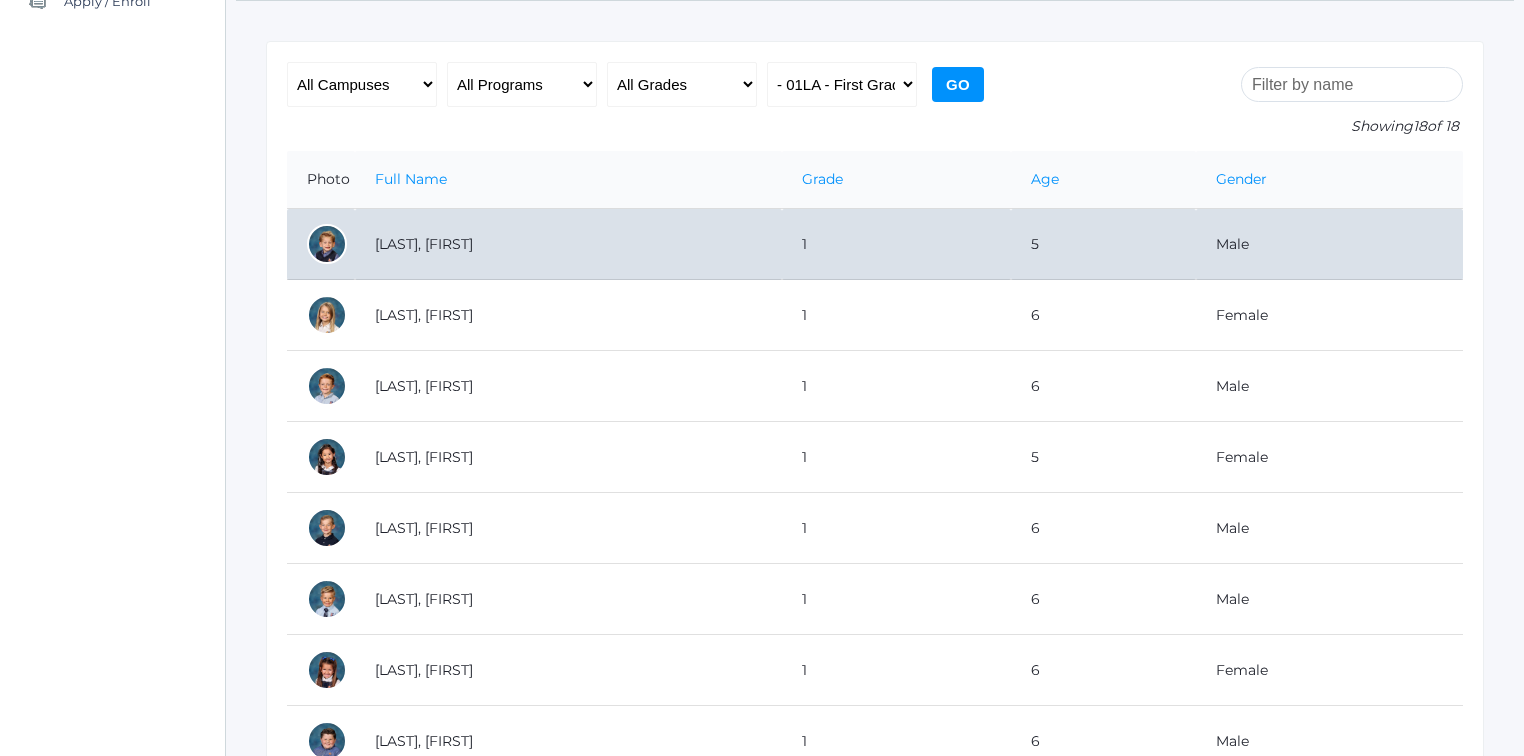click on "Alstot, Nolan" at bounding box center (568, 244) 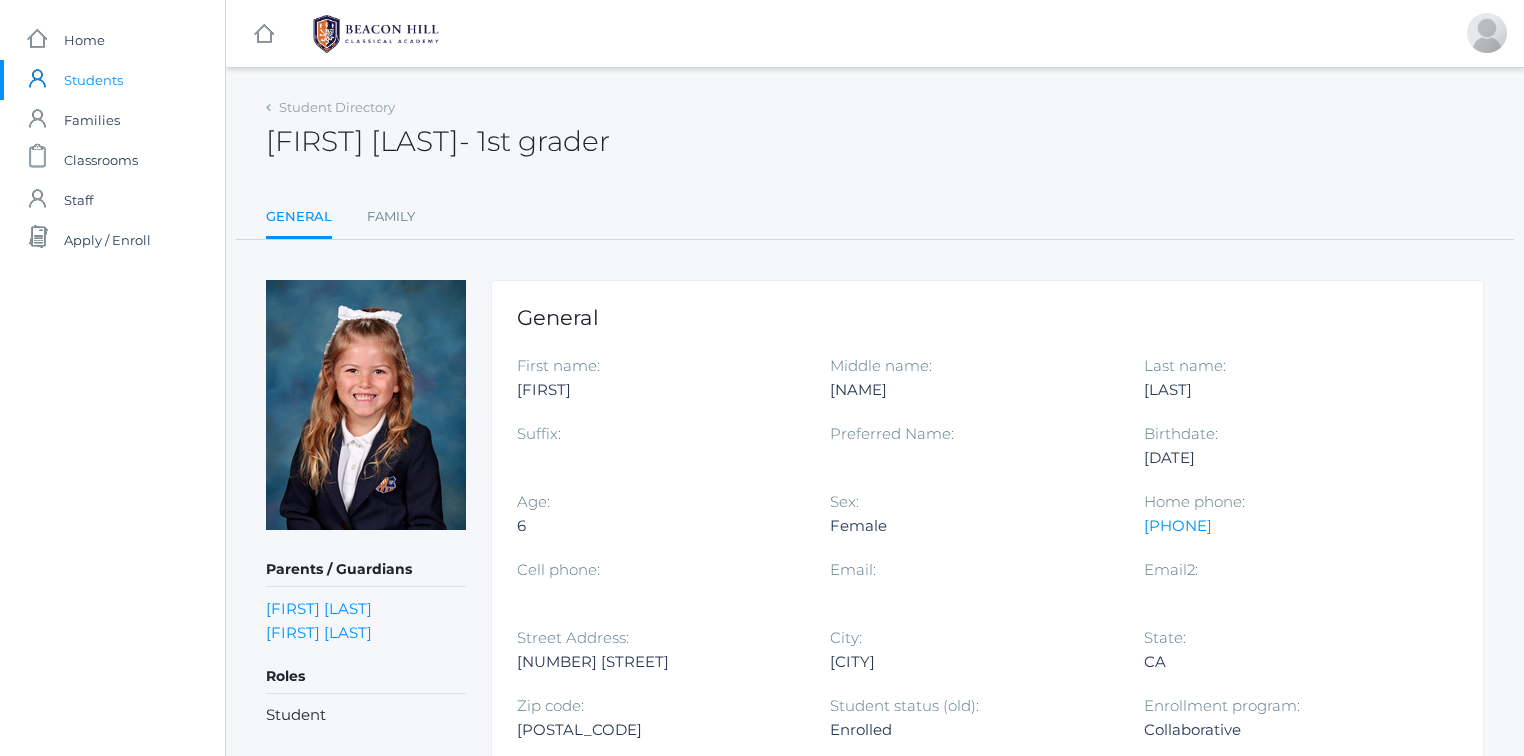 scroll, scrollTop: 0, scrollLeft: 0, axis: both 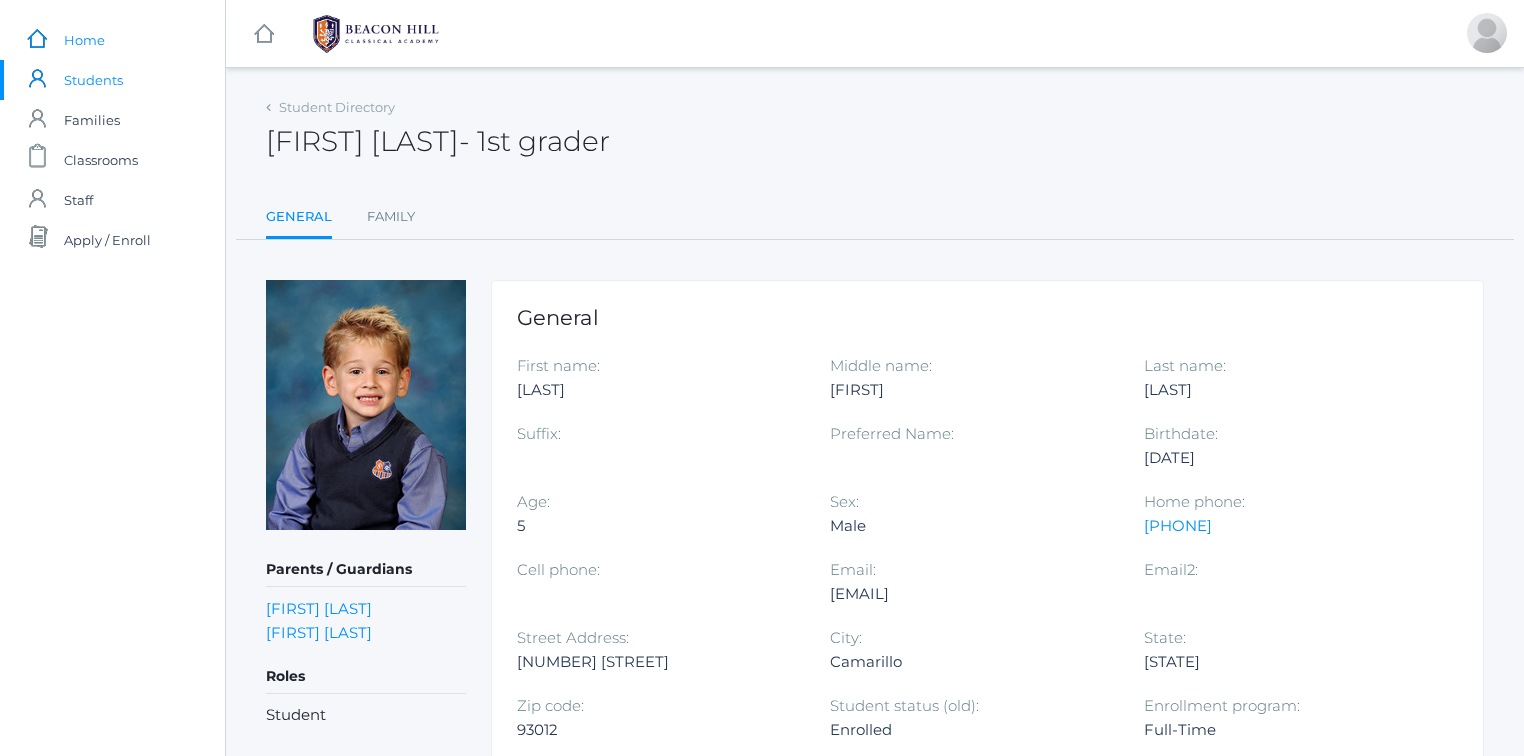 click on "Home" at bounding box center [84, 40] 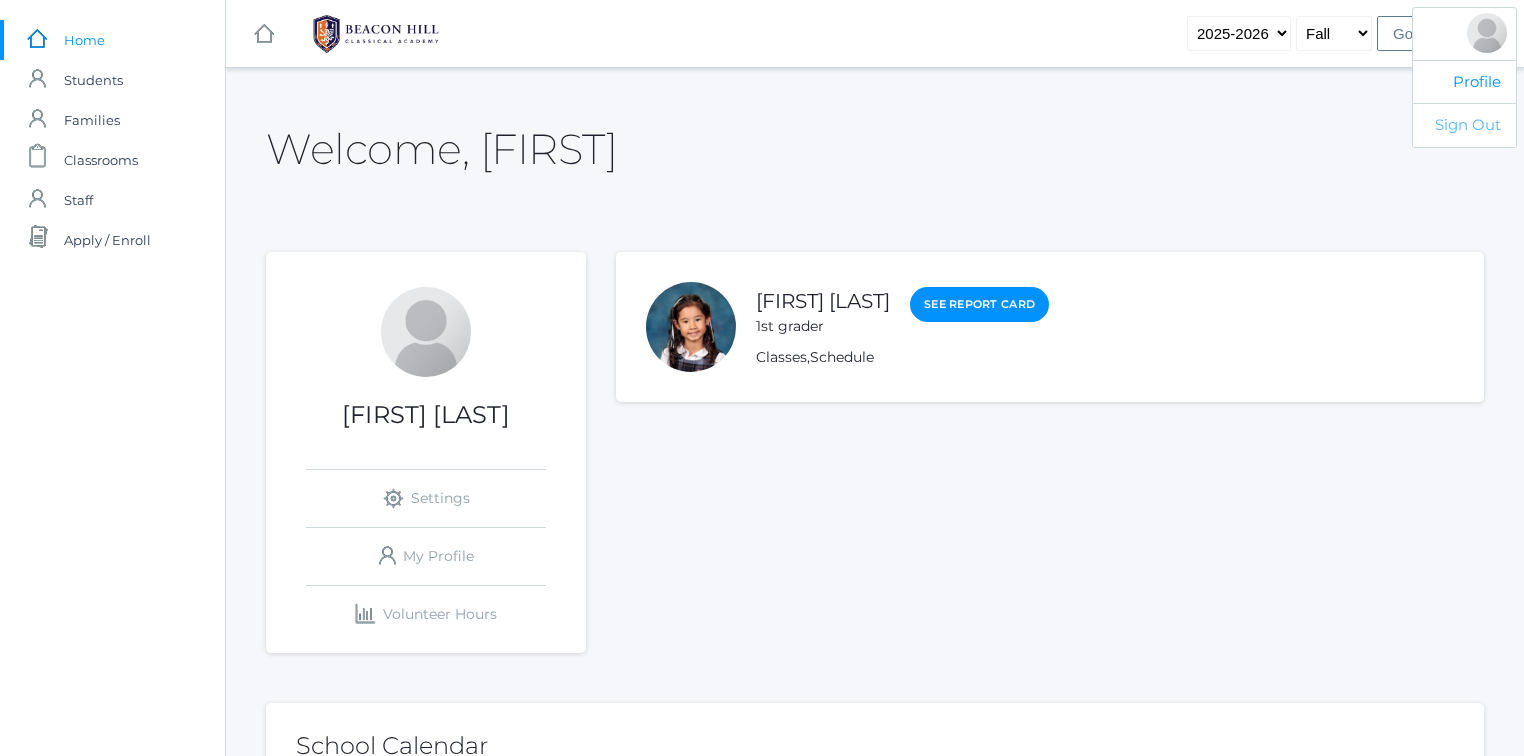 click on "Sign Out" at bounding box center [1464, 125] 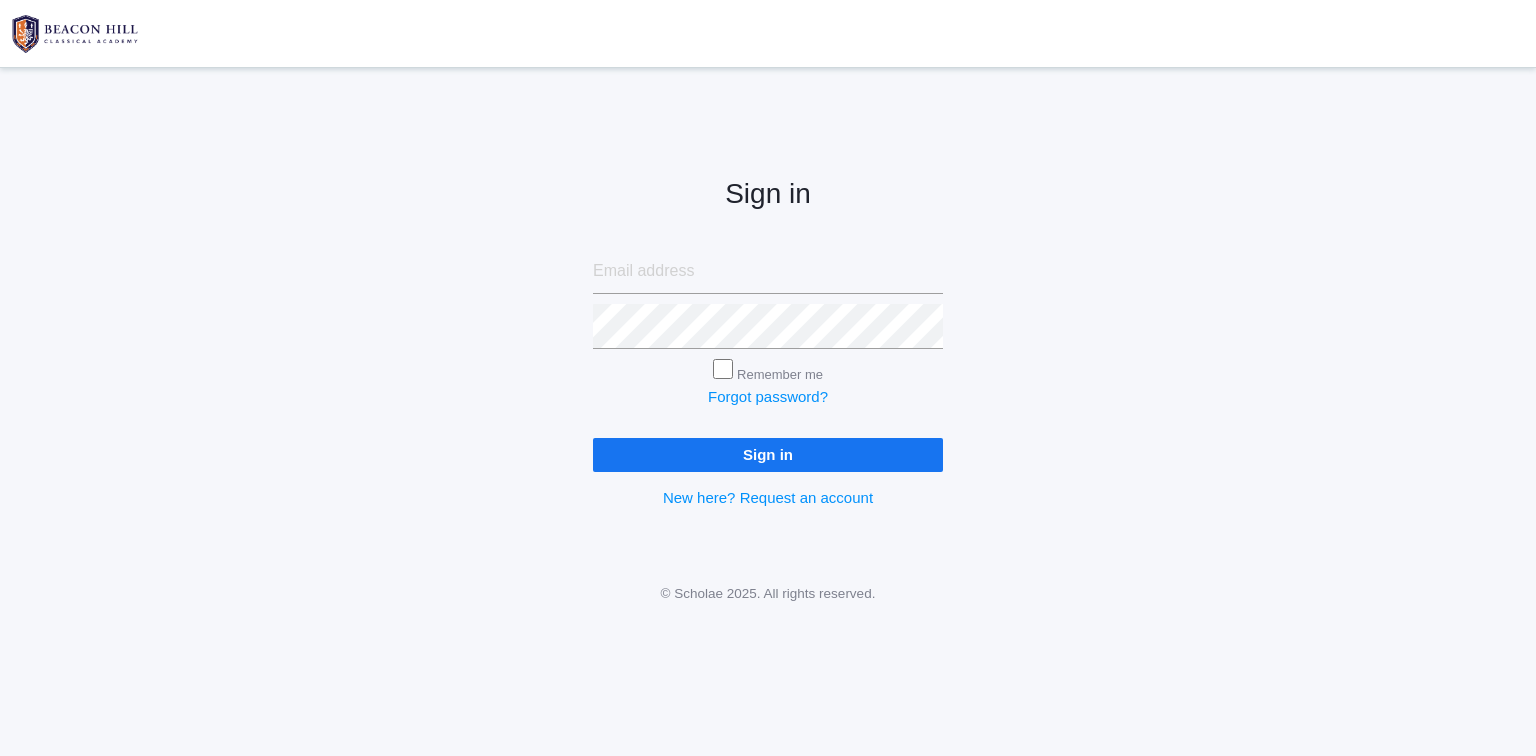 scroll, scrollTop: 0, scrollLeft: 0, axis: both 